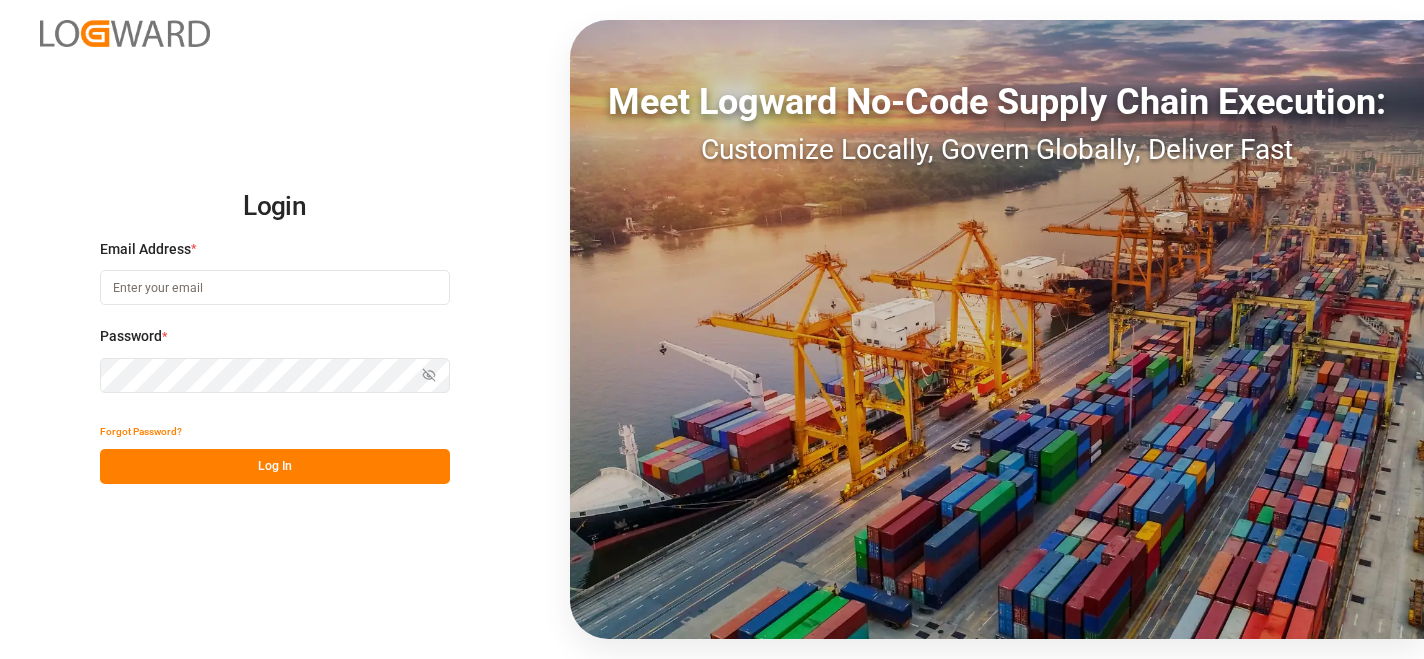 scroll, scrollTop: 0, scrollLeft: 0, axis: both 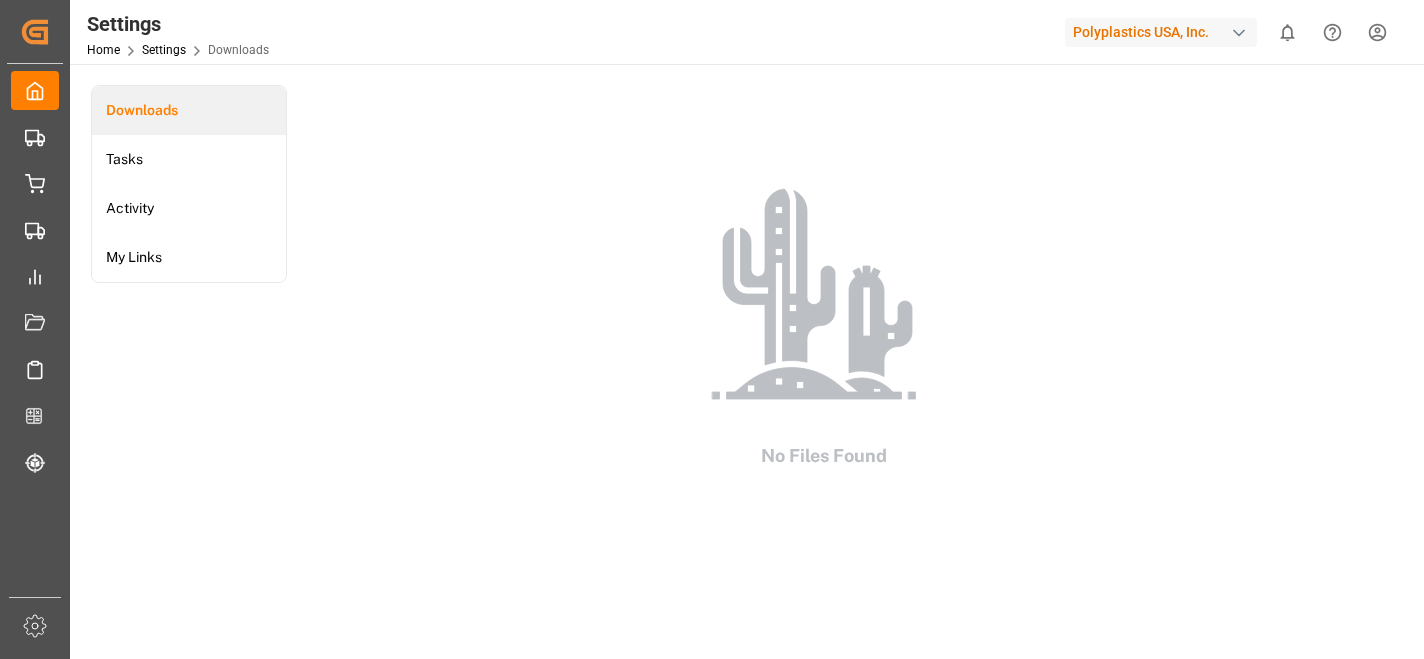 click at bounding box center (1239, 33) 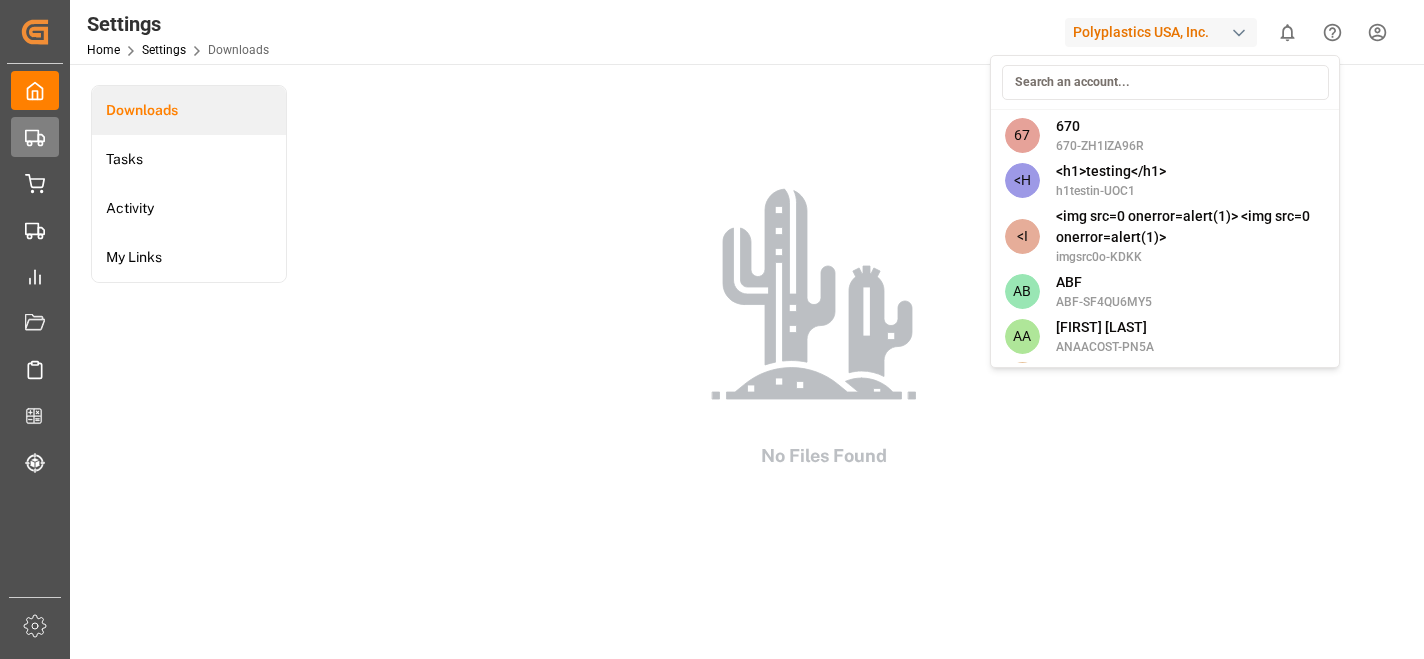 click on "Created by potrace 1.15, written by Peter Selinger 2001-2017 Created by potrace 1.15, written by Peter Selinger 2001-2017 My Cockpit My Cockpit Old Transport Management Old Transport Management Order Management Order Management Transport Management Transport Management My Reports My Reports Document Management Document Management Schedules Schedules CO2e Calculator CO2e Calculator Tracking Tracking Sidebar Settings Back to main menu Settings Home Settings Downloads Polyplastics USA, Inc. 0 Notifications Only show unread All Watching Mark all categories read No notifications Downloads Tasks Activity My Links No Files Found ©  [YEAR]  Logward. All rights reserved. Version 1.1.83 Company Home About Us Partnerships Get in Touch Legal Imprint Privacy Policy Contact support@logward.com +49 40 239 692 540 Rödingsmarkt 9, 20459, Hamburg, Germany Click here to exit role preview. Accept All Cookies Profile Account Settings Downloads Tasks Activity My Links Users & Roles Log out 67 670   670-ZH1IZA96R <H   h1testin-UOC1" at bounding box center (712, 329) 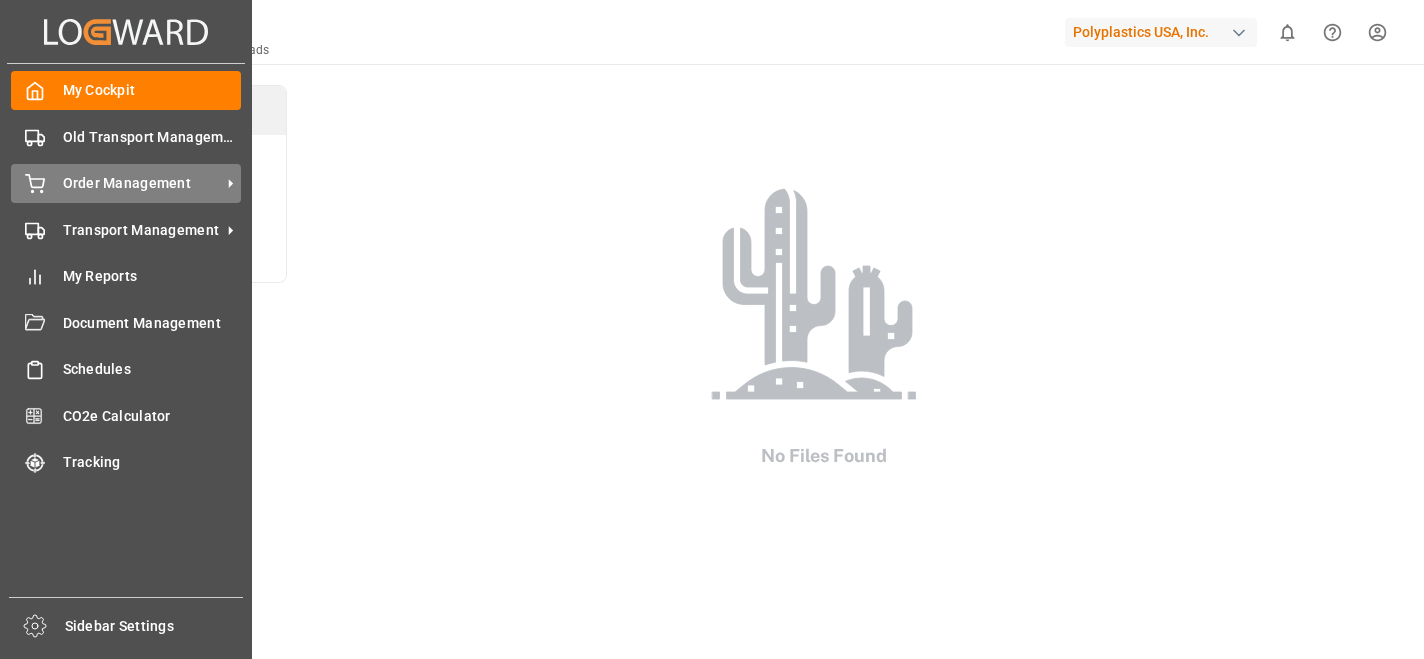 click on "Order Management" at bounding box center [142, 183] 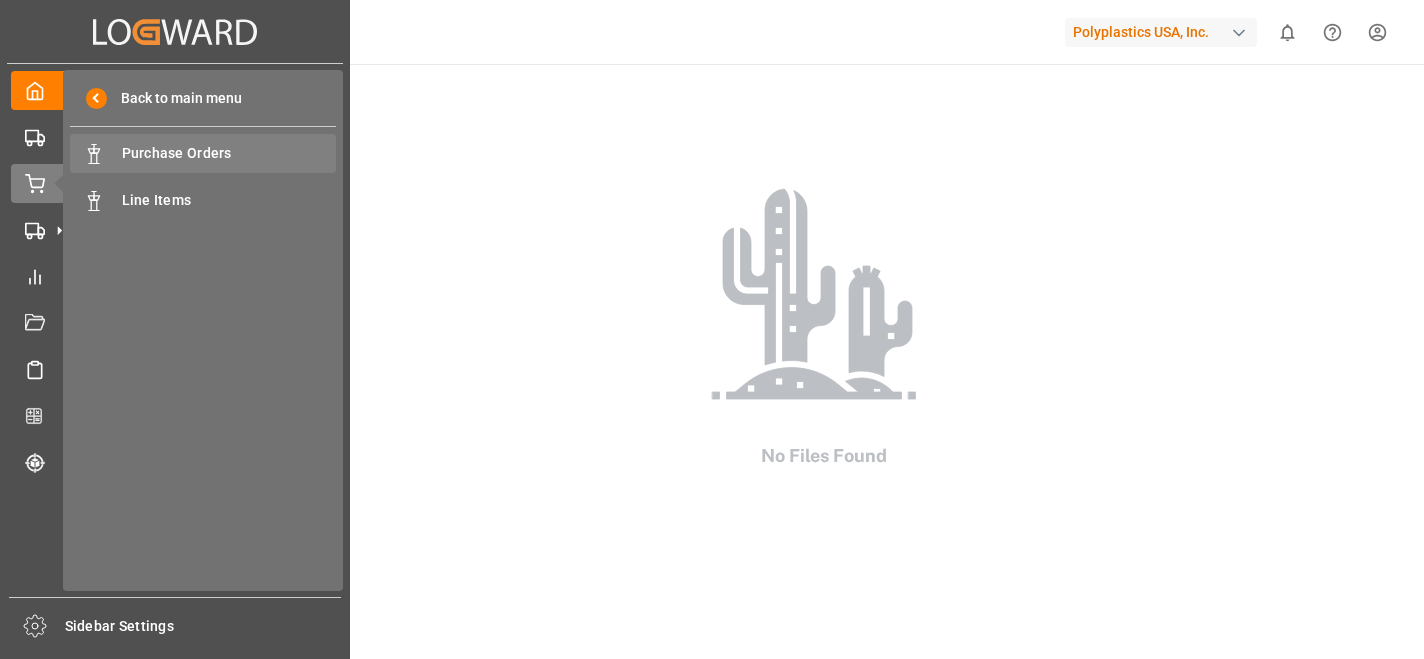 click on "Purchase Orders" at bounding box center [229, 153] 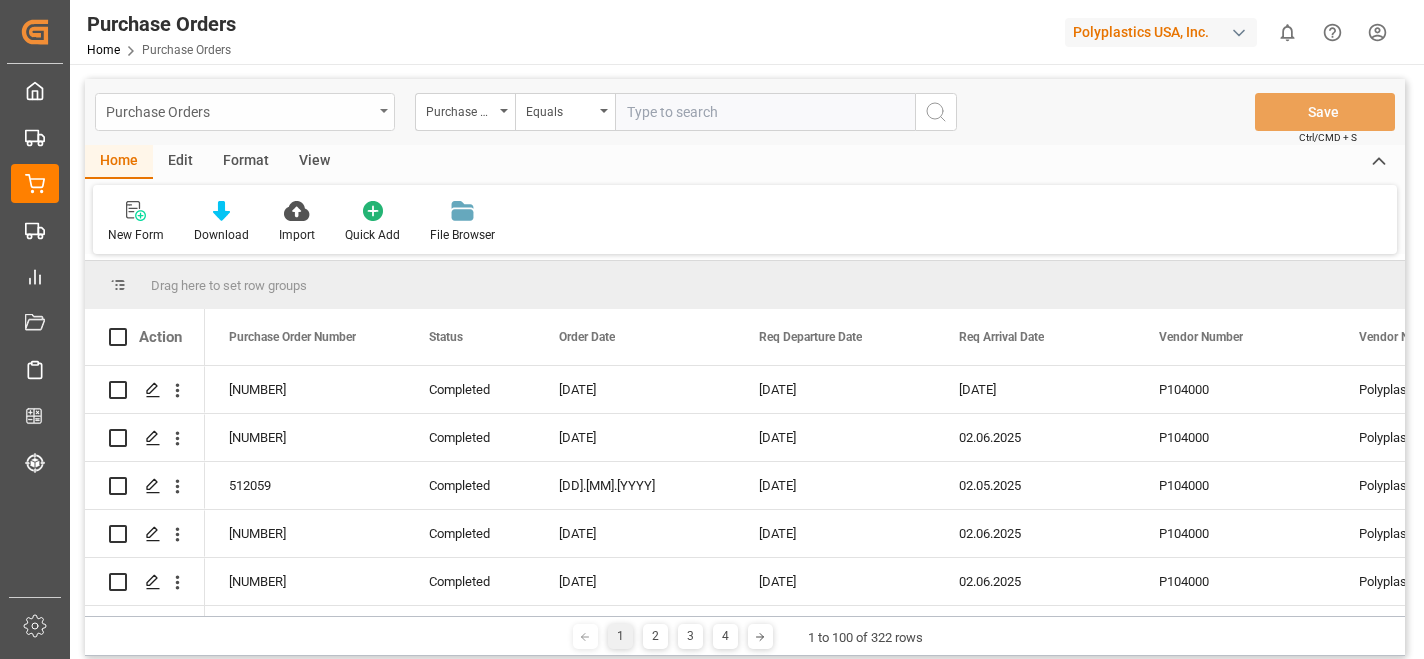 click on "Purchase Orders" at bounding box center [239, 110] 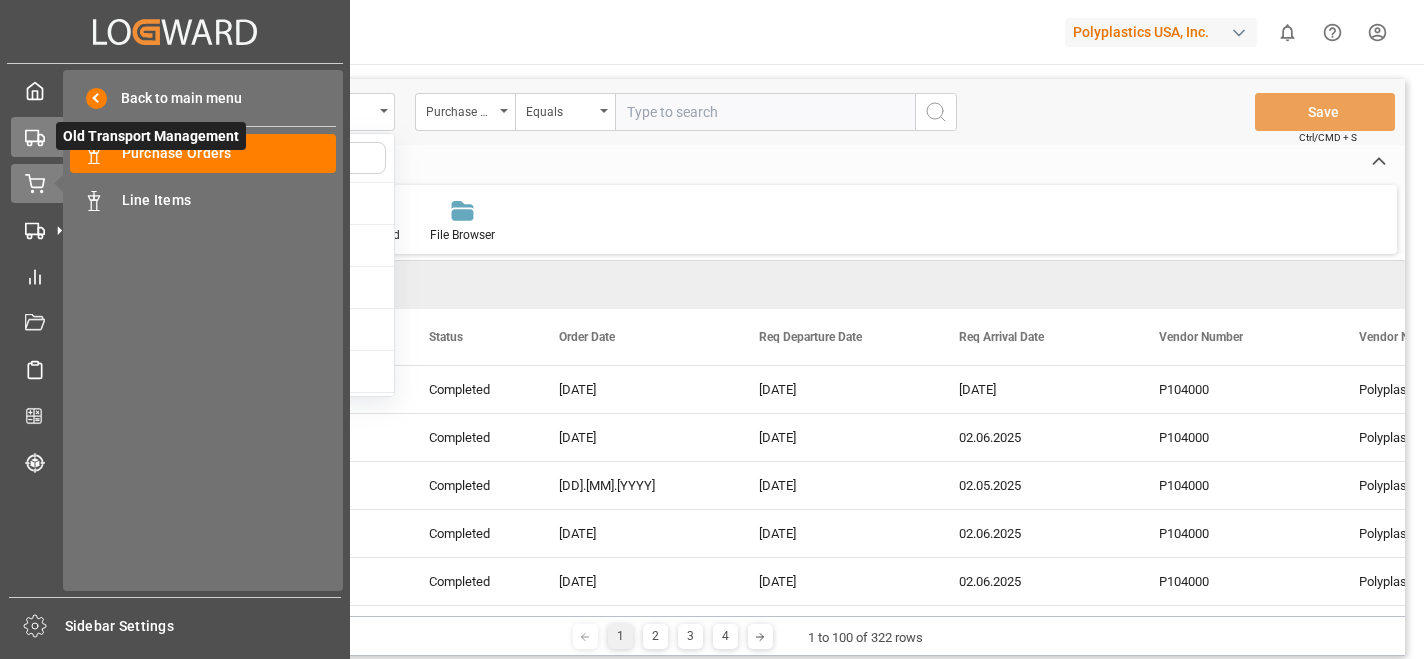 click 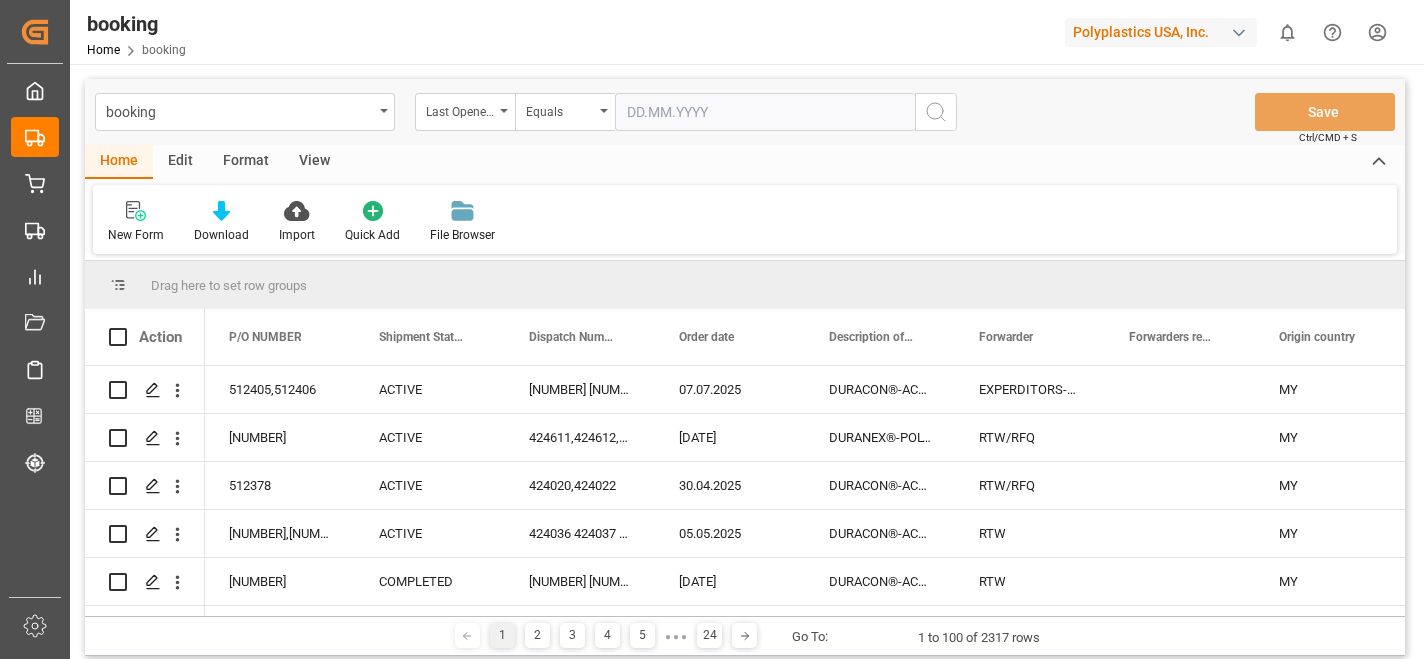 click on "Home Edit Format View" at bounding box center [745, 162] 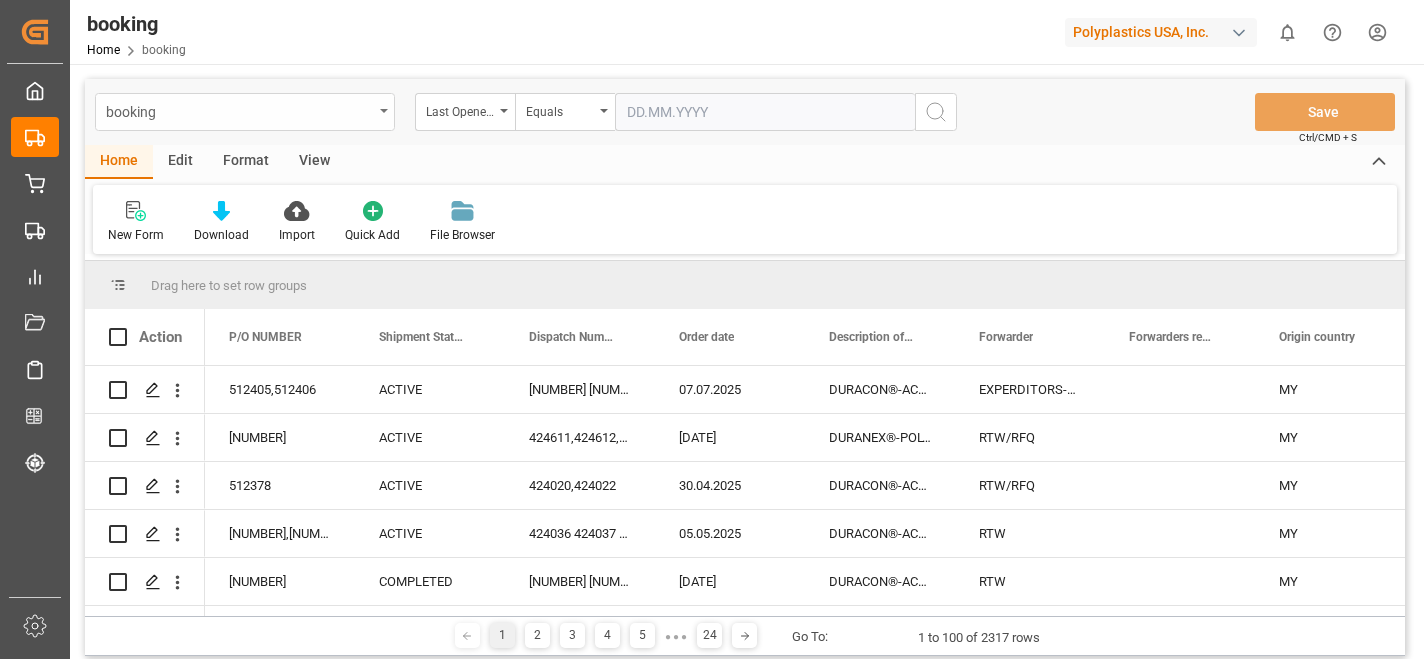 click on "booking" at bounding box center [245, 112] 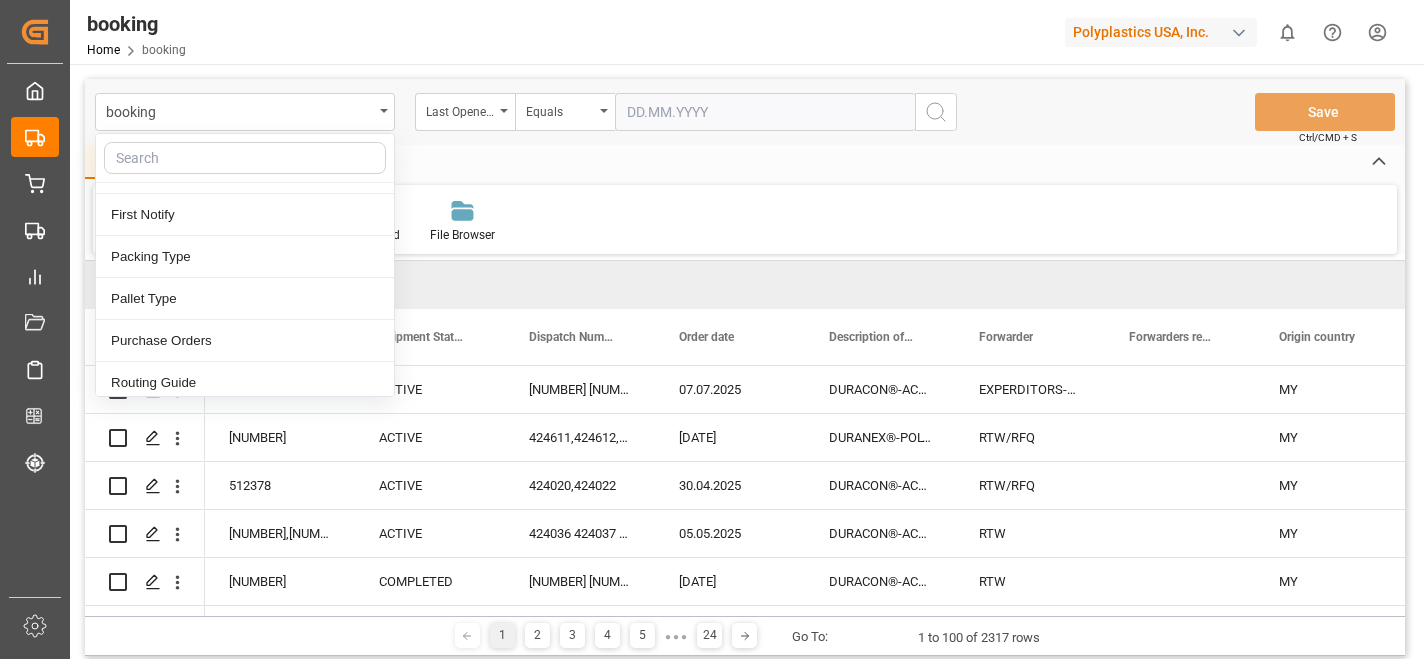 scroll, scrollTop: 207, scrollLeft: 0, axis: vertical 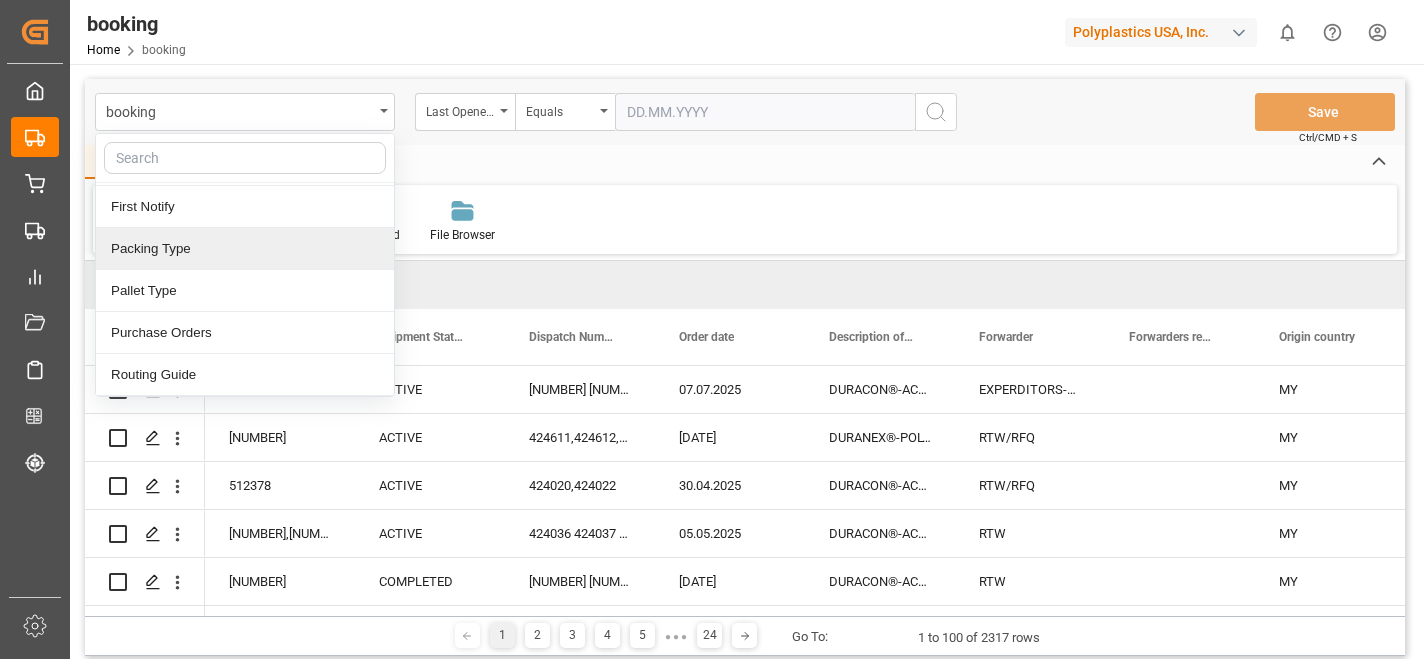 click on "Home Edit Format View" at bounding box center [745, 162] 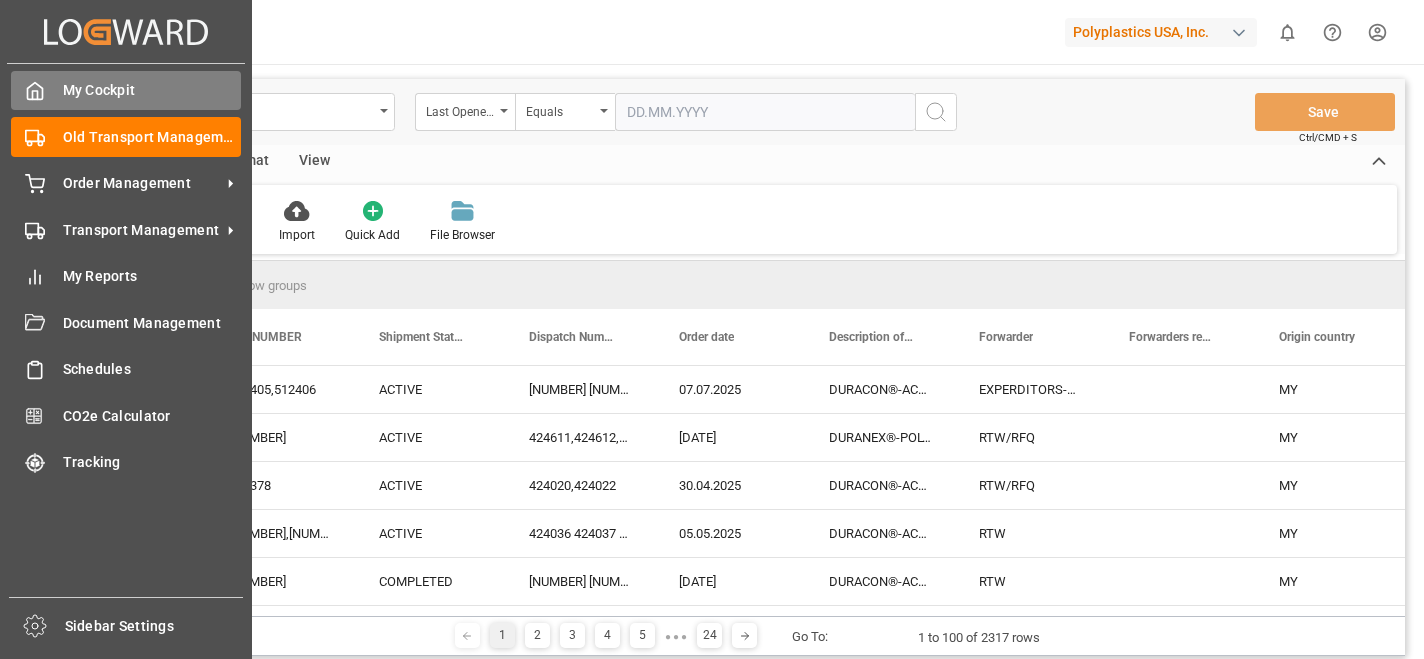 click 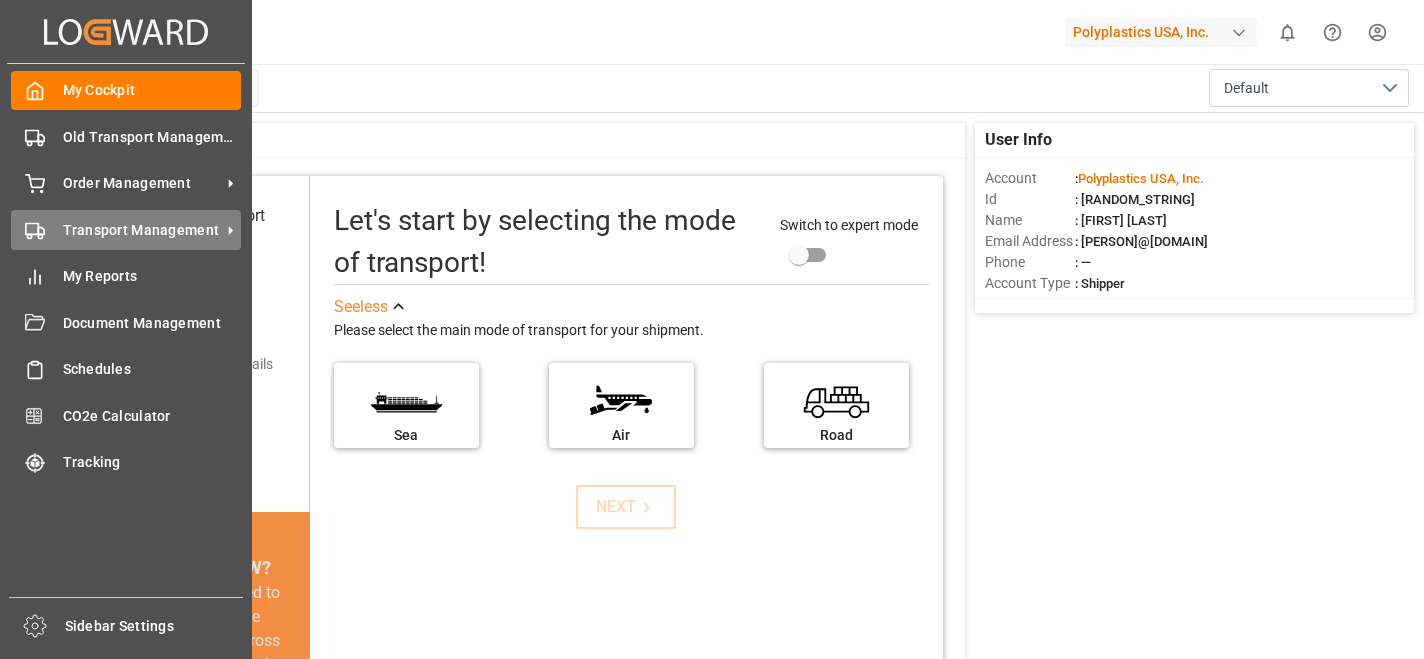 click on "Transport Management" at bounding box center [142, 230] 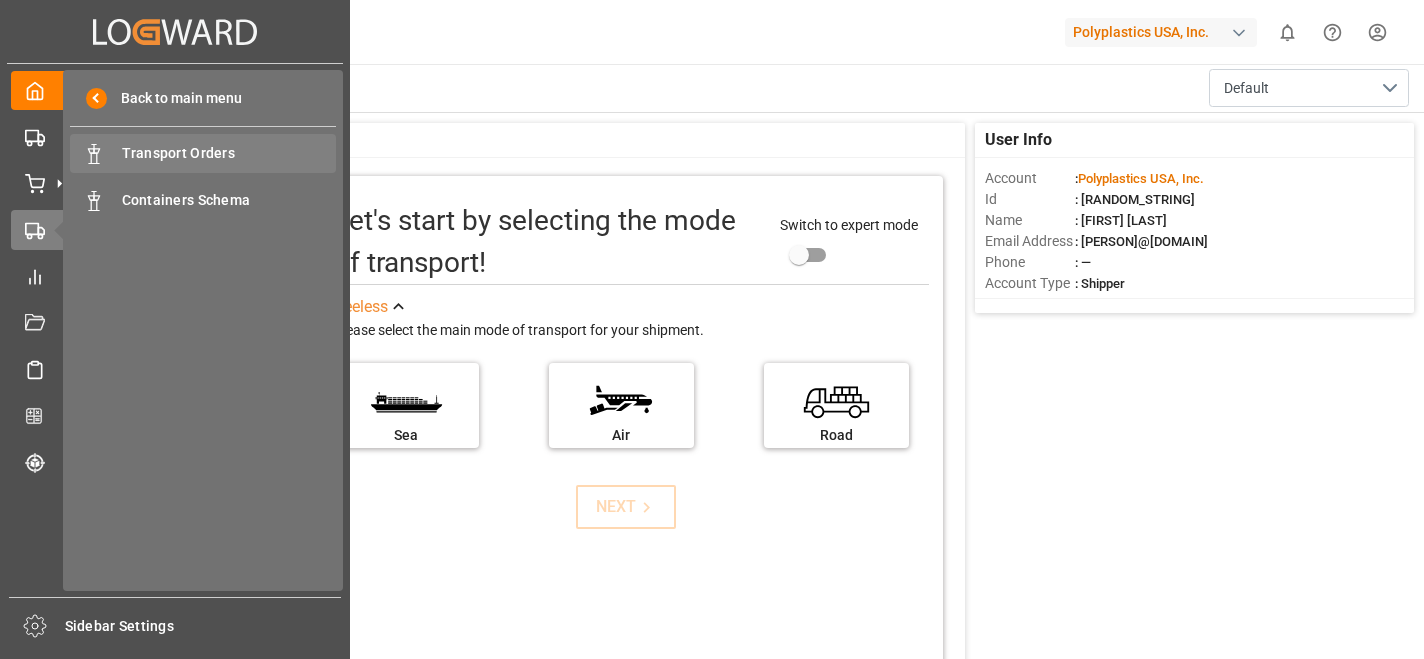 click on "Transport Orders" at bounding box center (229, 153) 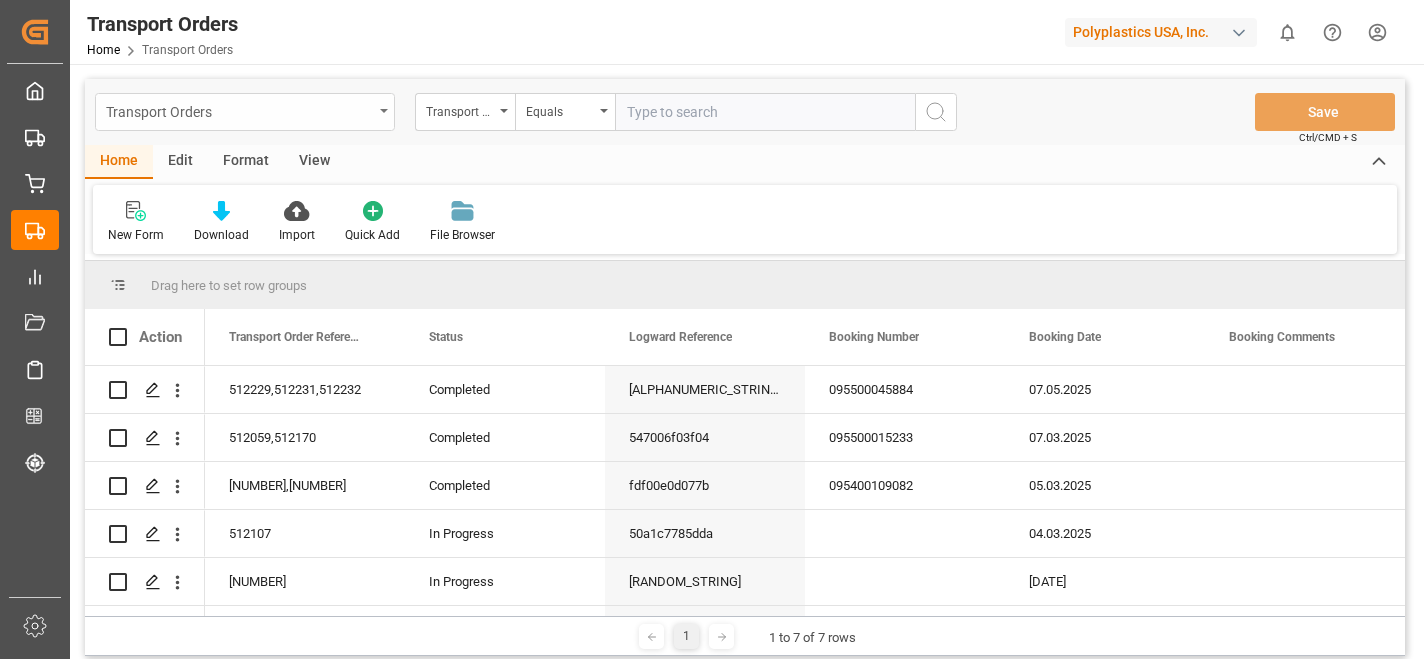 click on "Transport Orders" at bounding box center [245, 112] 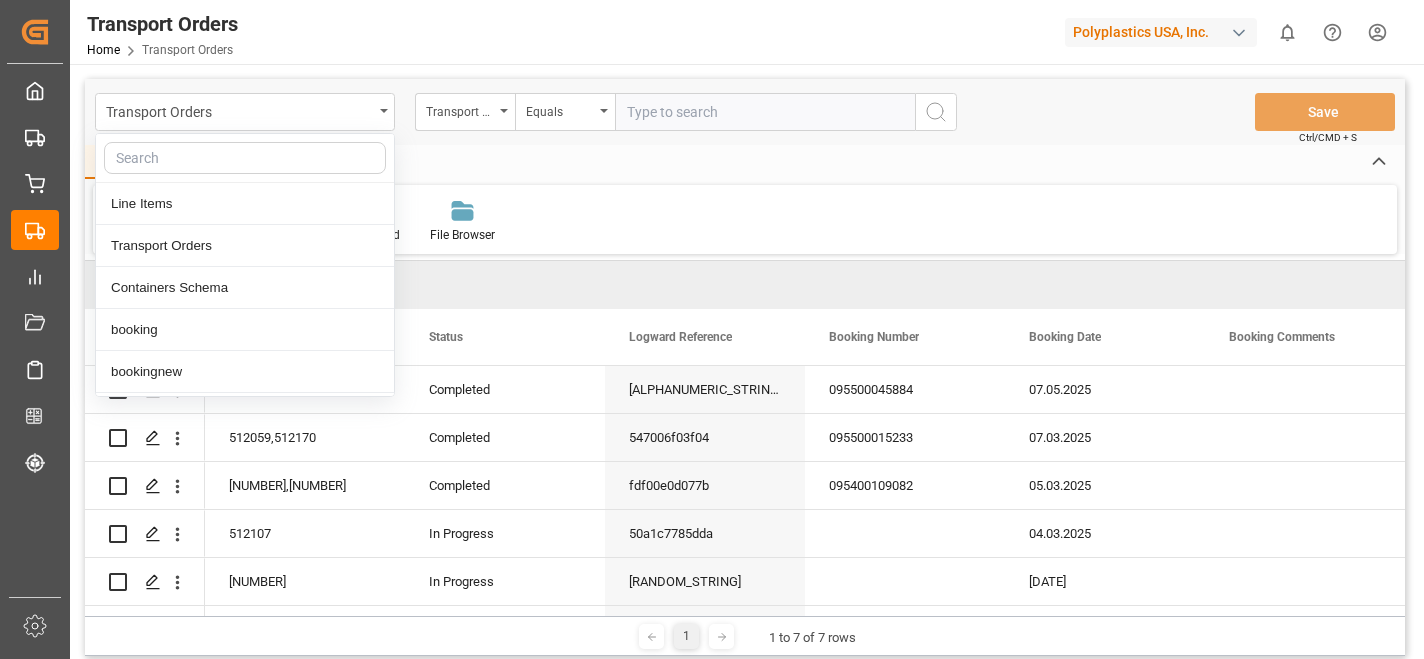 click on "Home Edit Format View" at bounding box center [745, 162] 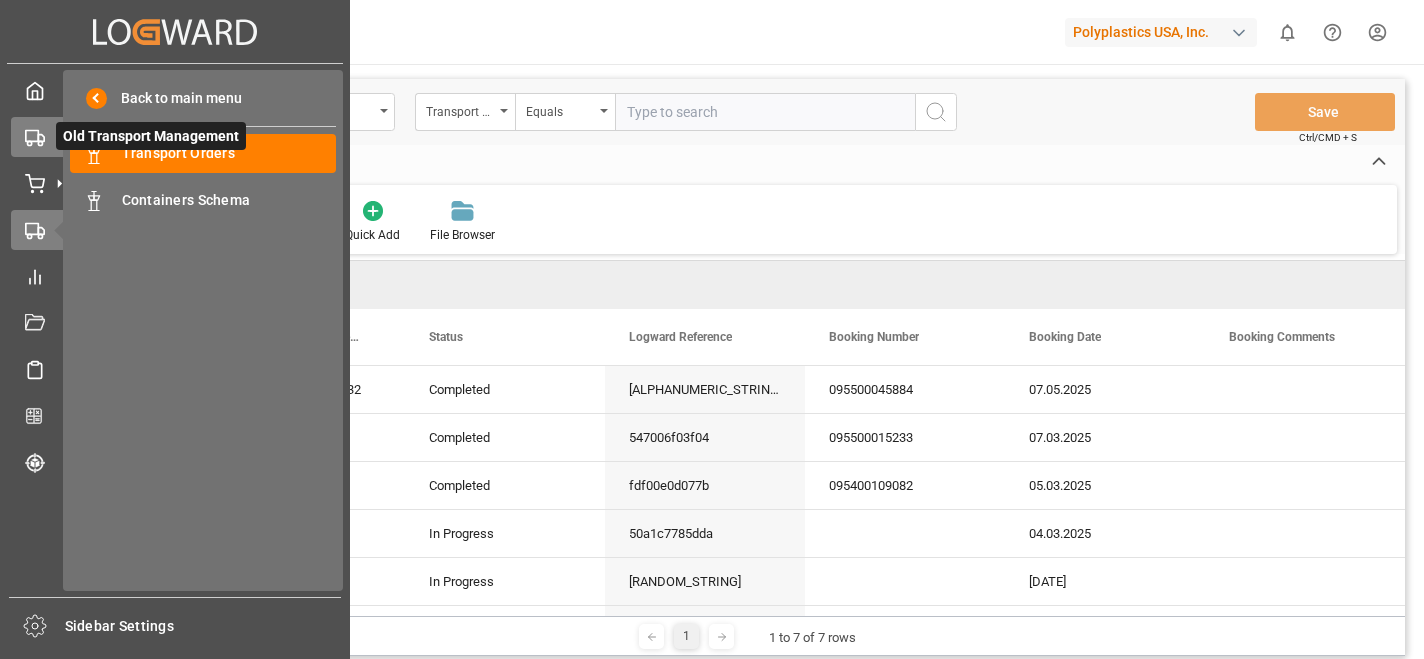 click 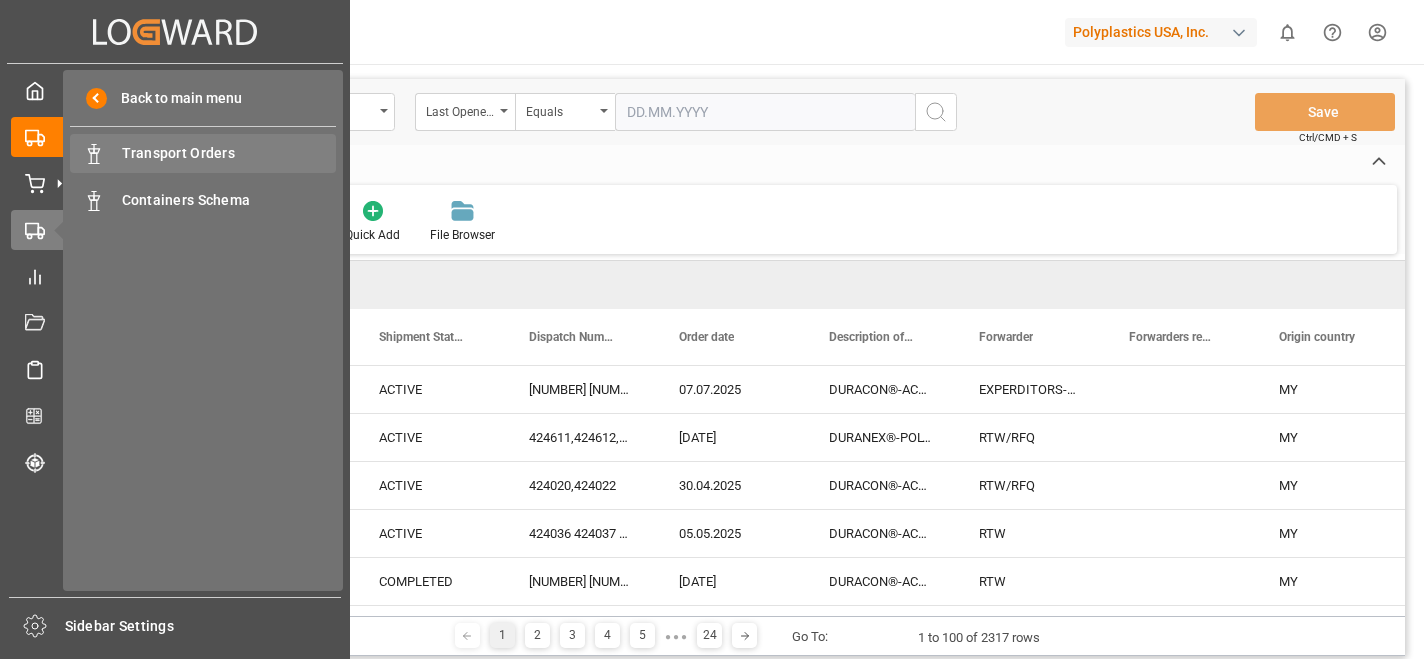 click on "Transport Orders" at bounding box center (229, 153) 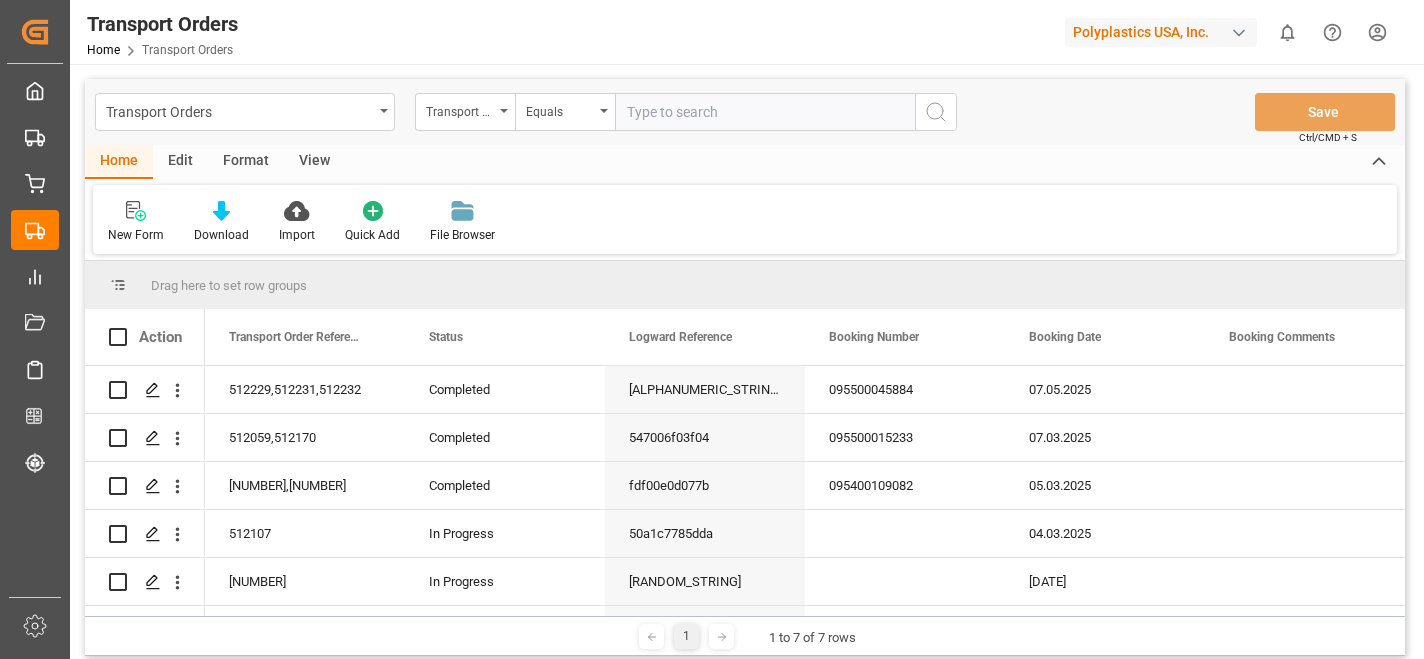 click on "Home Edit Format View" at bounding box center (745, 162) 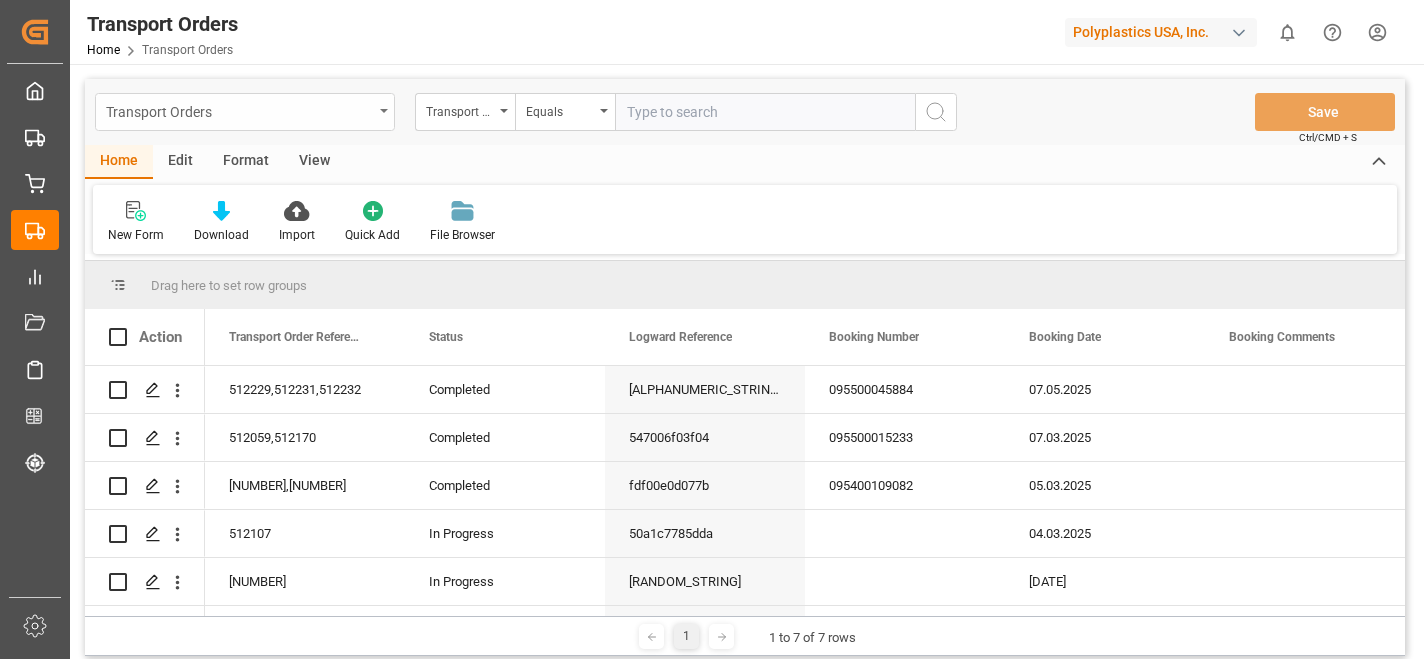 click on "Transport Orders" at bounding box center (239, 110) 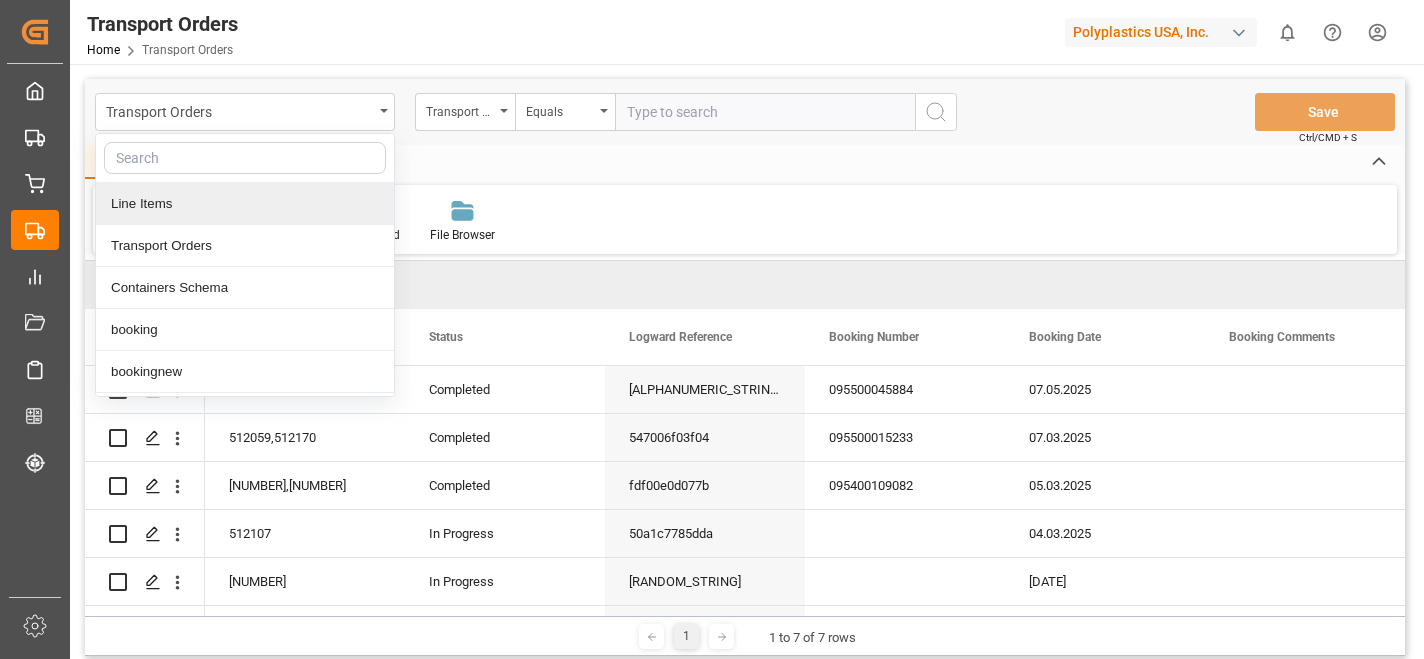 click on "Line Items" at bounding box center (245, 204) 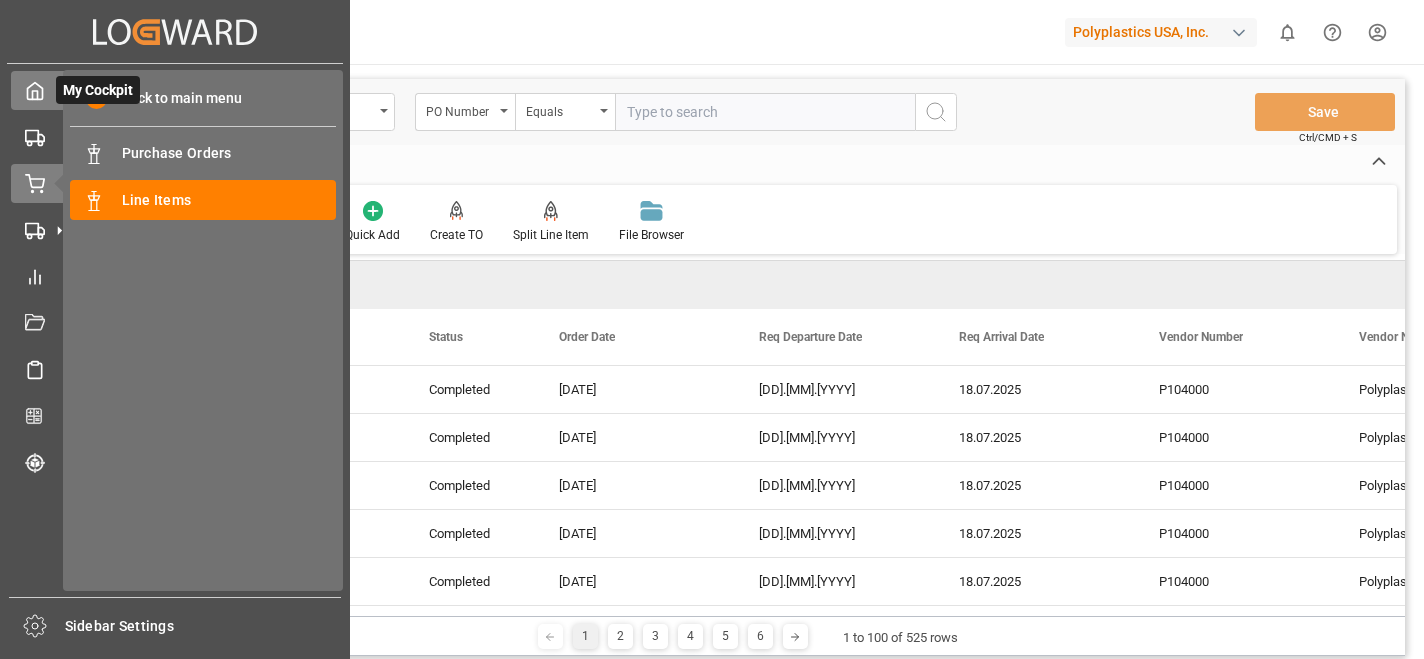 click 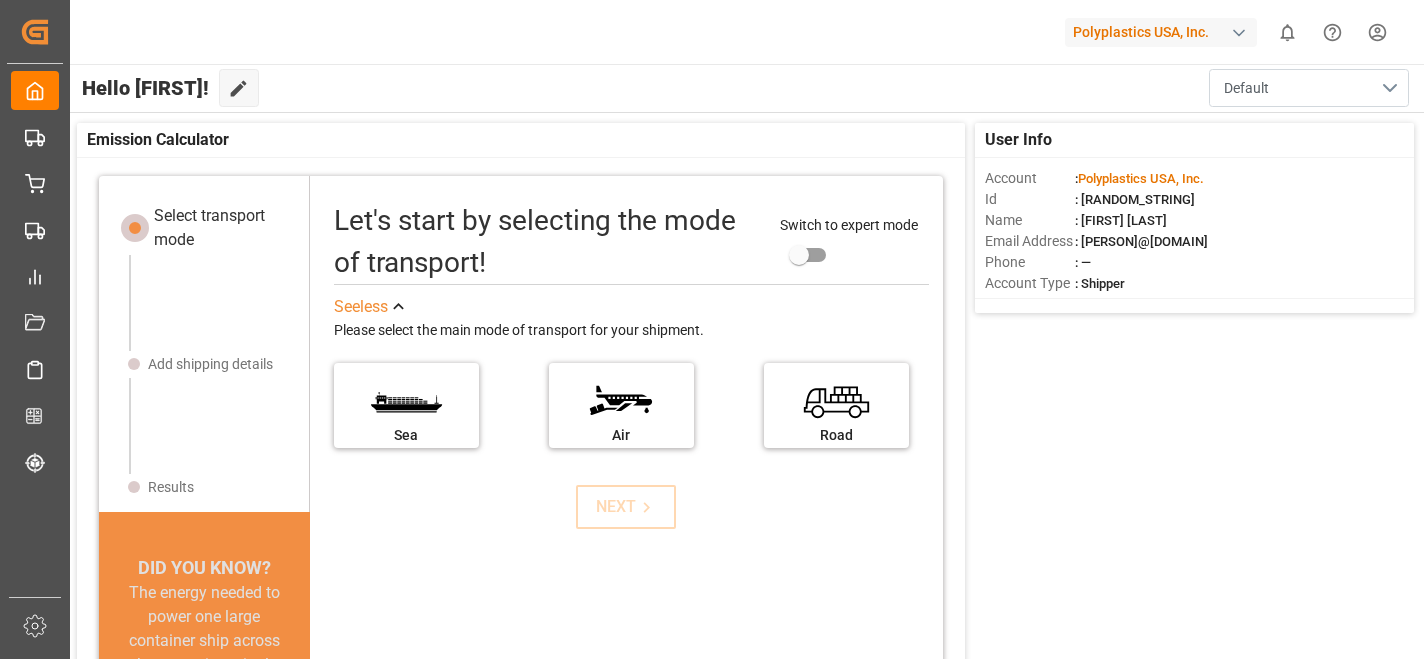 click on "Default" at bounding box center (1309, 88) 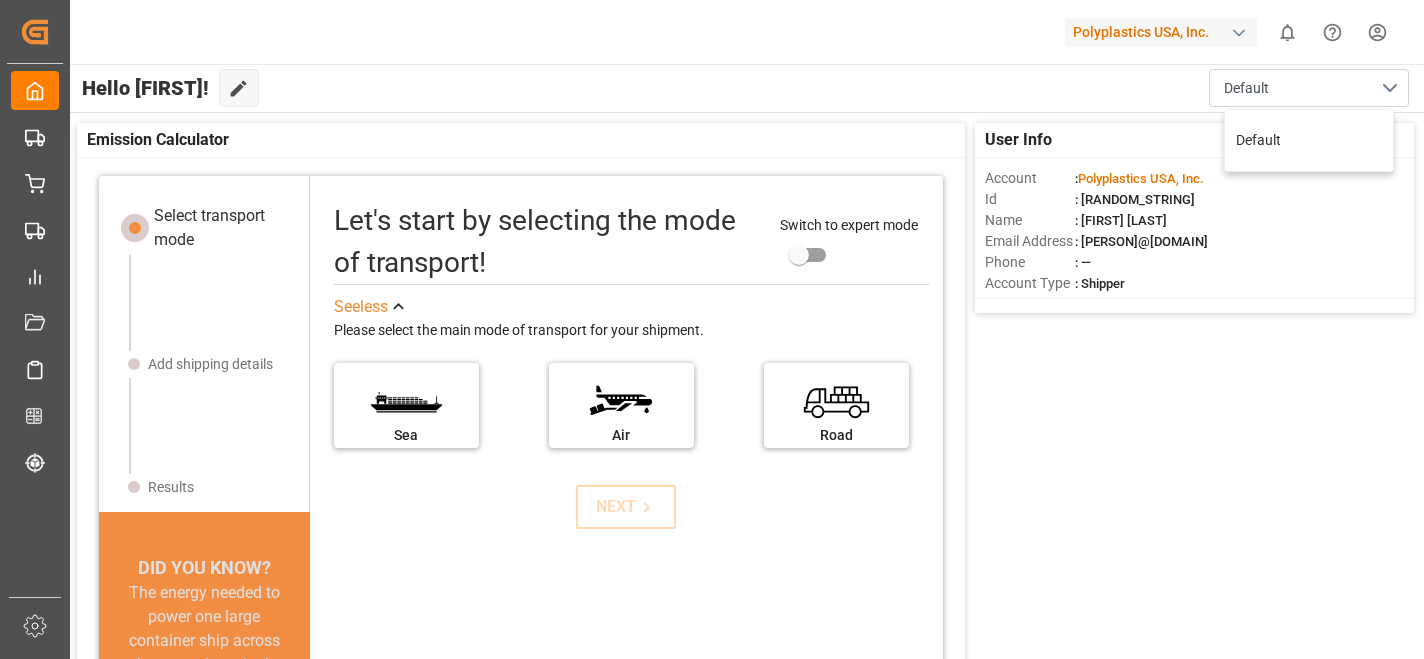 click on "Hello [PERSON]! Edit Cockpit Default Default" at bounding box center [745, 88] 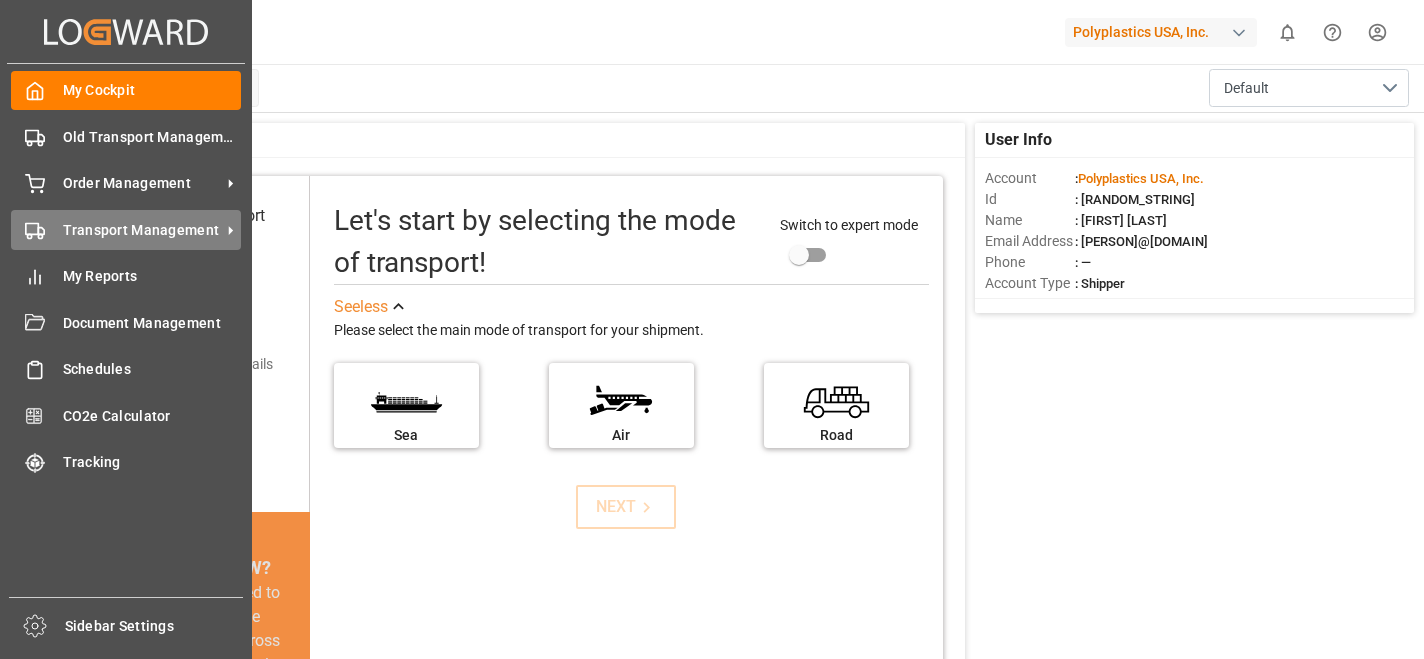 click on "Transport Management" at bounding box center (142, 230) 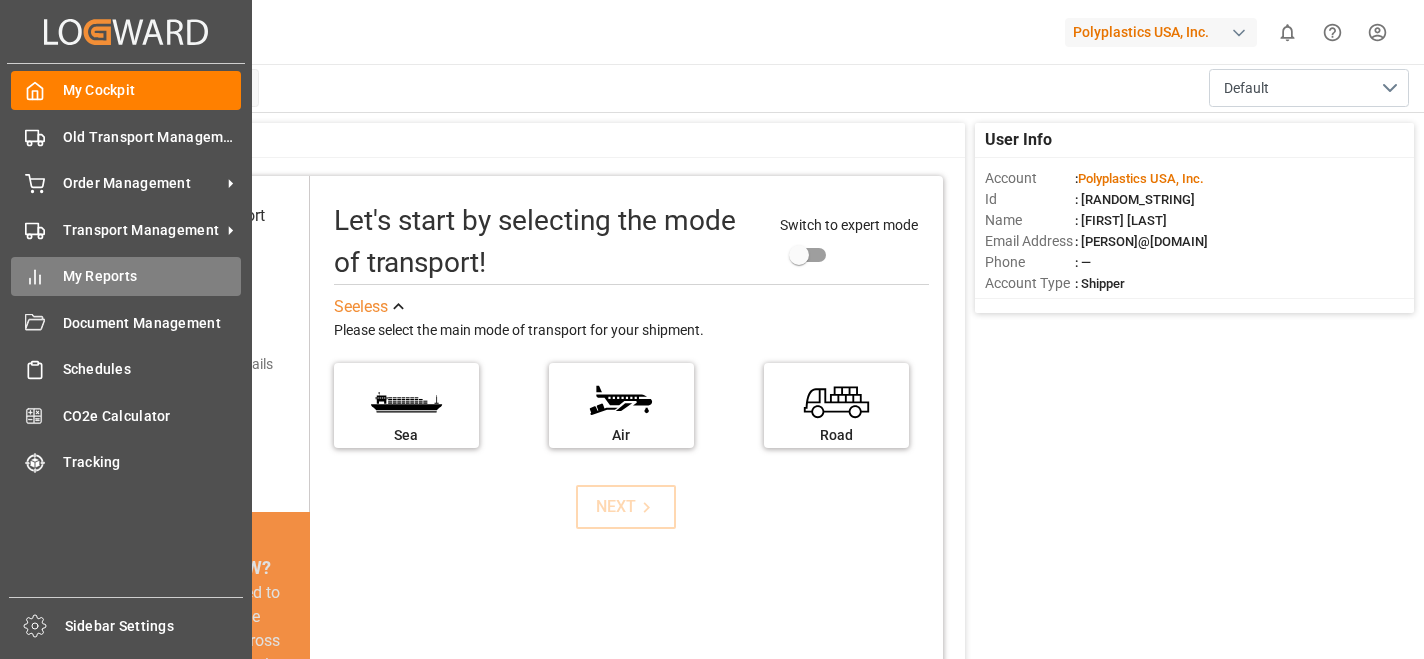 click on "My Reports My Reports" at bounding box center [126, 276] 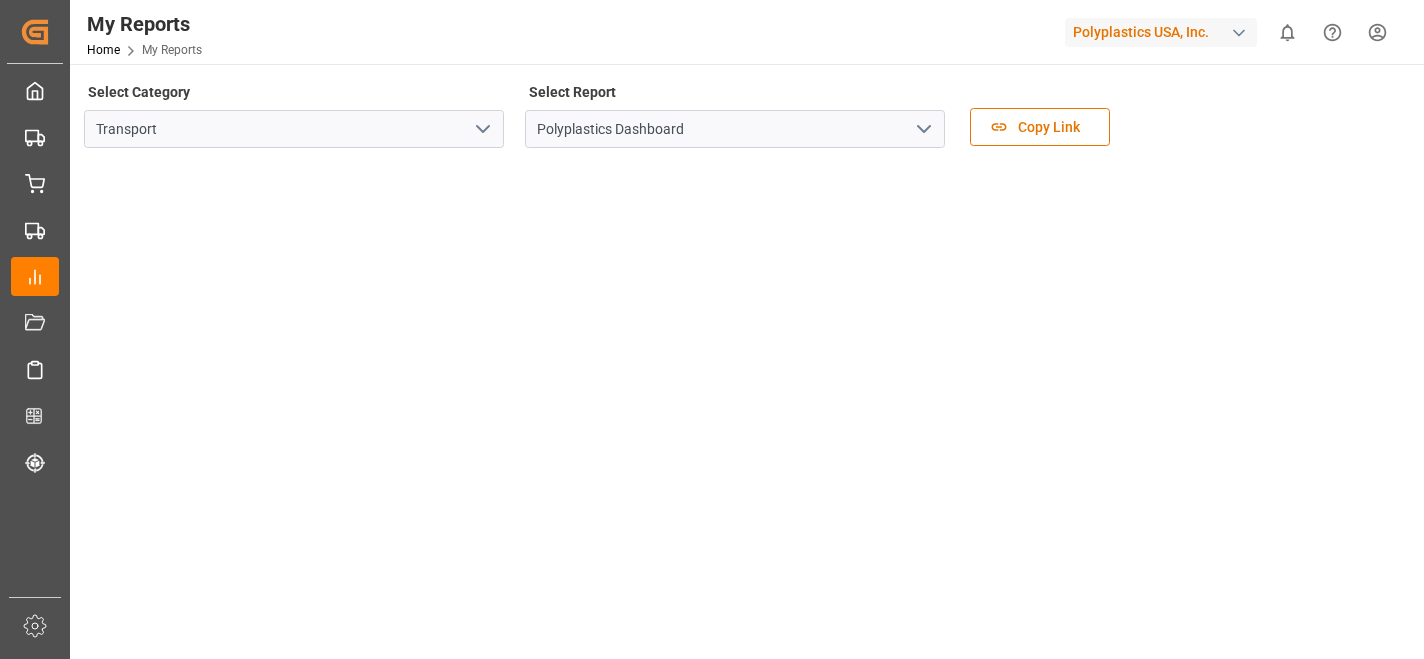 click 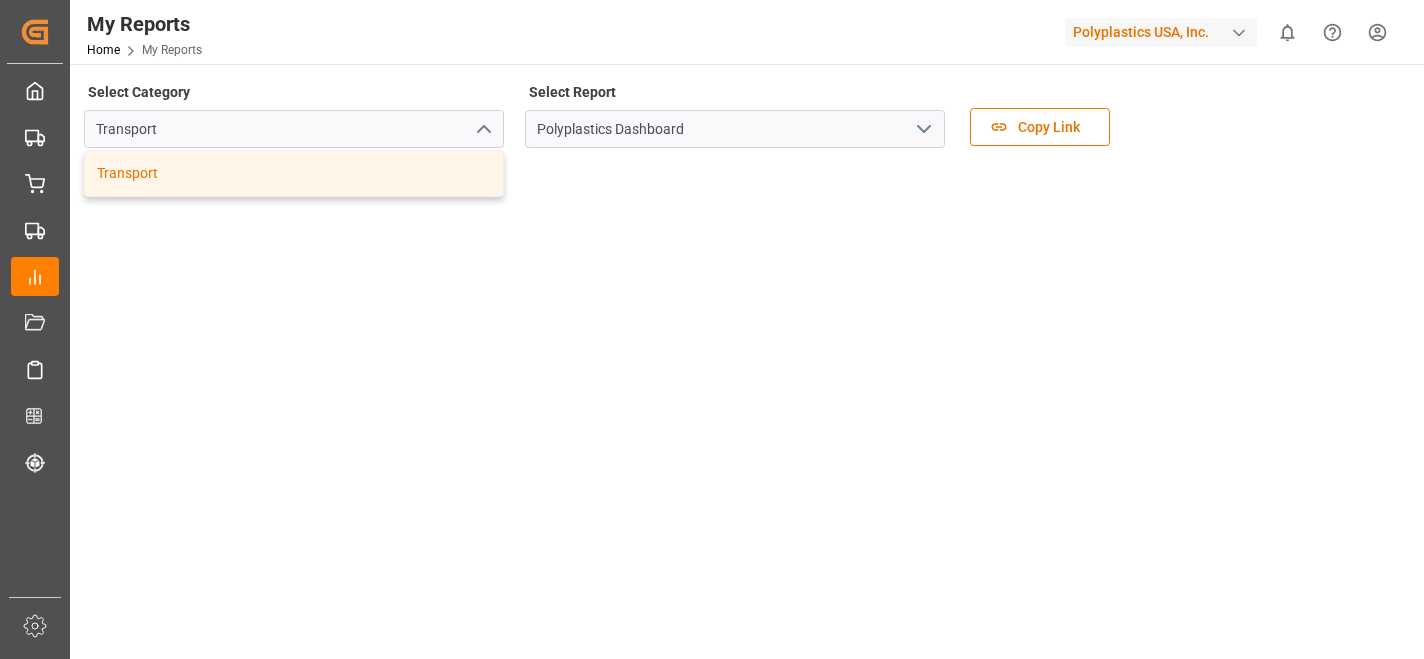 click 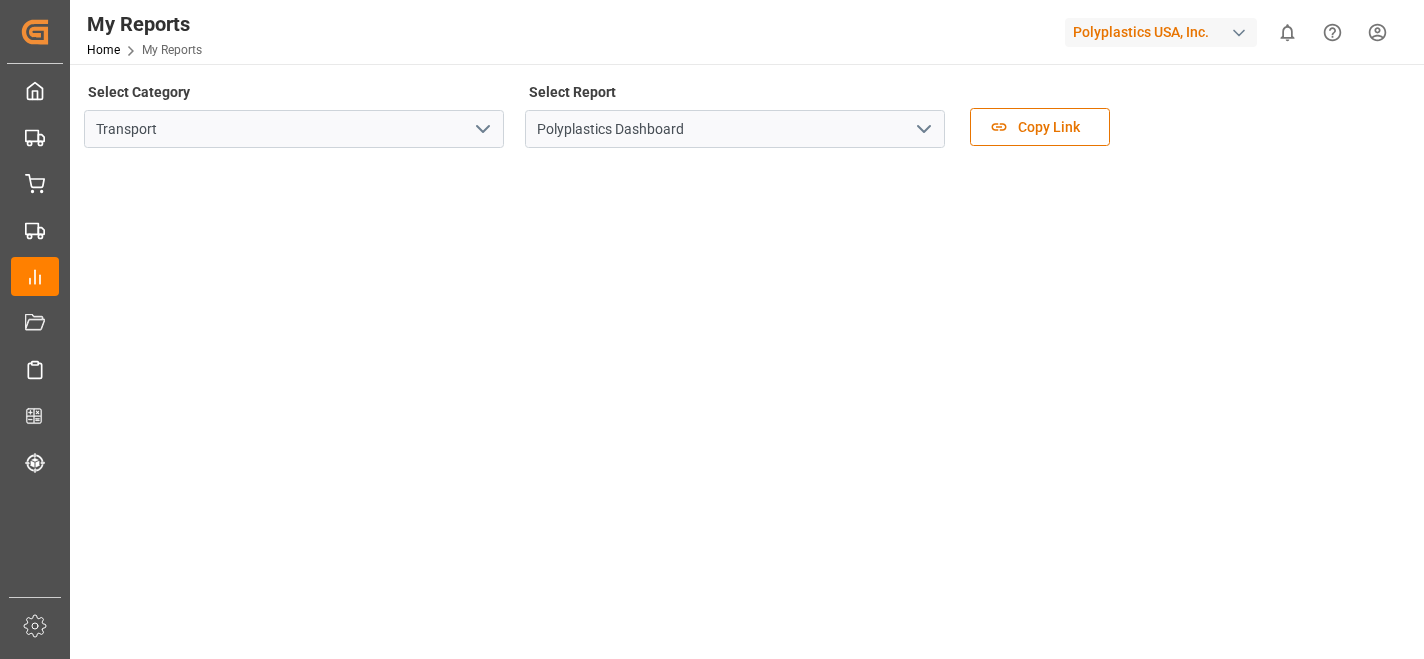 click on "Select Category Transport" at bounding box center [294, 120] 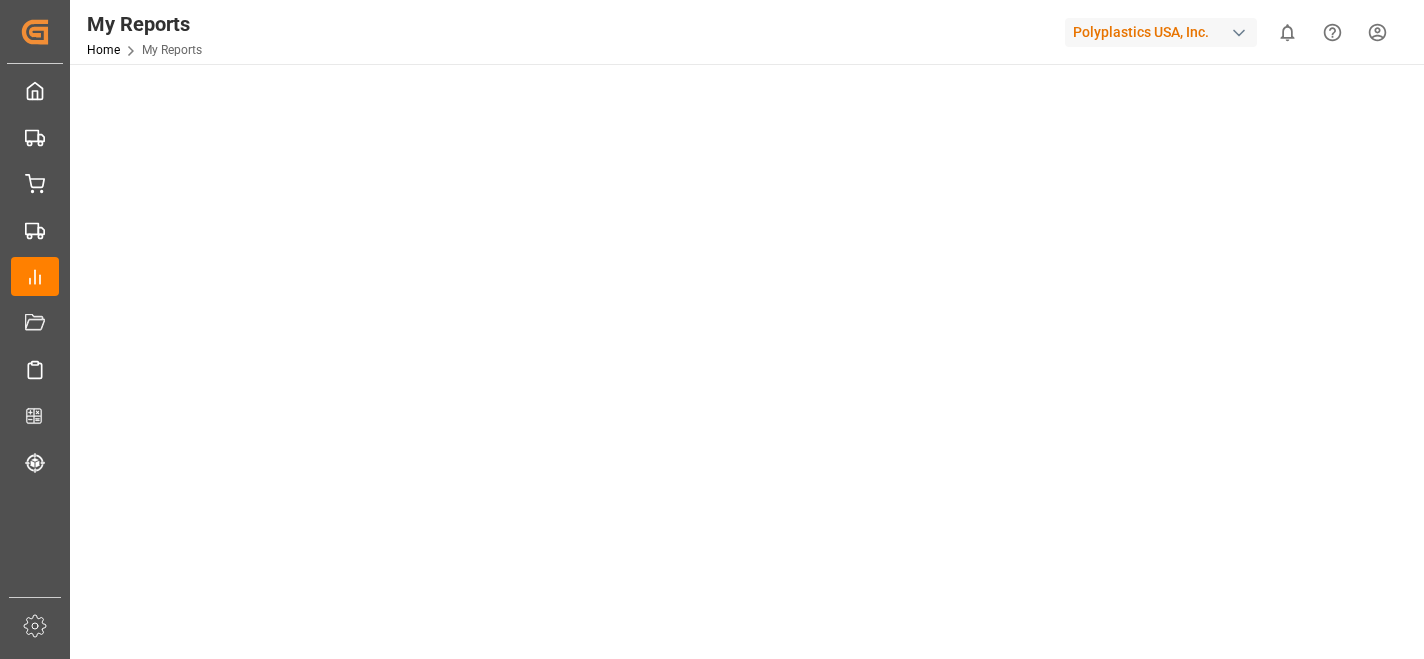 scroll, scrollTop: 0, scrollLeft: 0, axis: both 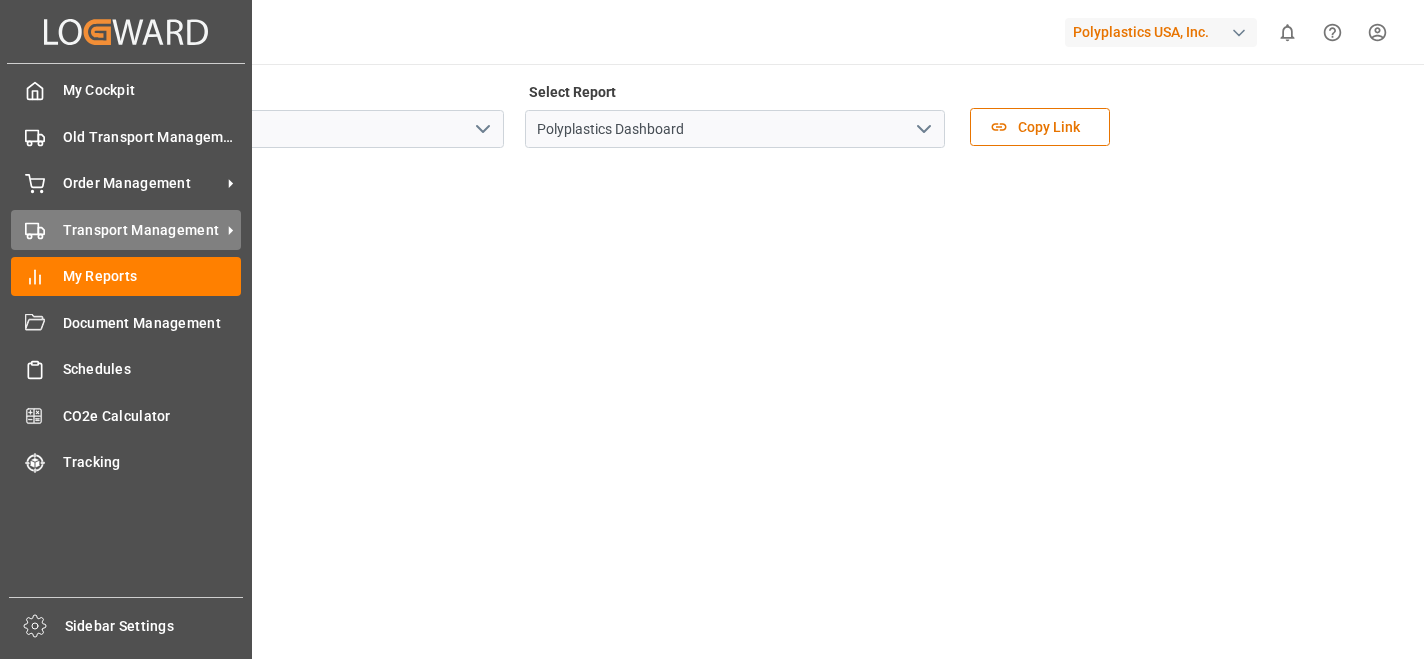 click on "Transport Management" at bounding box center (142, 230) 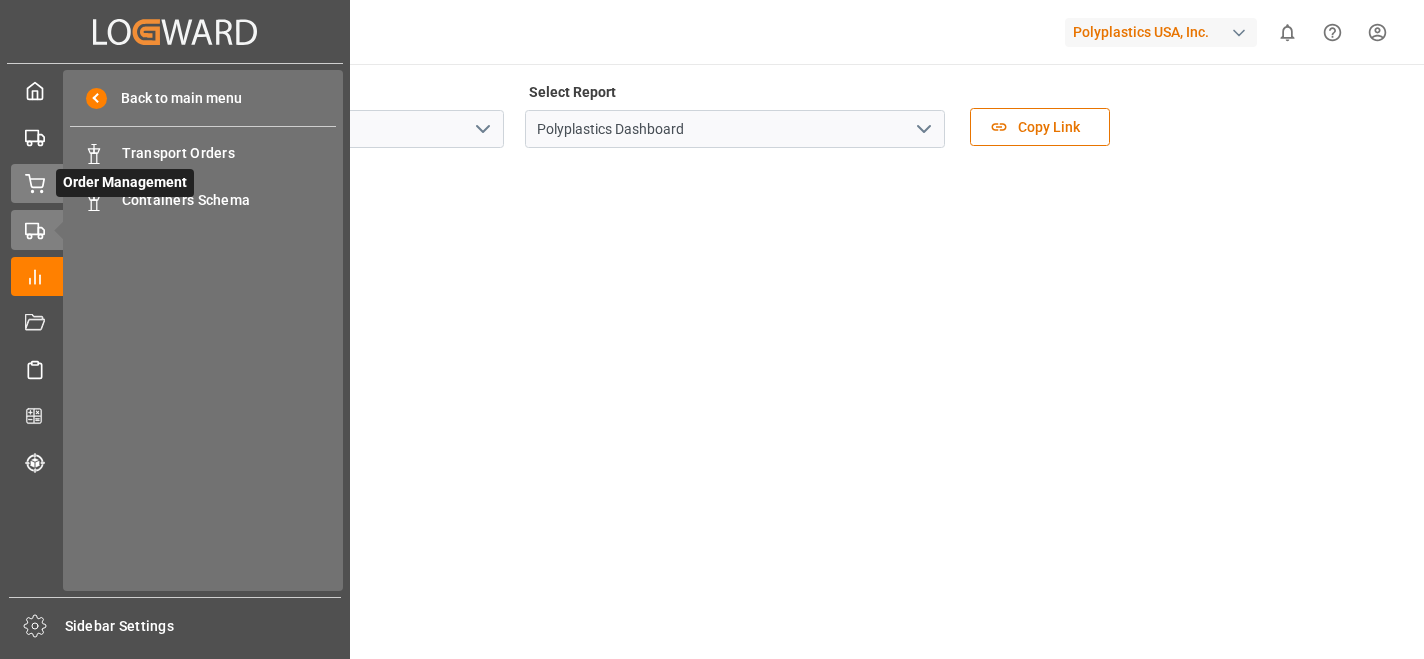 click 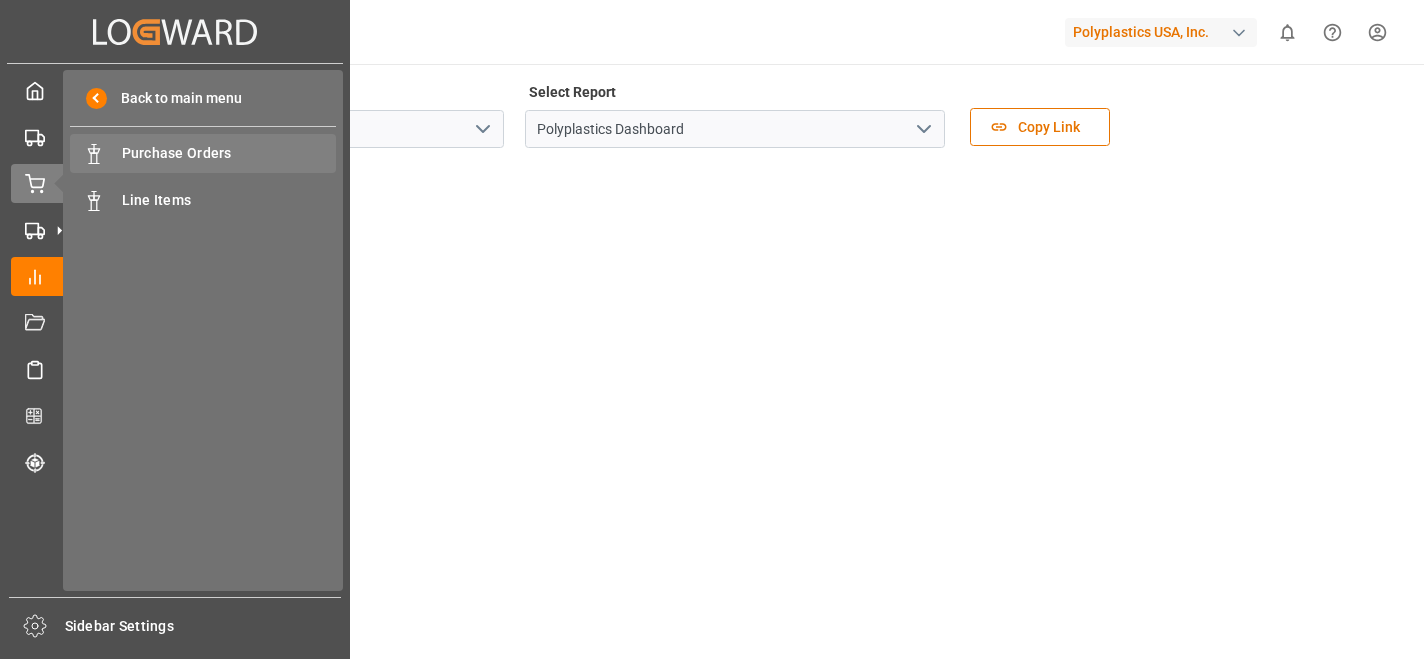 click on "Purchase Orders" at bounding box center (229, 153) 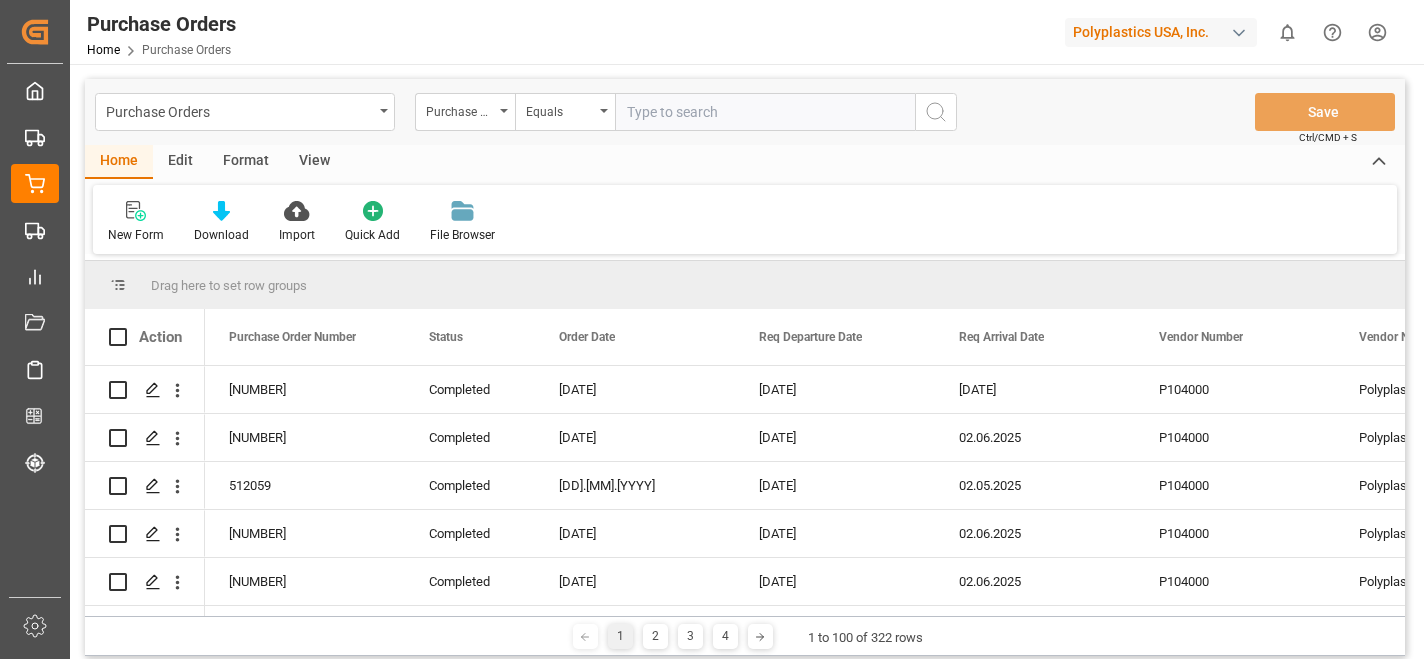 click at bounding box center [1239, 33] 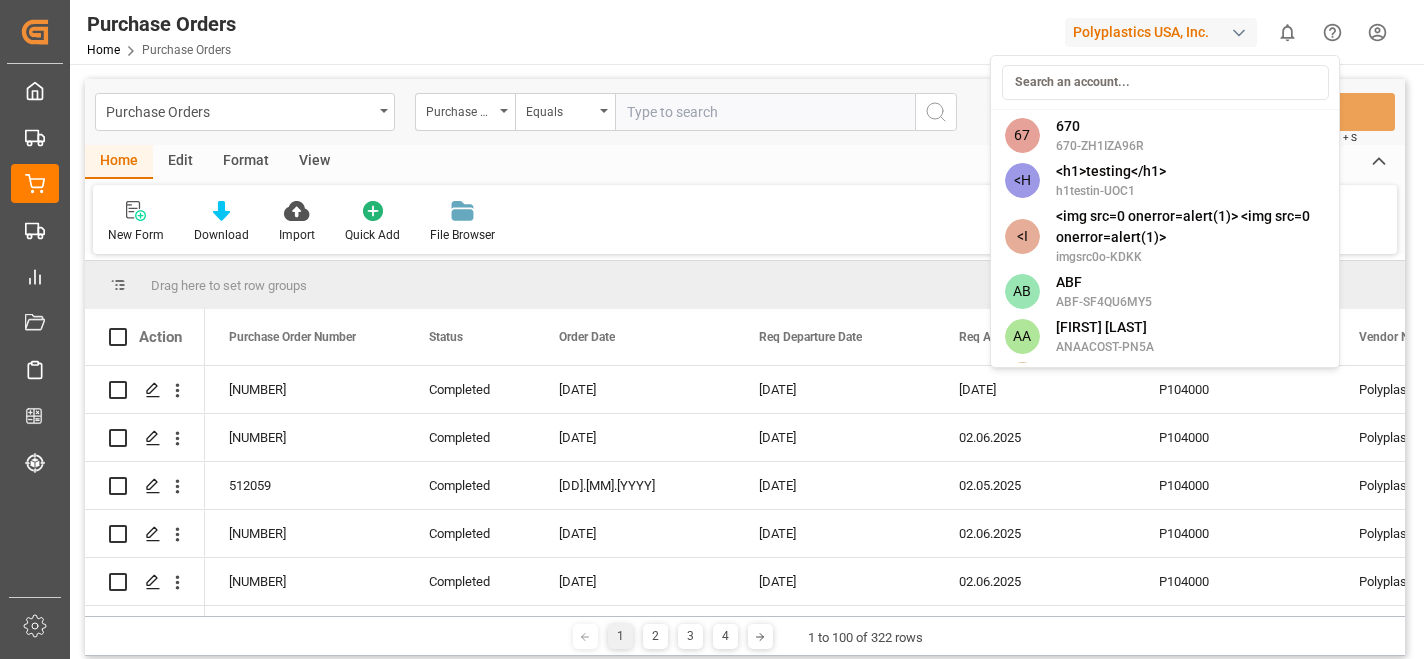 click on "Created by potrace 1.15, written by Peter Selinger 2001-2017 Created by potrace 1.15, written by Peter Selinger 2001-2017 My Cockpit My Cockpit Old Transport Management Old Transport Management Order Management Order Management Transport Management Transport Management My Reports My Reports Document Management Document Management Schedules Schedules CO2e Calculator CO2e Calculator Tracking Tracking Sidebar Settings Back to main menu Purchase Orders Home Purchase Orders Polyplastics USA, Inc. 0 Notifications Only show unread All Watching Mark all categories read No notifications Purchase Orders Purchase Order Number Equals Save Ctrl/CMD + S Home Edit Format View New Form Download Import Quick Add File Browser
Drag here to set row groups Drag here to set column labels
Action
to" at bounding box center (712, 329) 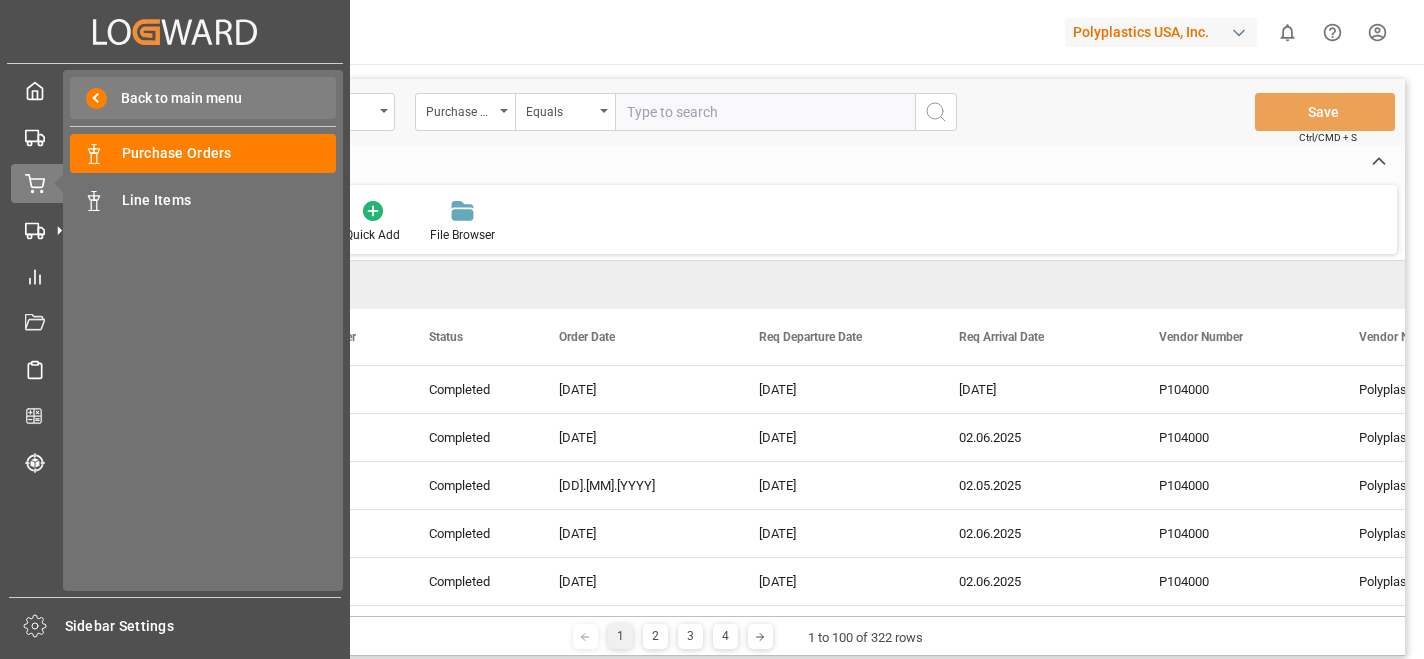 click on "Back to main menu" at bounding box center [174, 98] 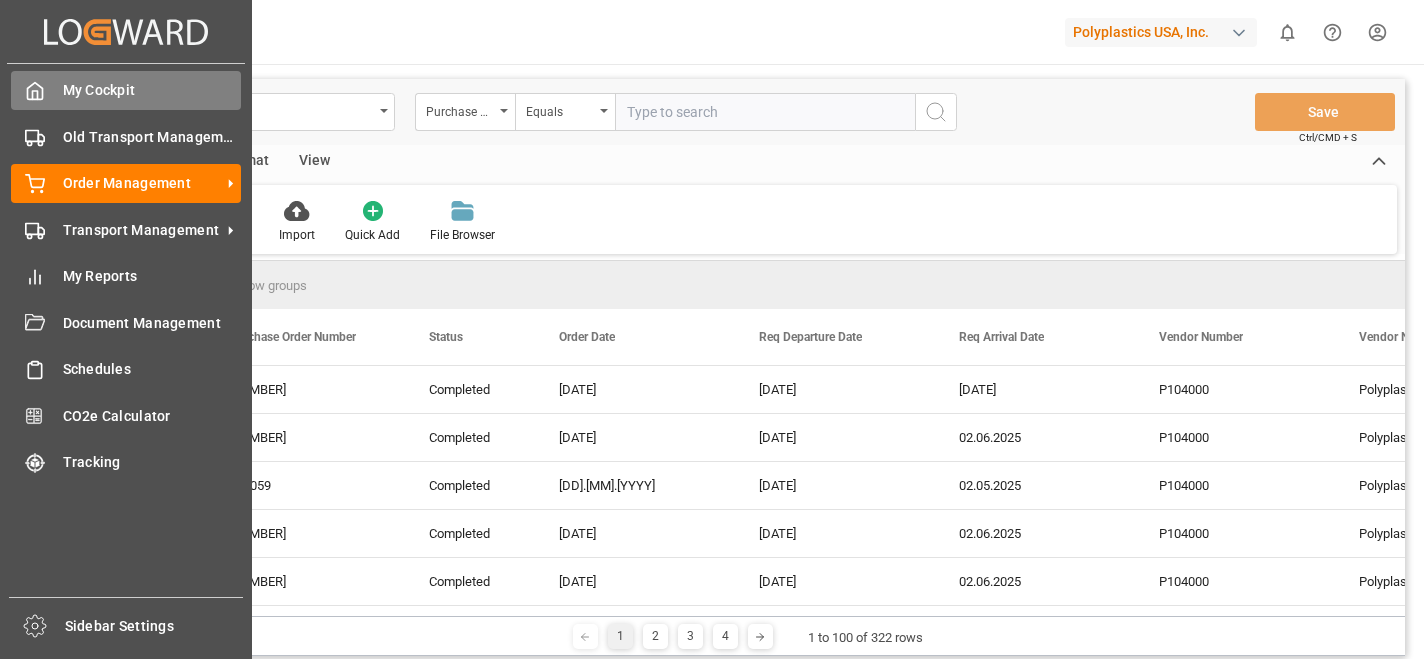 click on "My Cockpit" at bounding box center [152, 90] 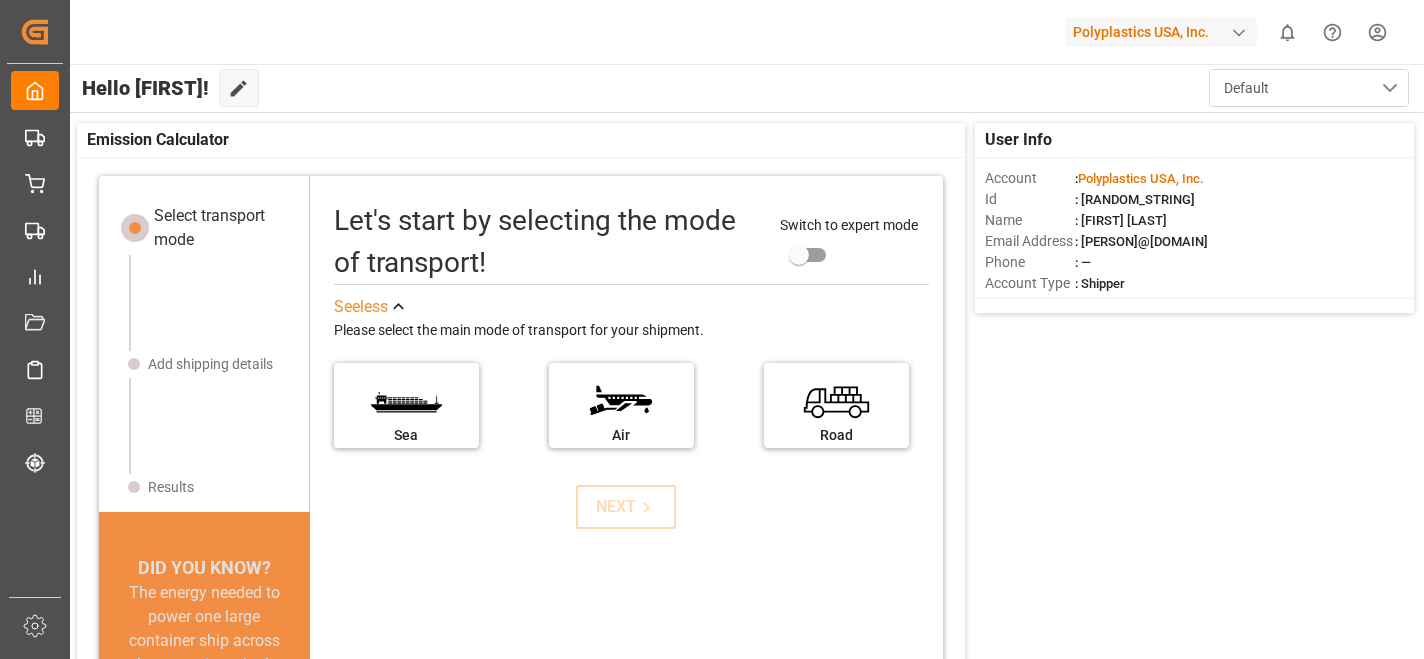 click on "Default" at bounding box center (1309, 88) 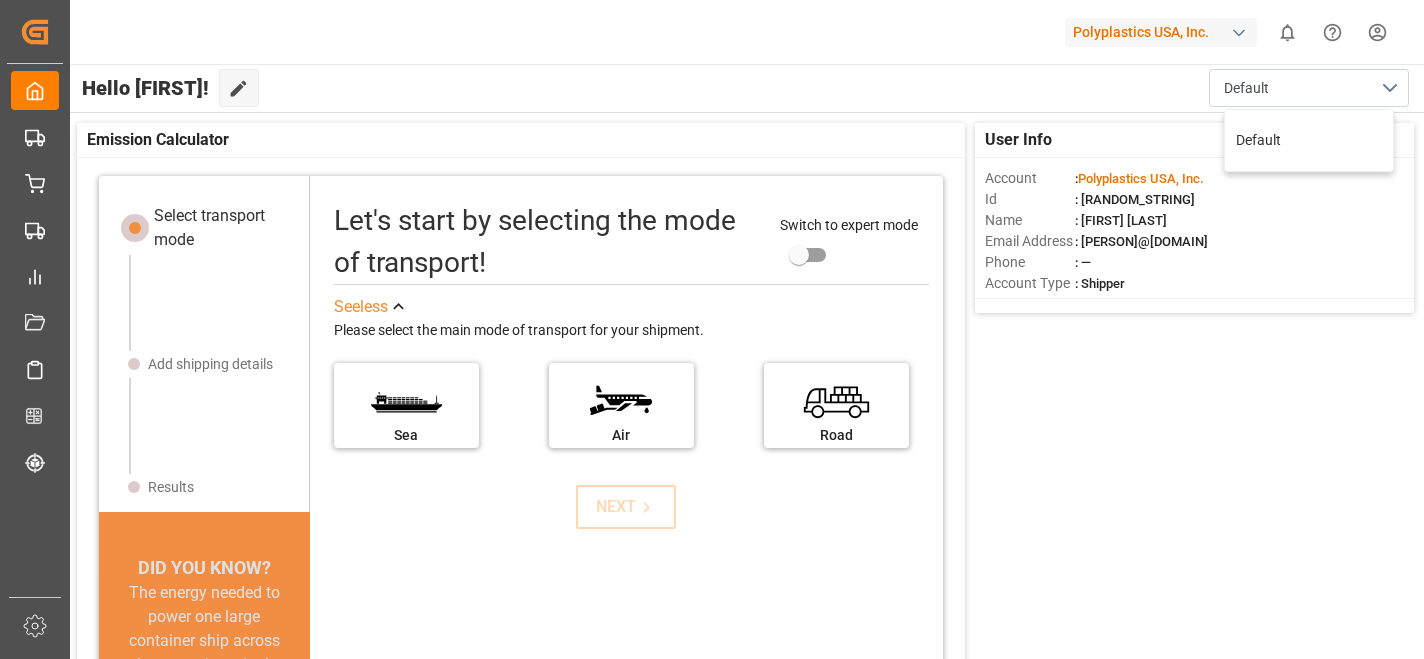 click on "Hello [PERSON]! Edit Cockpit Default Default" at bounding box center (745, 88) 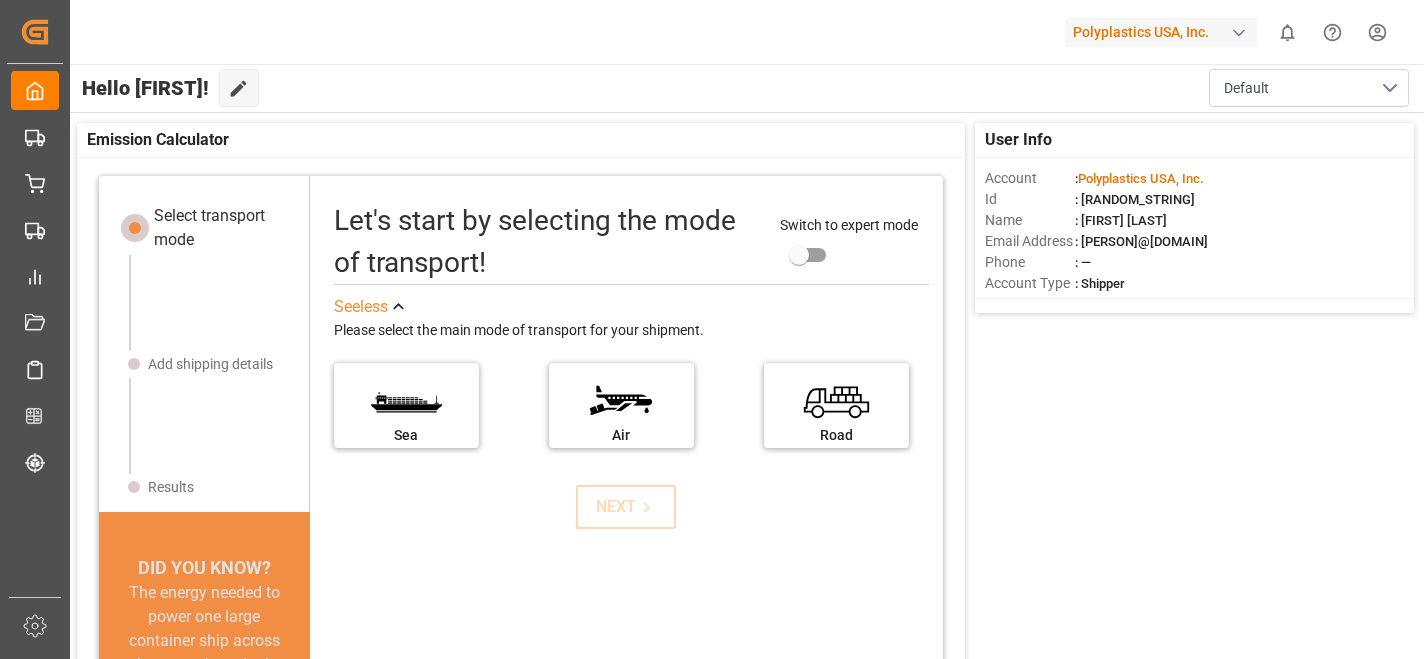 click at bounding box center (1239, 33) 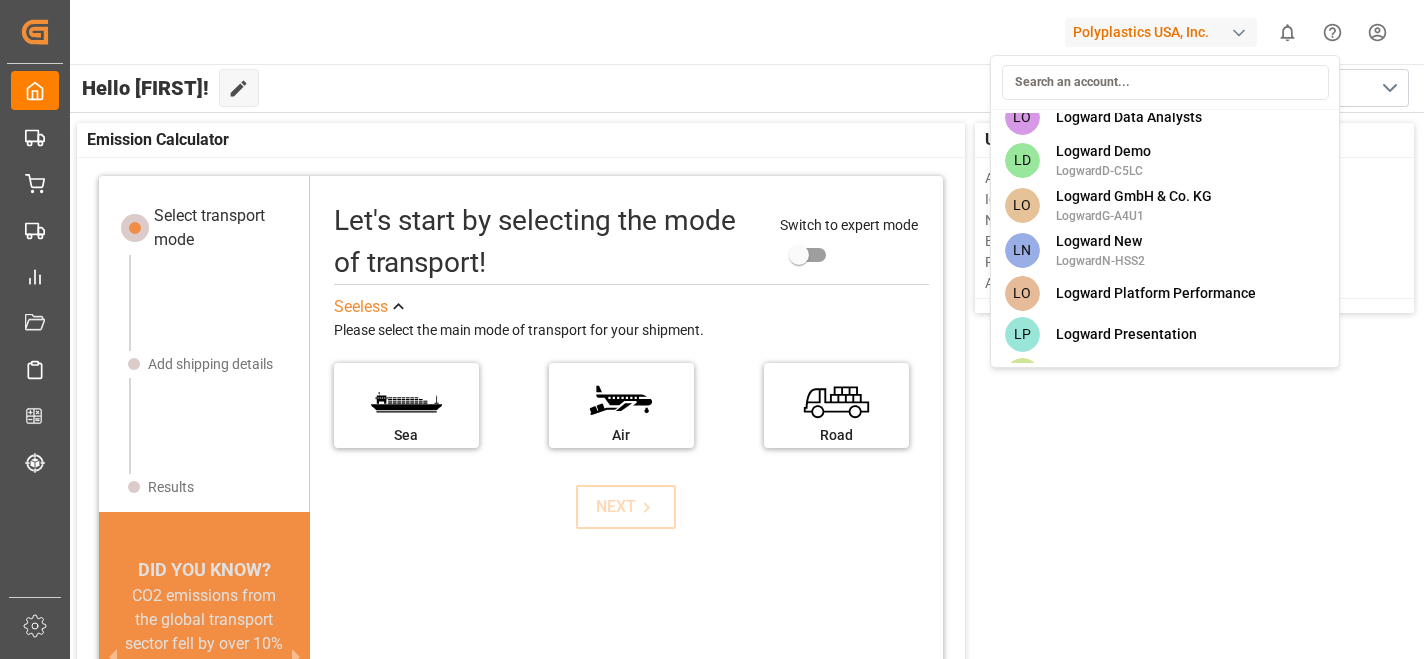 scroll, scrollTop: 9219, scrollLeft: 0, axis: vertical 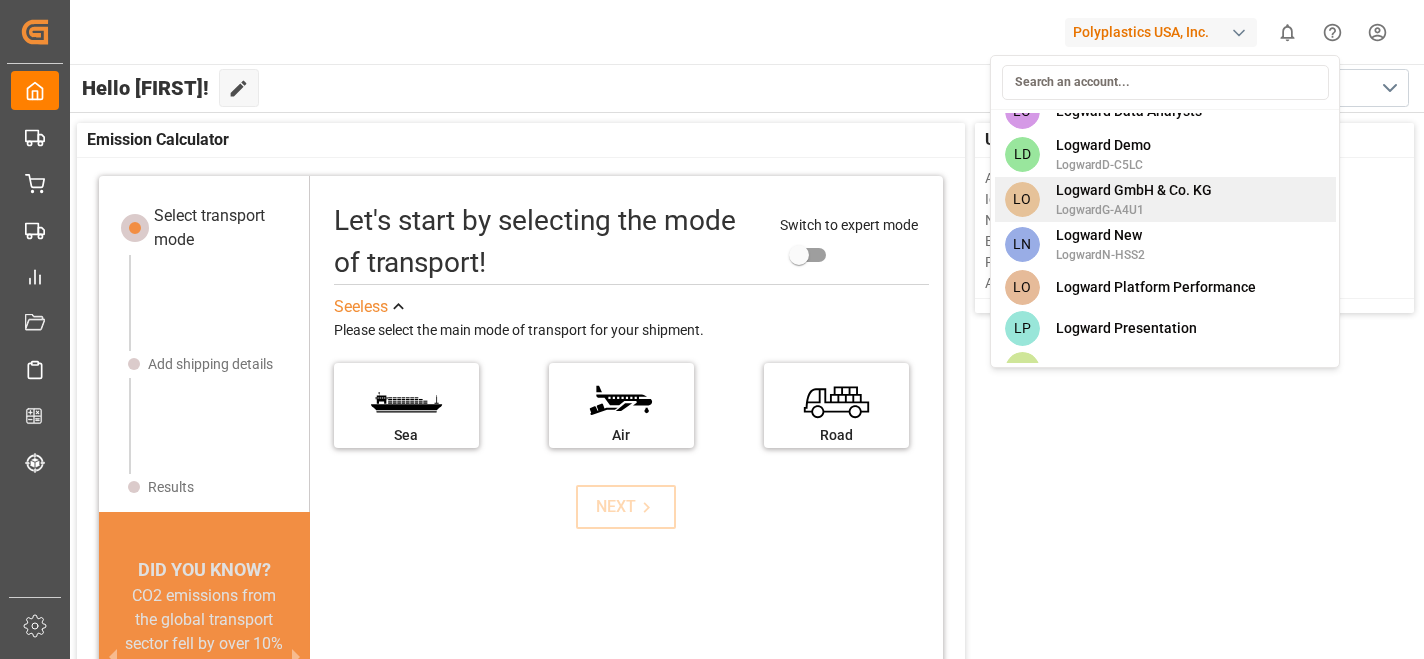 click on "LogwardG-A4U1" at bounding box center [1134, 210] 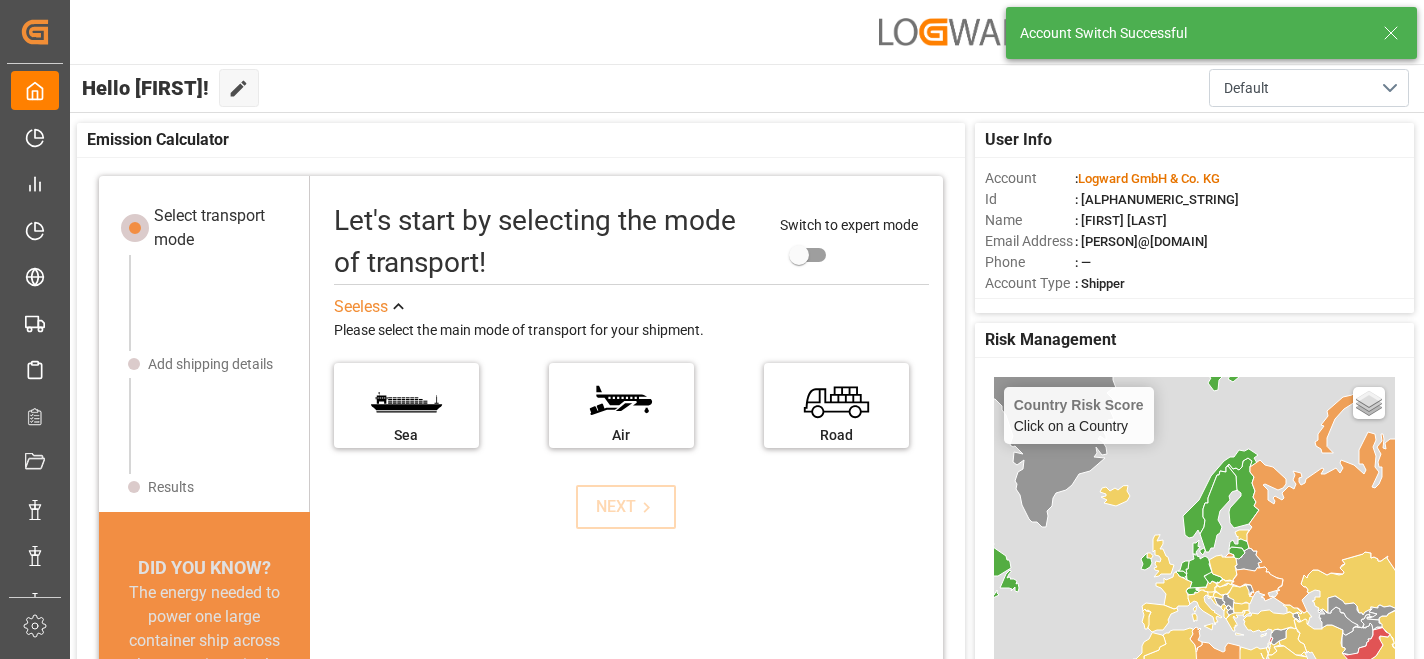 click 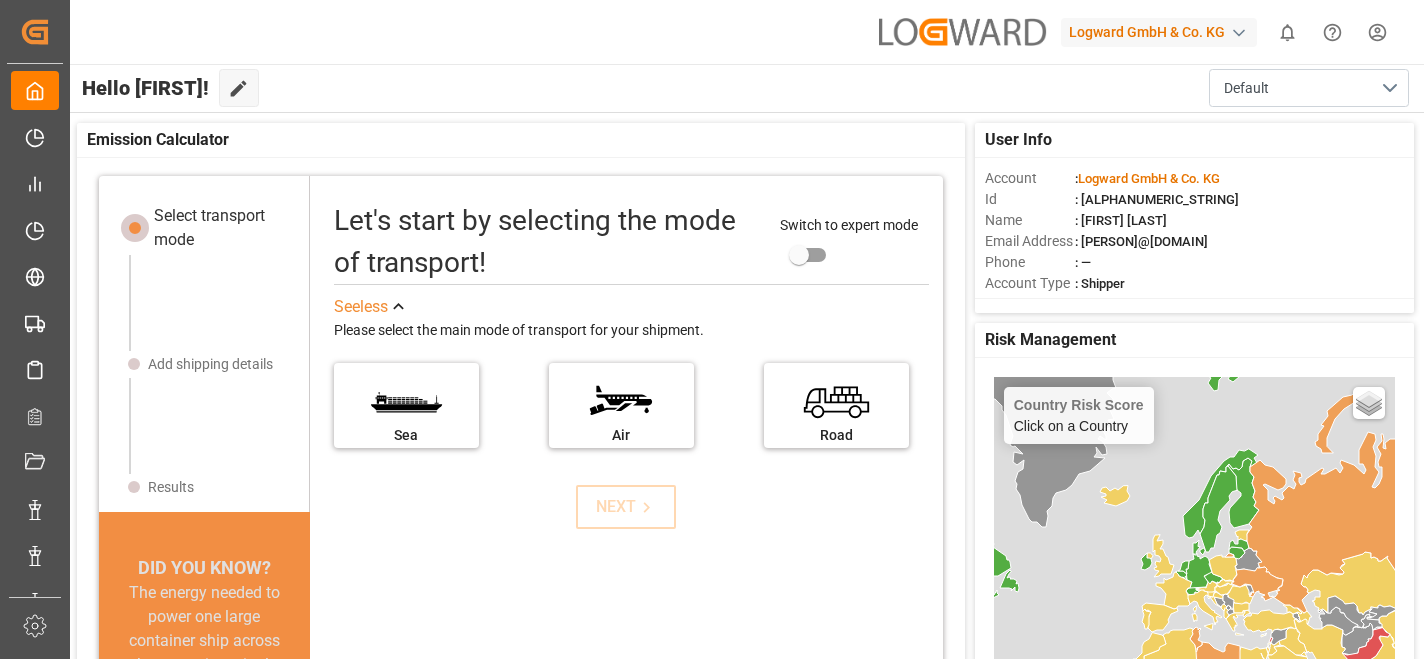 click on "Logward GmbH & Co. KG" at bounding box center (1159, 32) 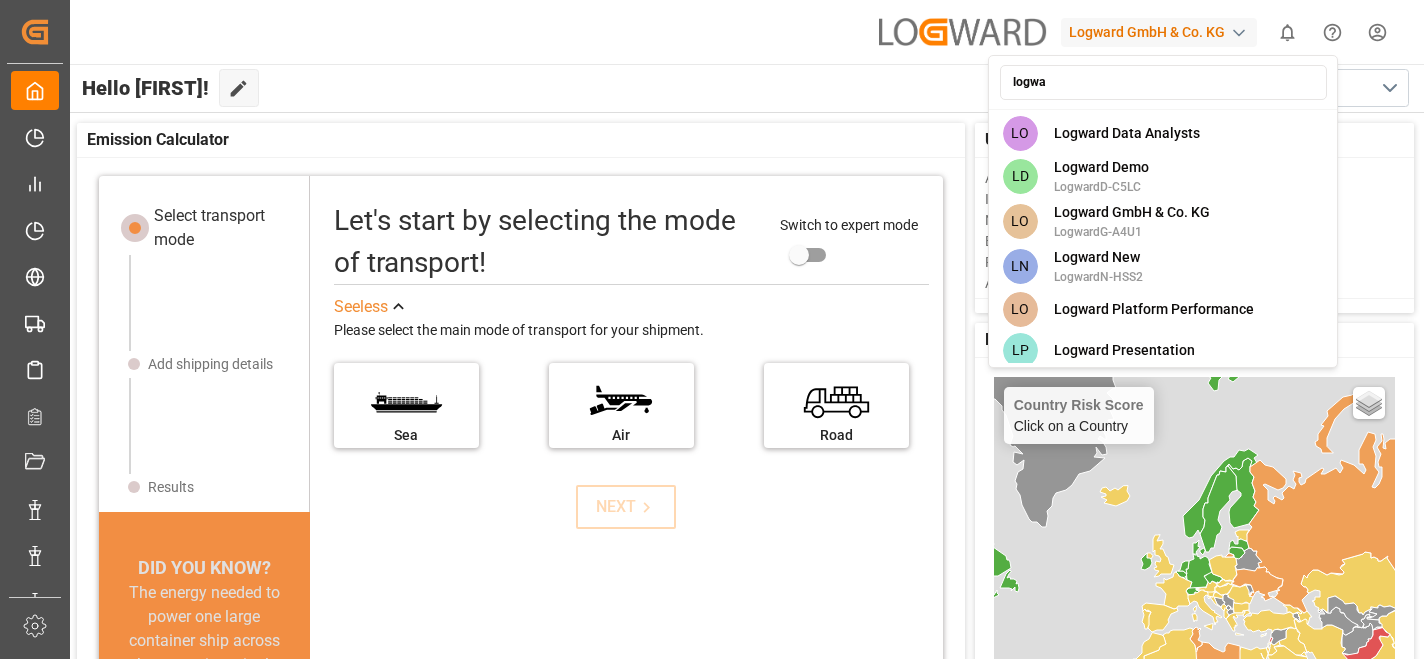 scroll, scrollTop: 134, scrollLeft: 0, axis: vertical 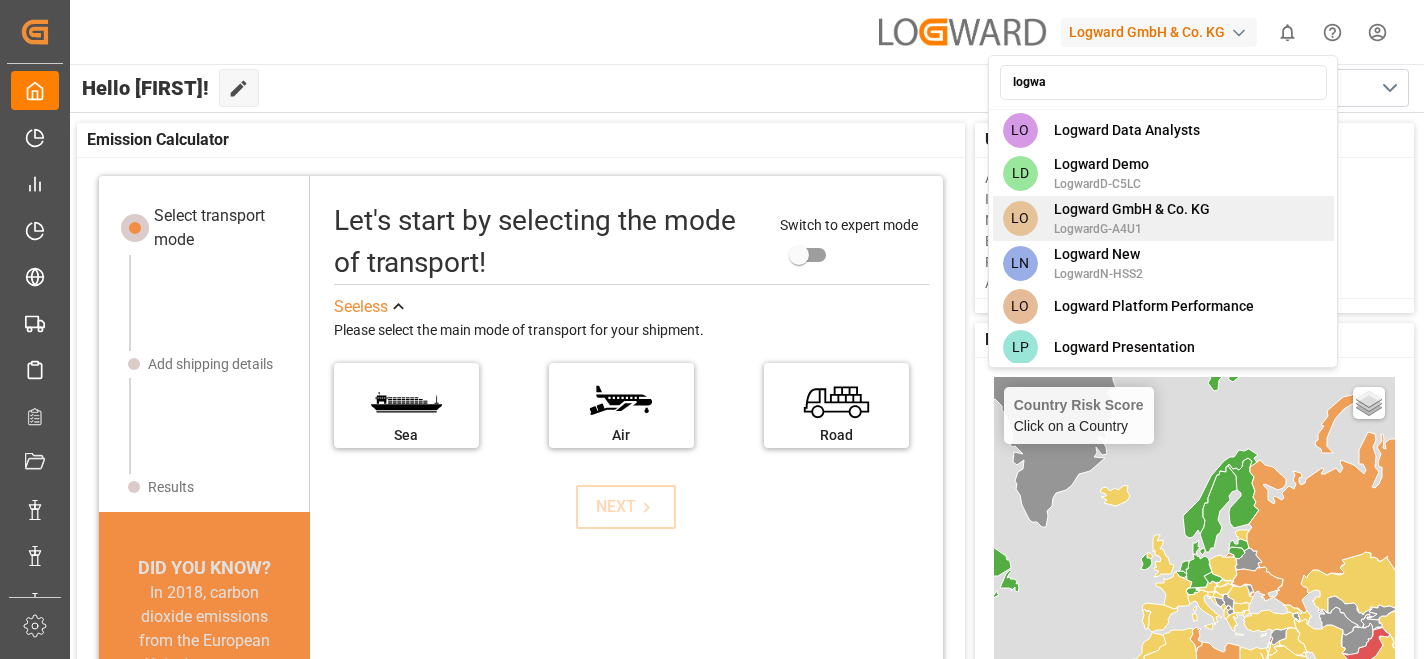 type on "logwa" 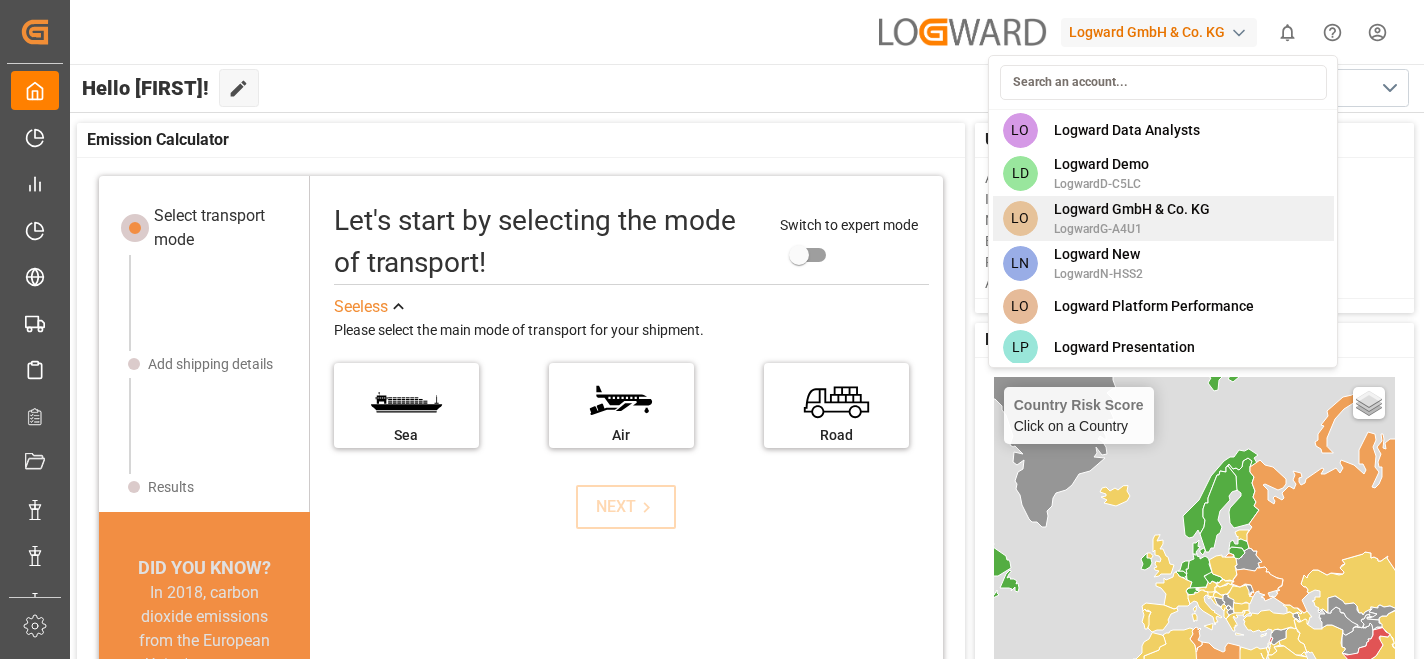 scroll, scrollTop: 9200, scrollLeft: 0, axis: vertical 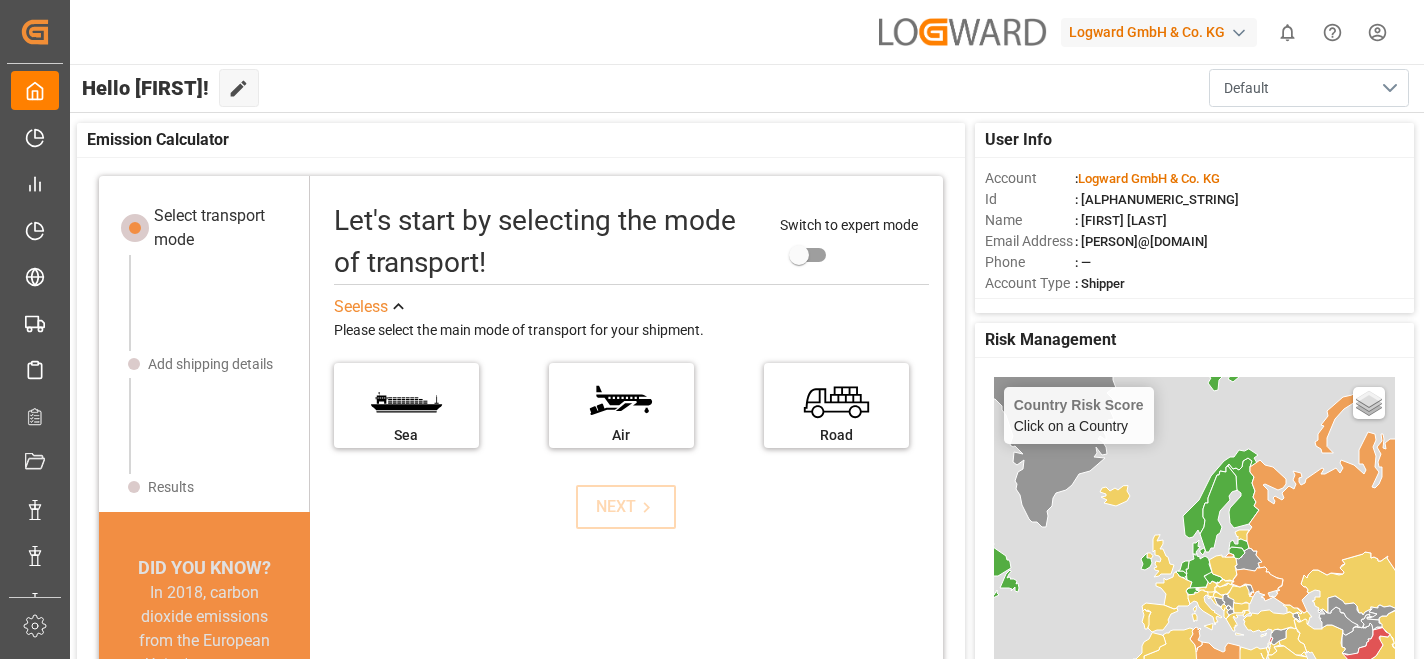 click on "Default" at bounding box center [1309, 88] 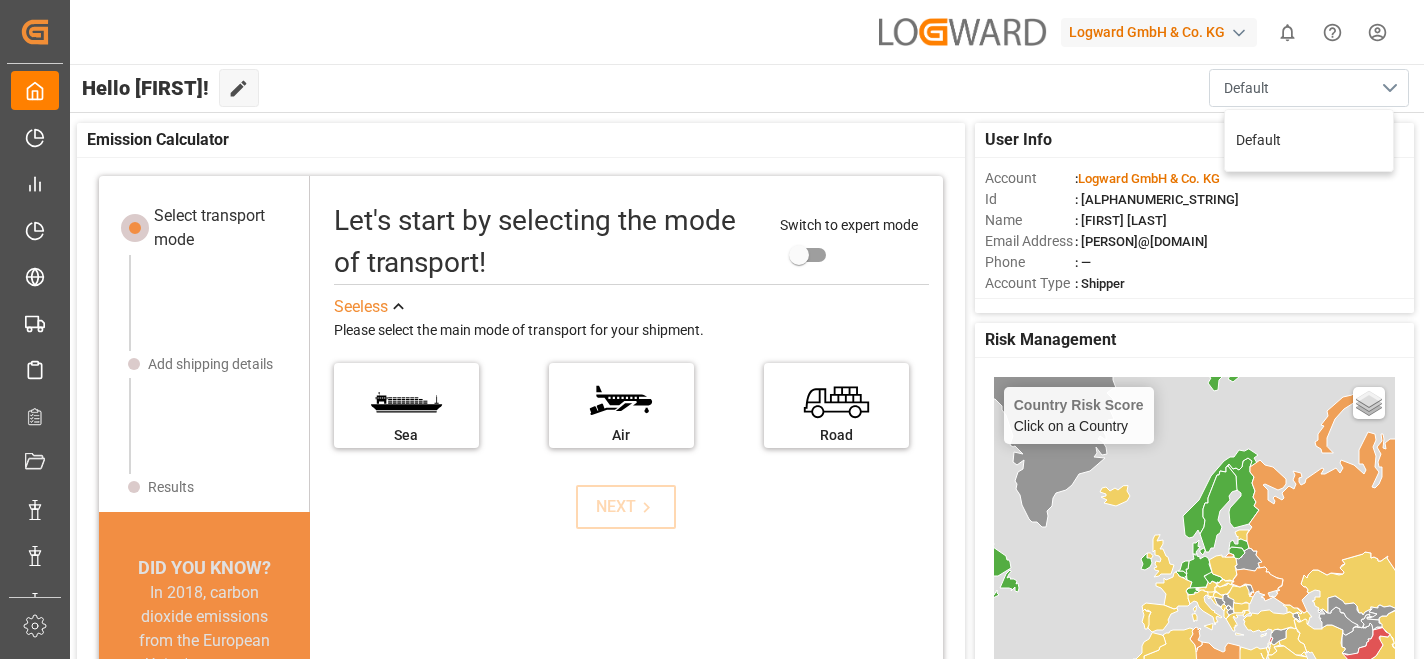 click on "Default" at bounding box center (1309, 88) 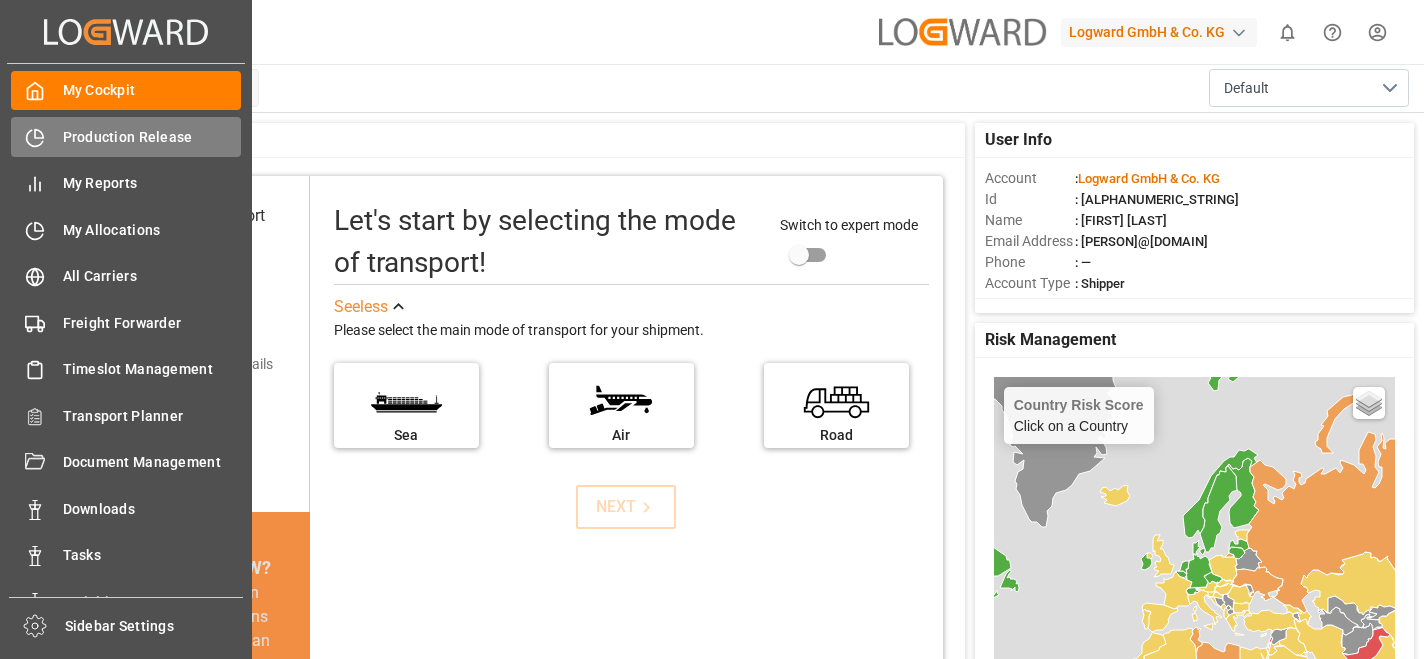 click on "Production Release" at bounding box center [152, 137] 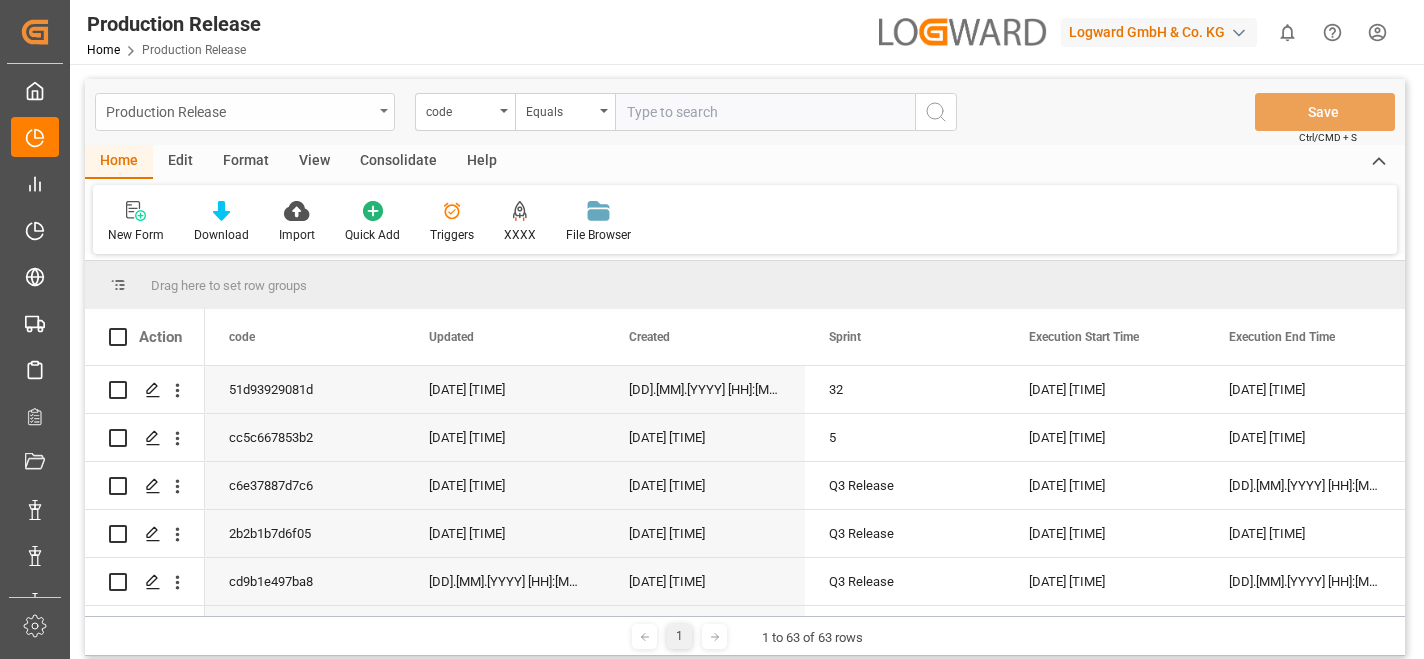 click on "Production Release" at bounding box center [245, 112] 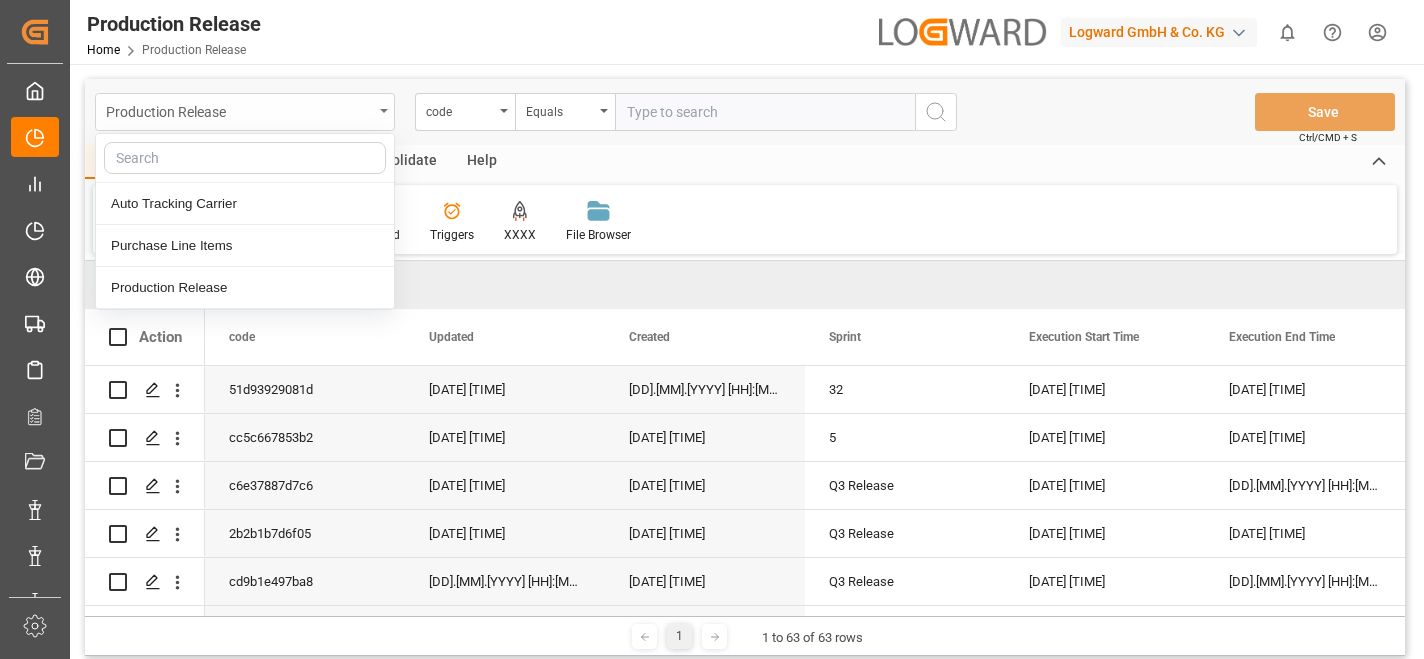 click on "Production Release" at bounding box center [245, 112] 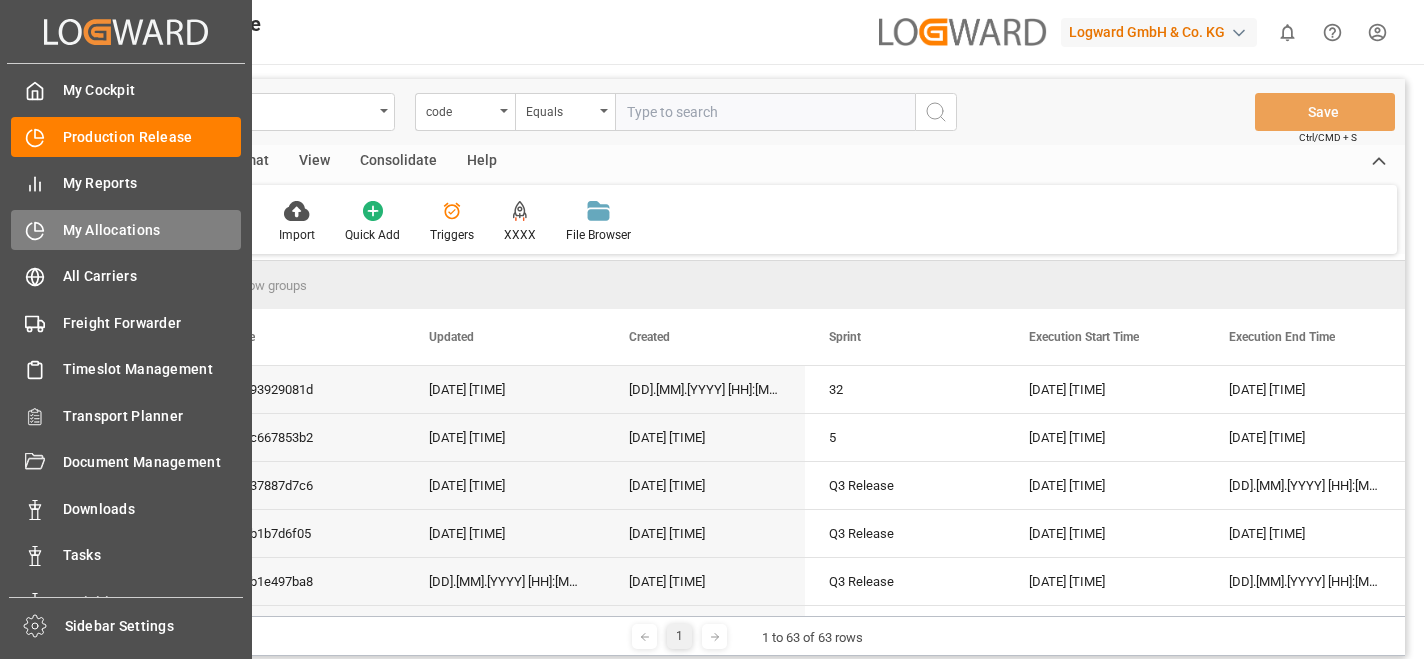 click on "My Allocations" at bounding box center [152, 230] 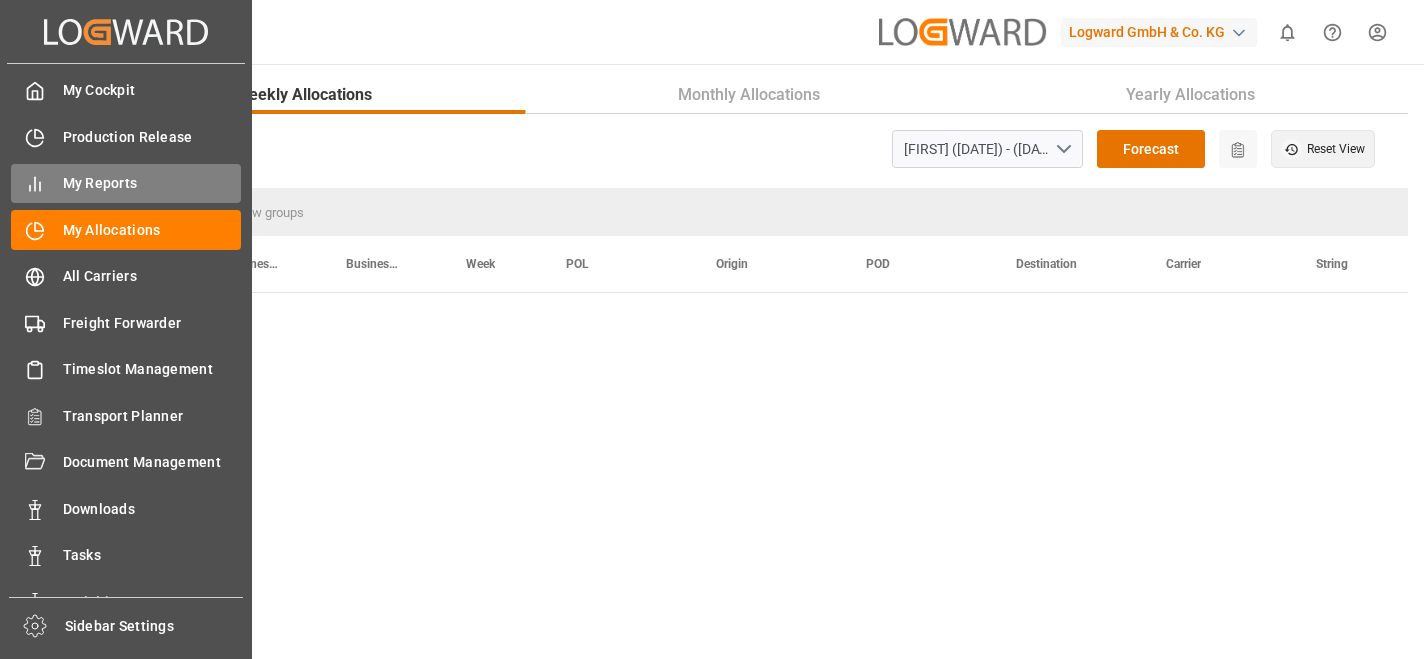 click on "My Reports" at bounding box center (152, 183) 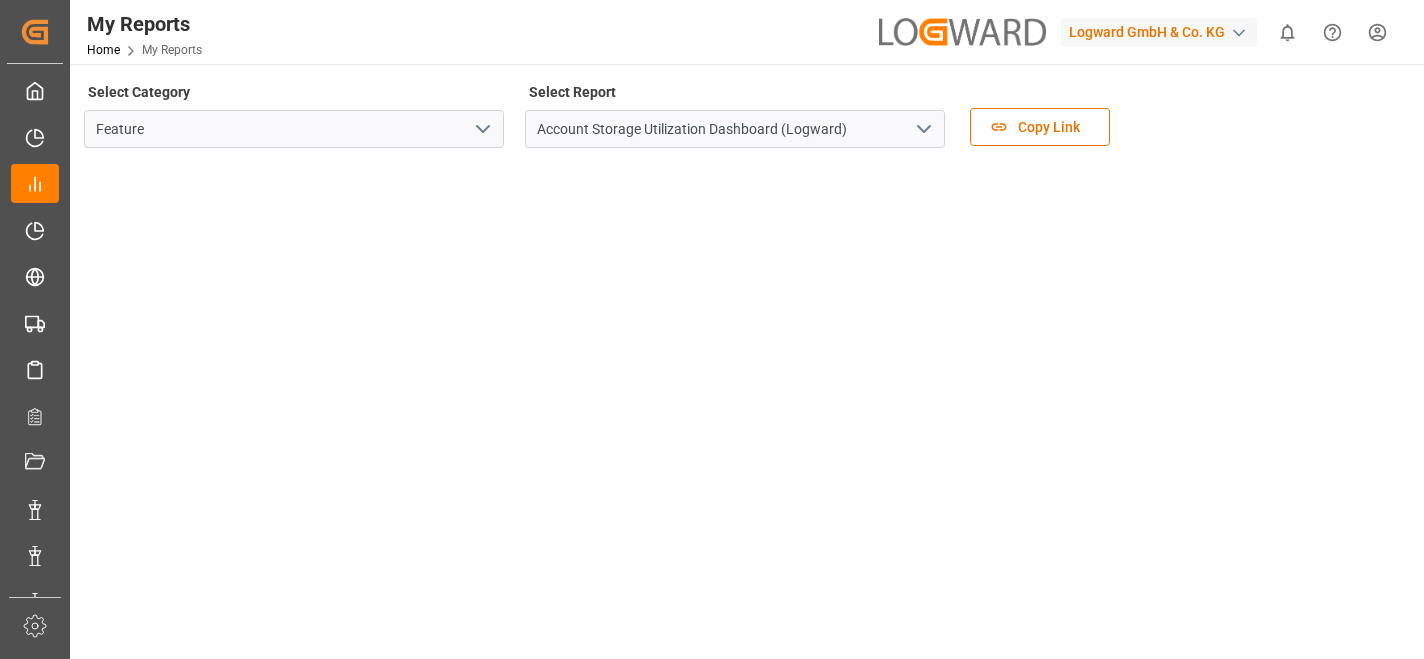 click 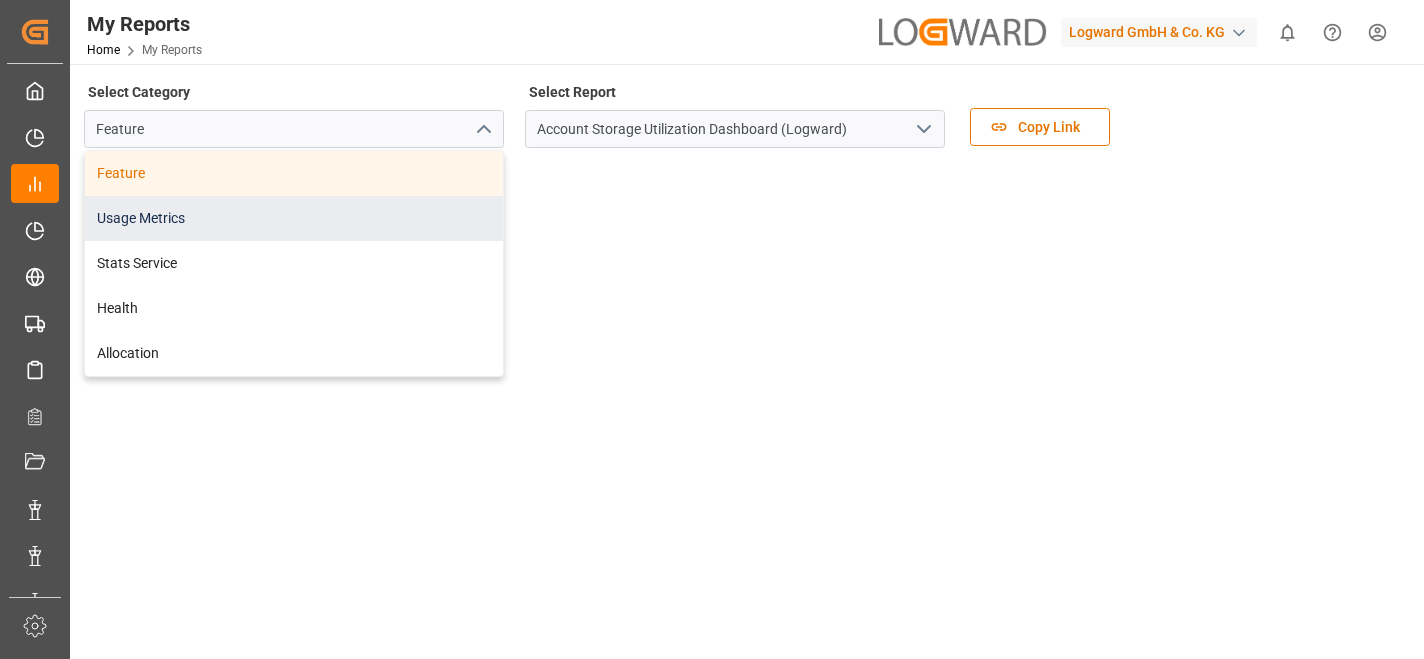 click on "Usage Metrics" at bounding box center (294, 218) 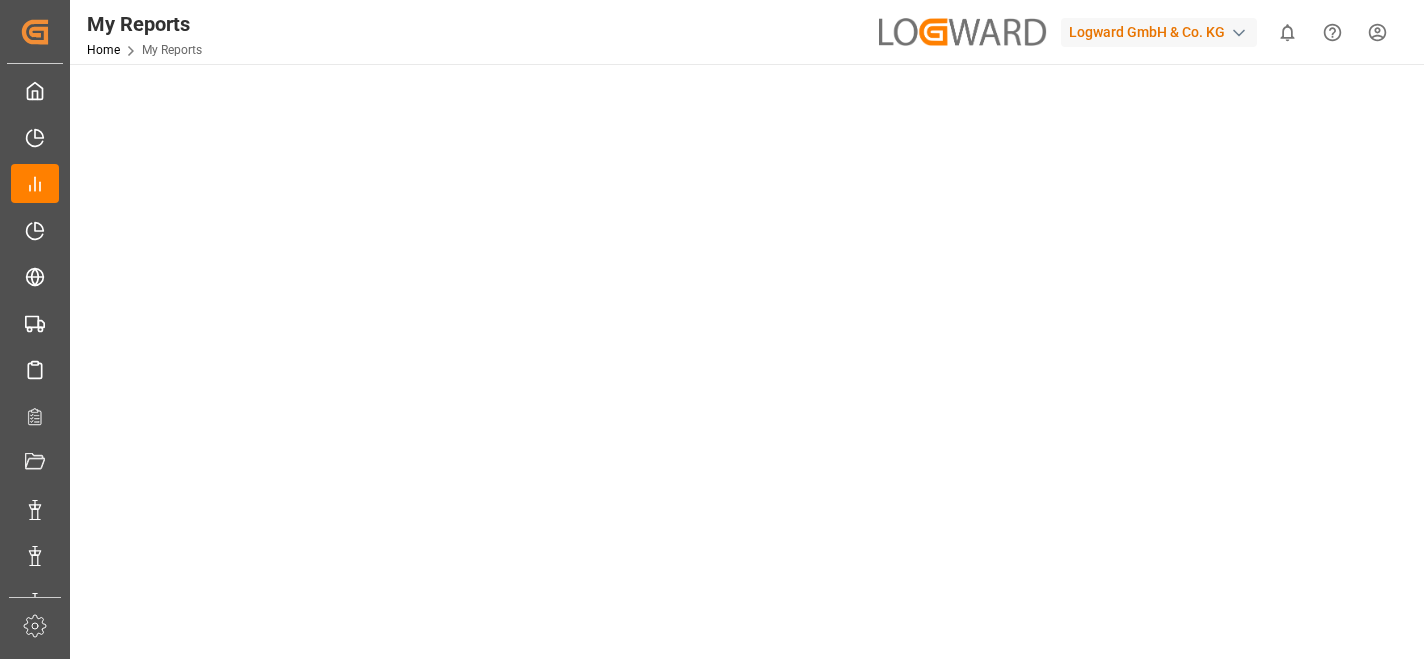 scroll, scrollTop: 0, scrollLeft: 0, axis: both 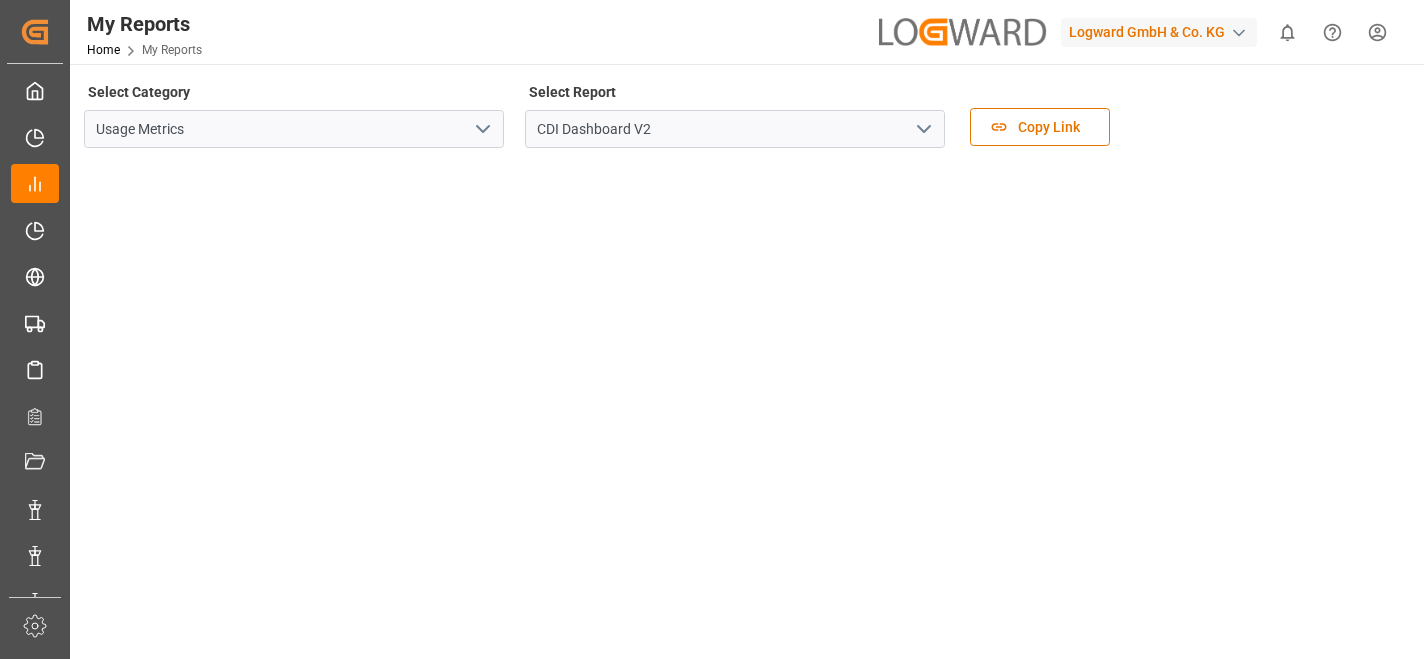 click 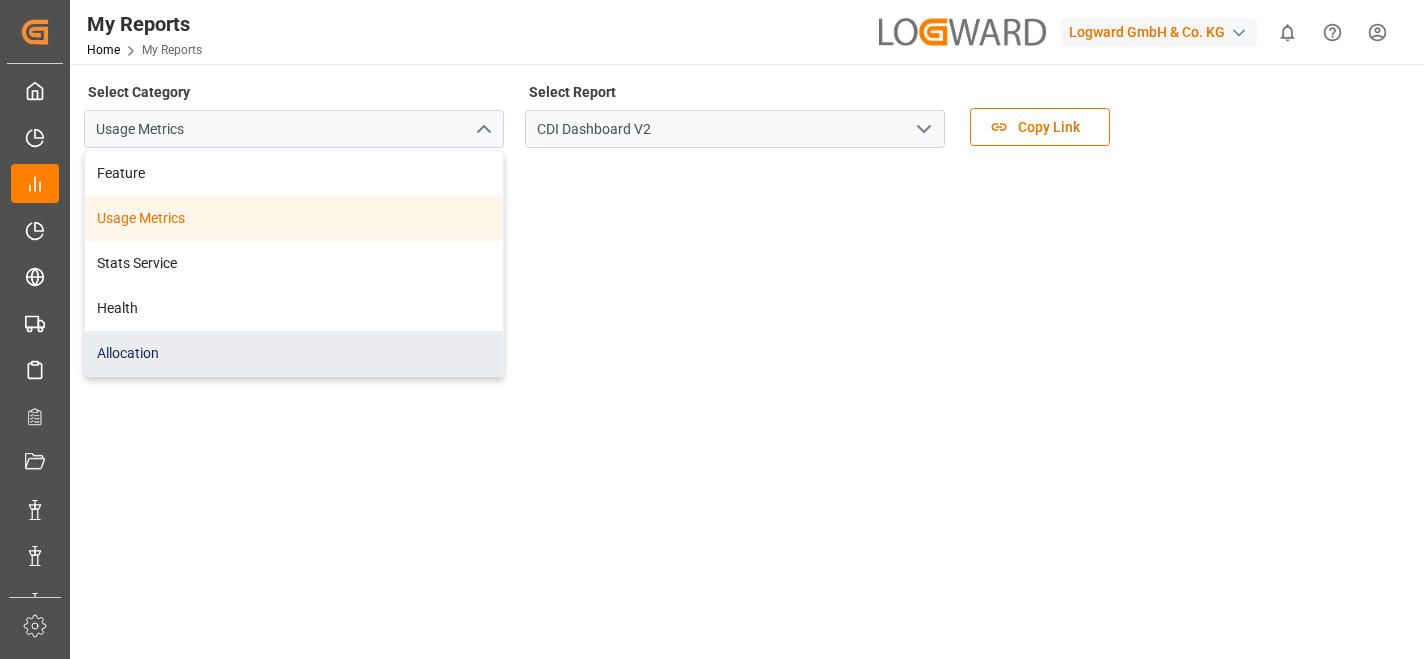 click on "Allocation" at bounding box center (294, 353) 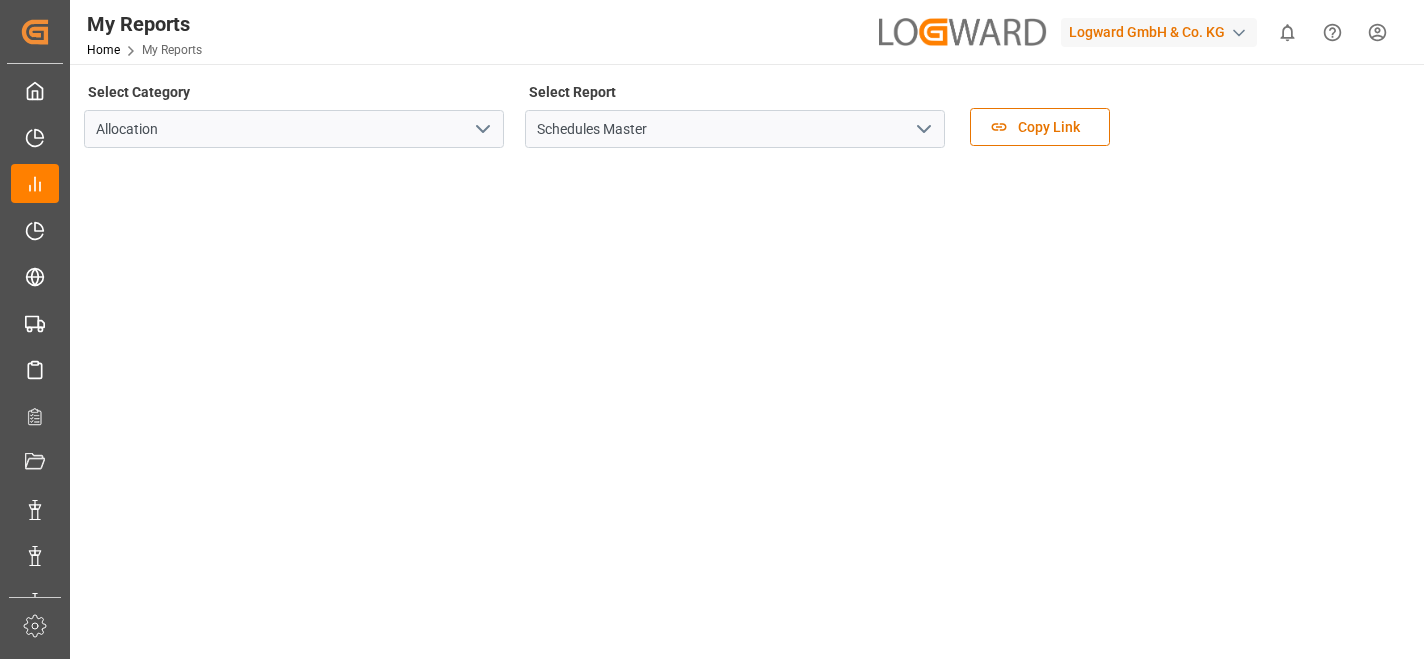 click 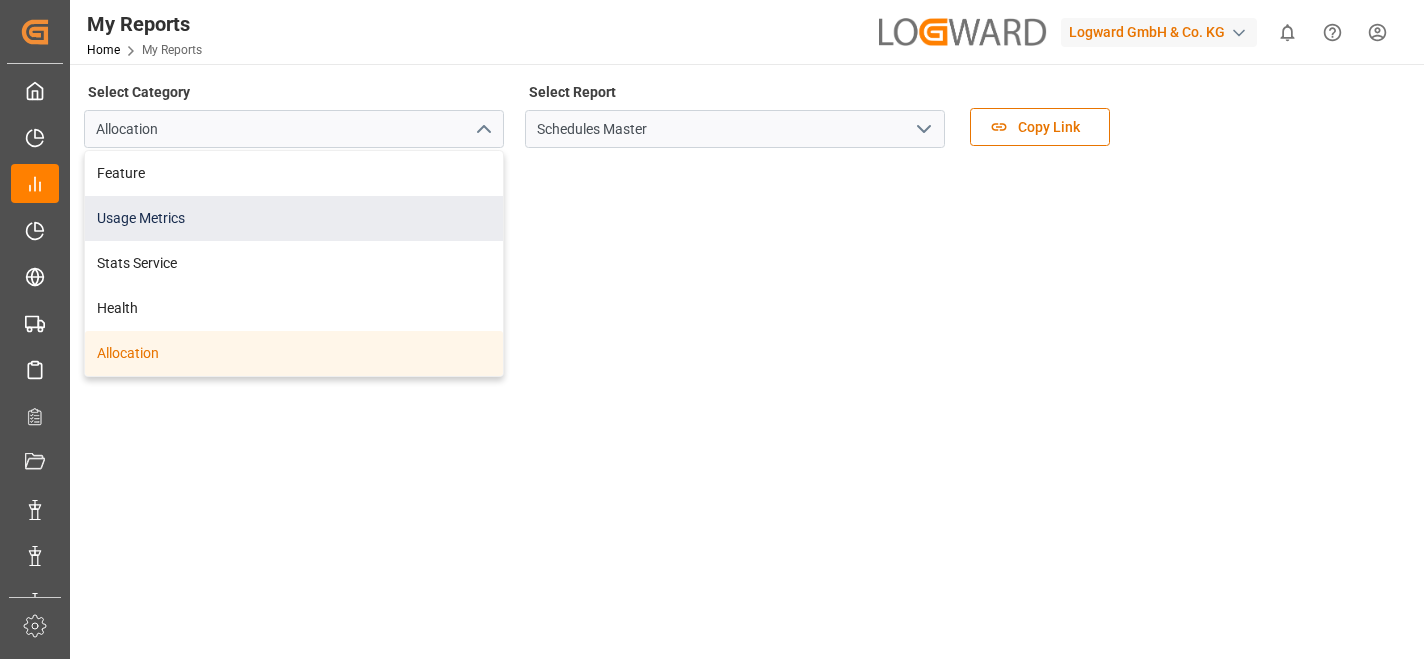 click on "Usage Metrics" at bounding box center (294, 218) 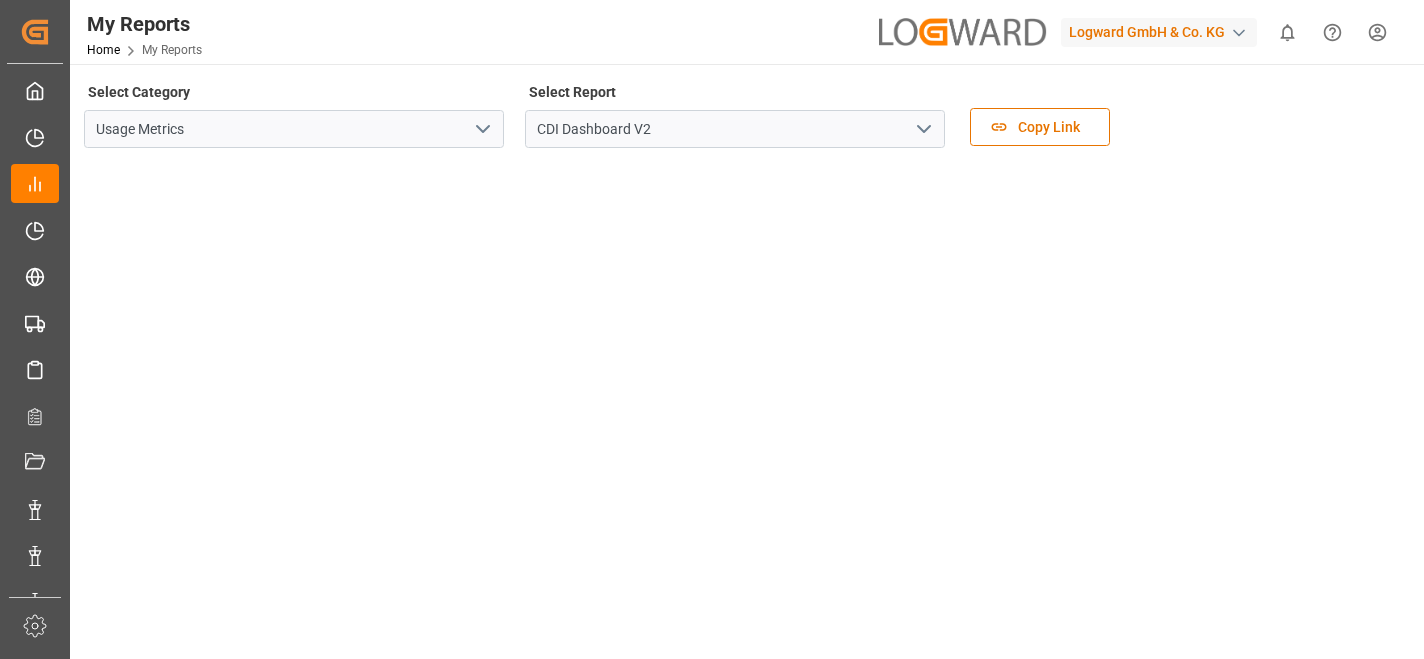 click 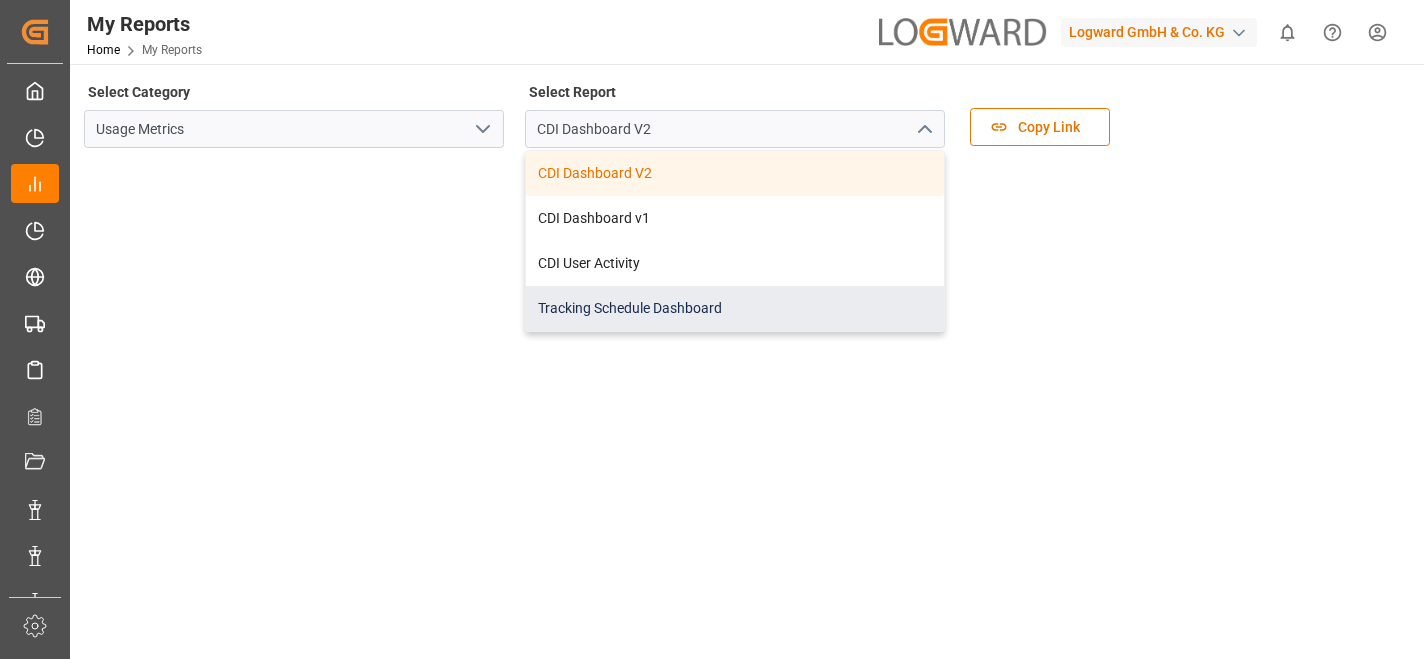 click on "Tracking Schedule Dashboard" at bounding box center (735, 308) 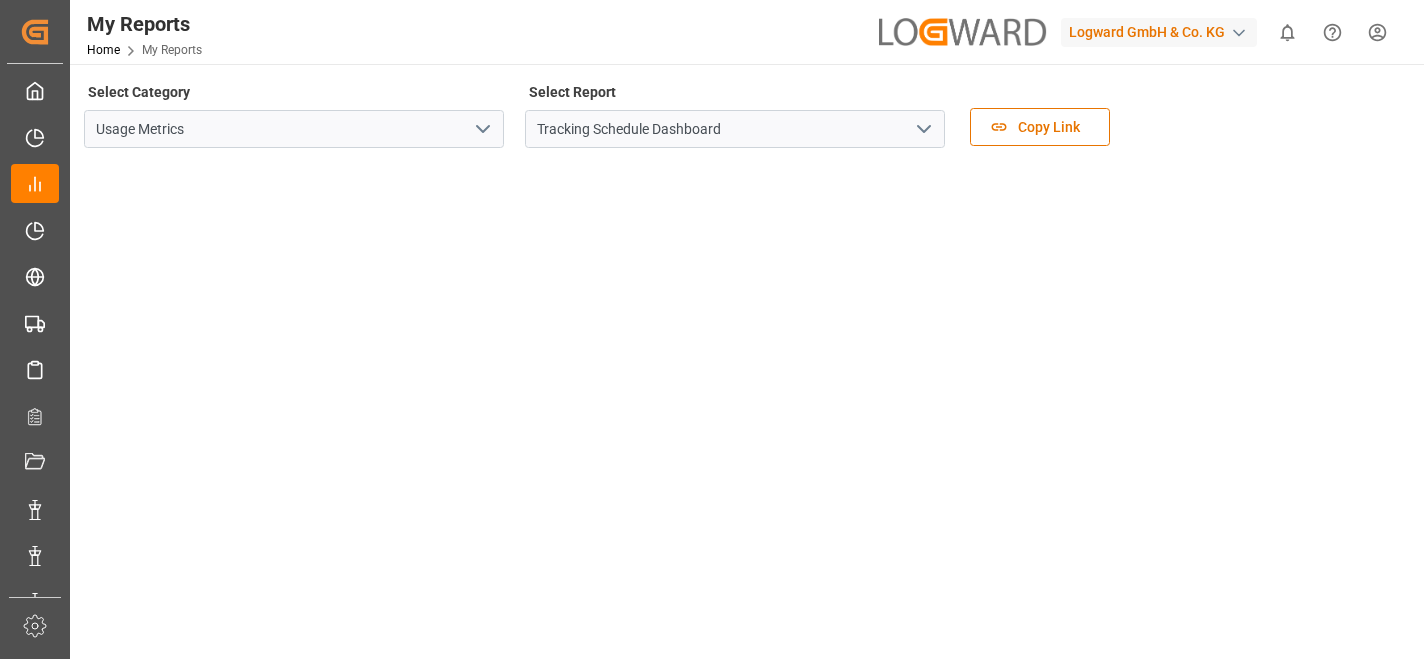 click 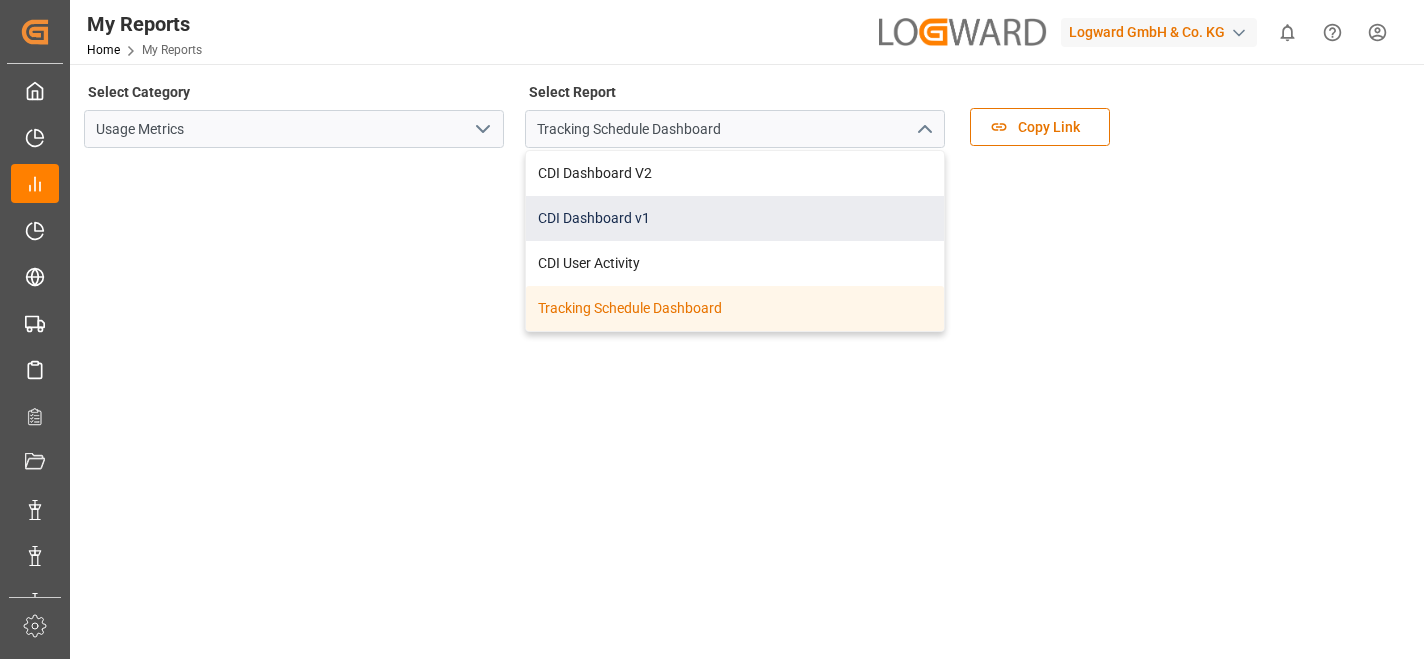 click on "CDI Dashboard v1" at bounding box center (735, 218) 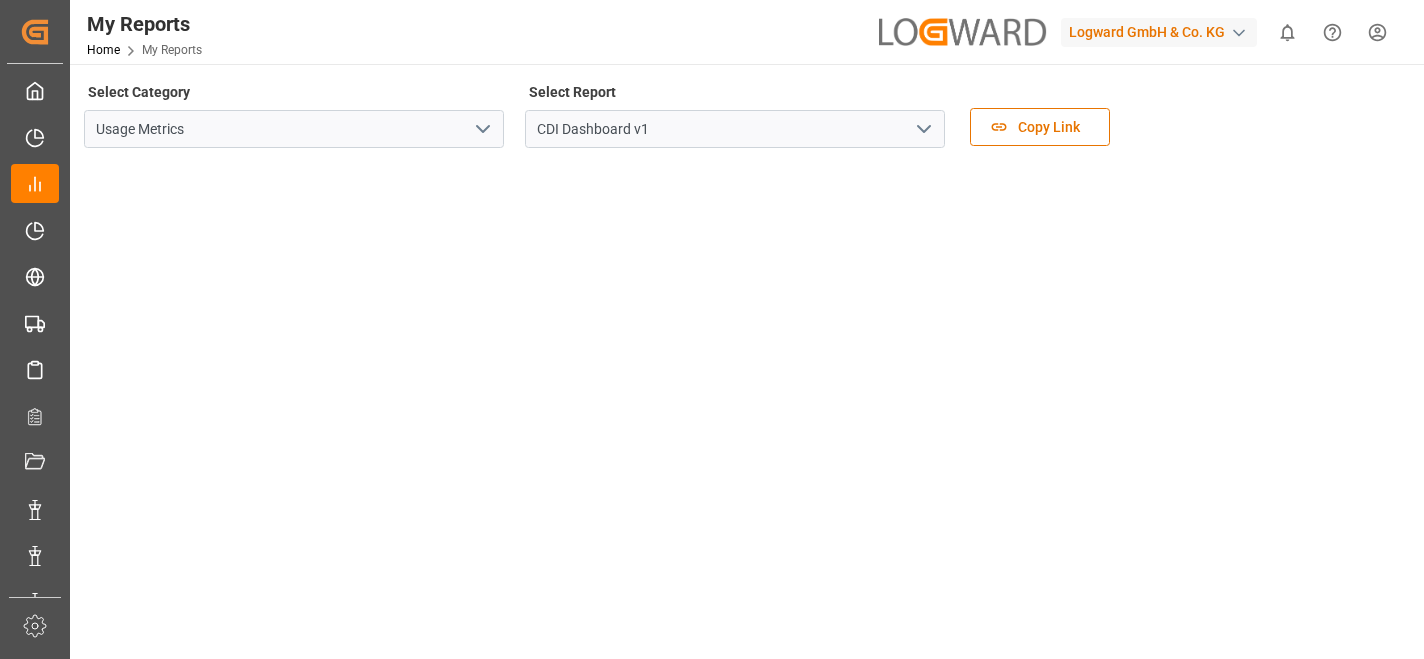 click 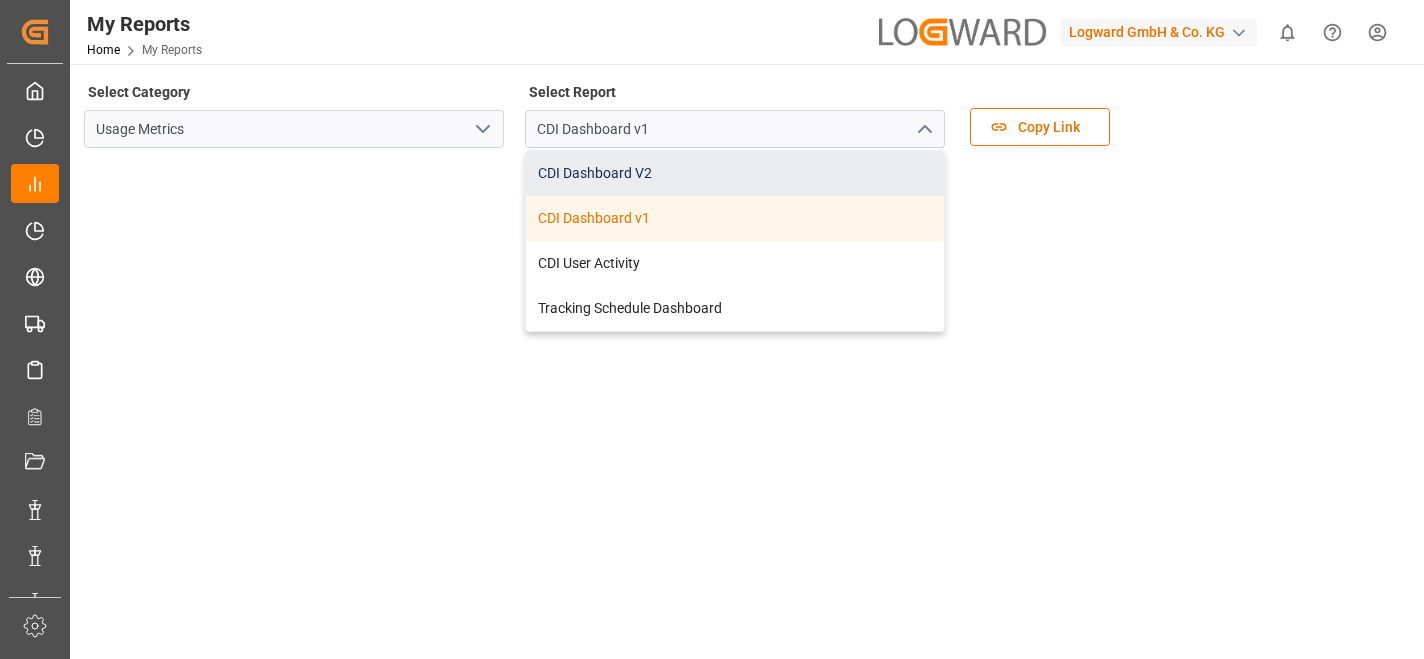 click on "CDI Dashboard V2" at bounding box center (735, 173) 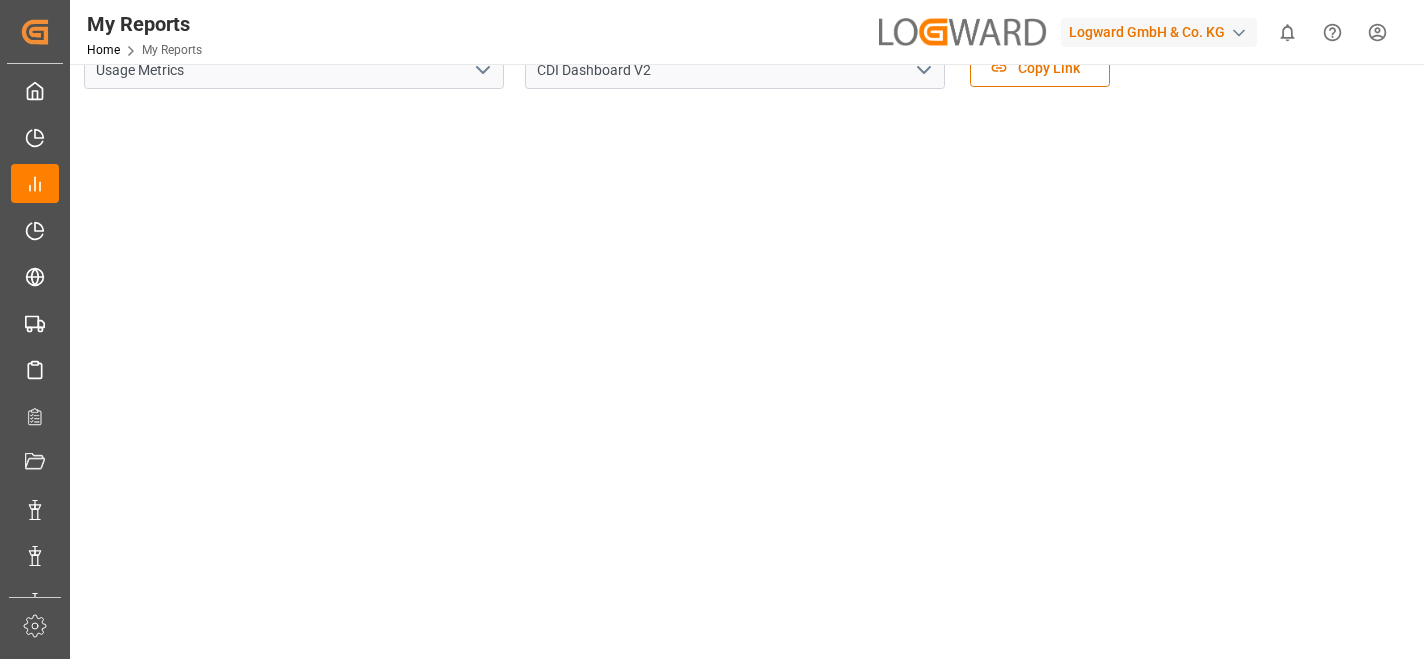 scroll, scrollTop: 0, scrollLeft: 0, axis: both 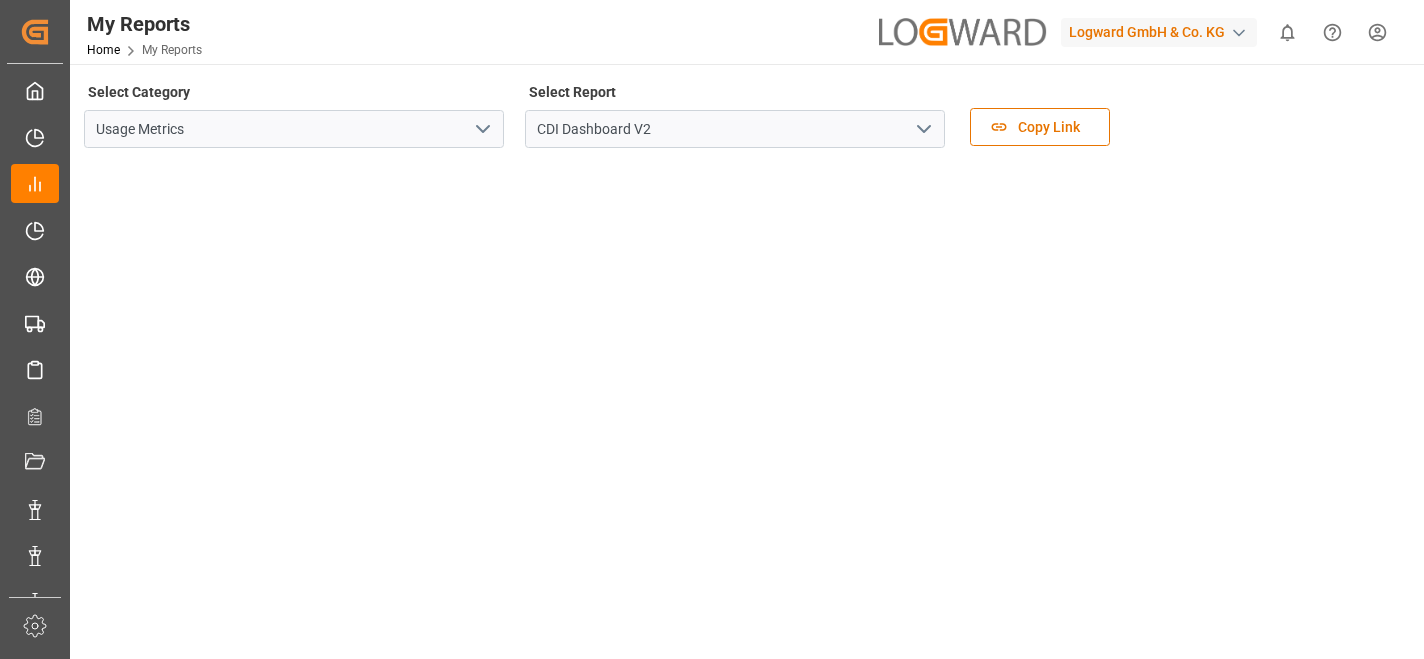 click 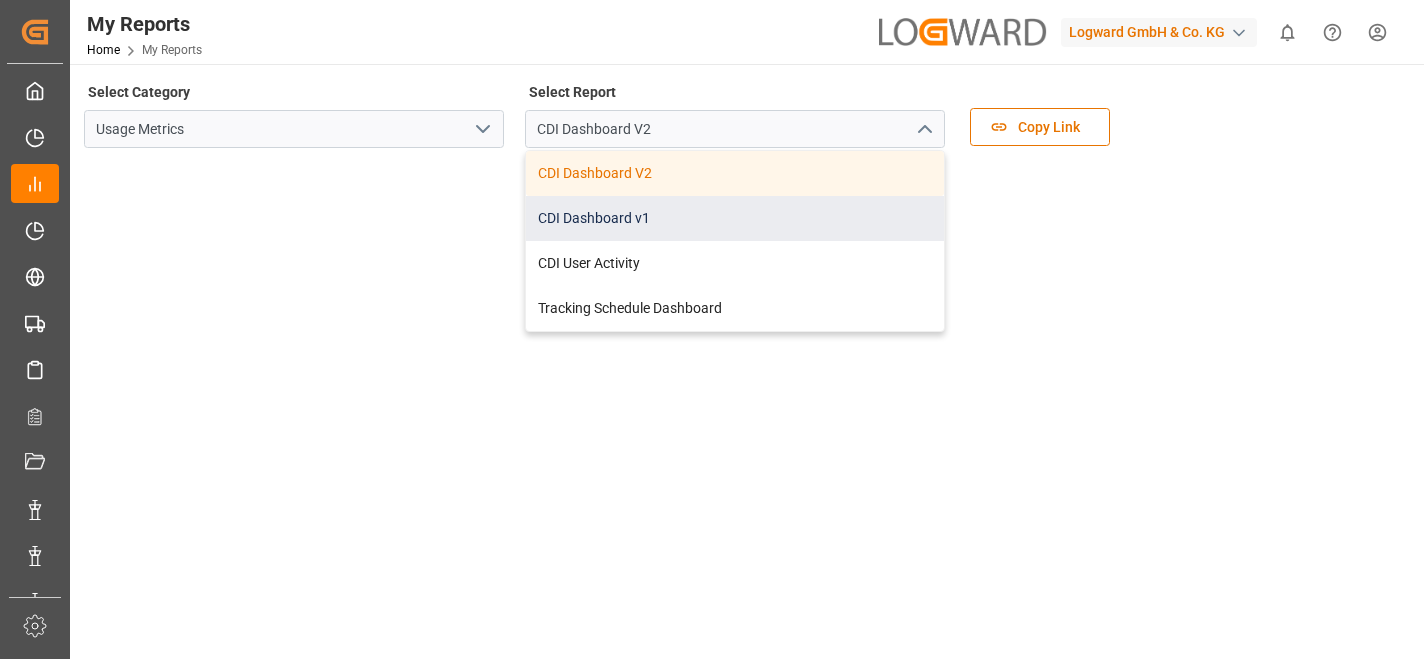 click on "CDI Dashboard v1" at bounding box center [735, 218] 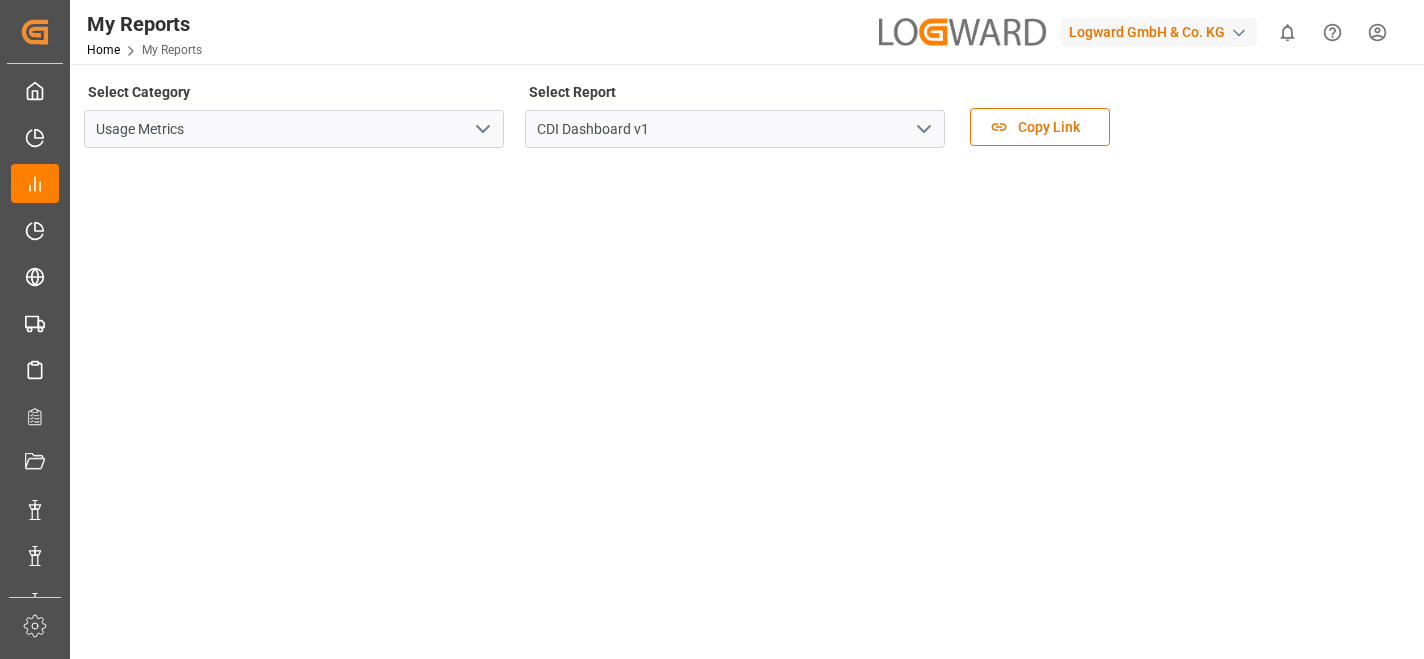 click 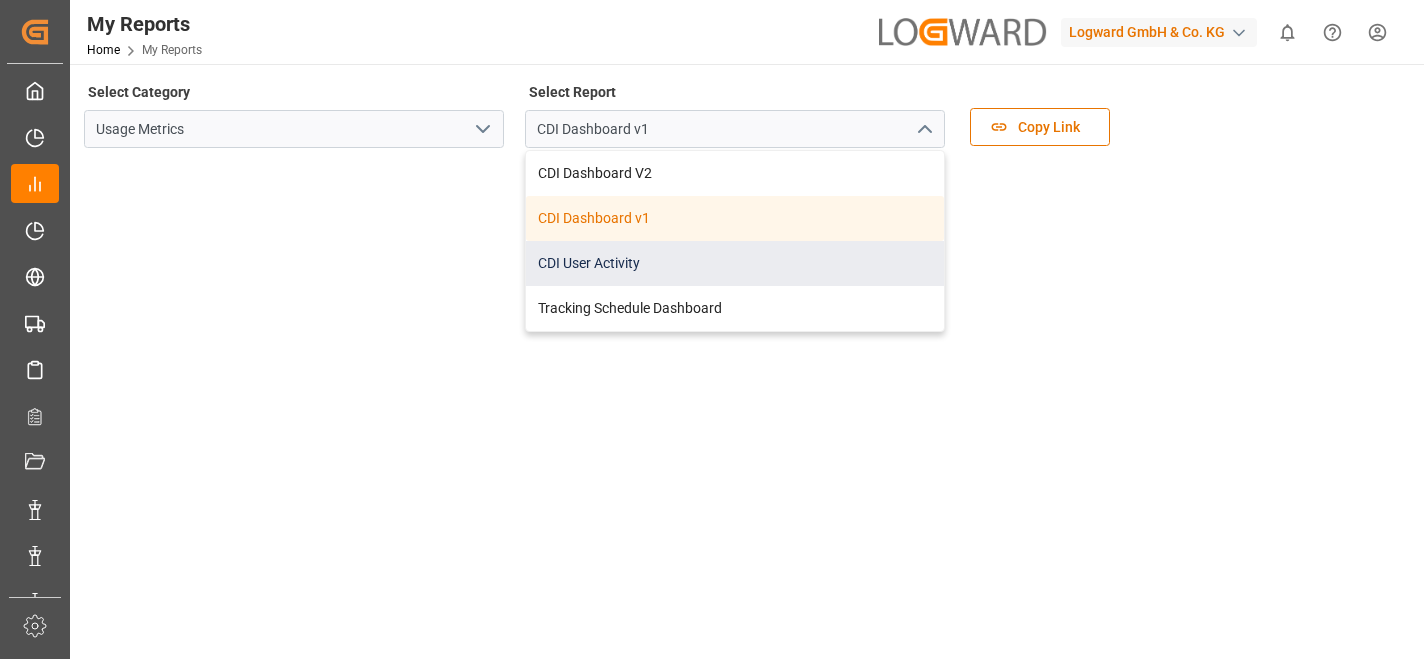 click on "CDI User Activity" at bounding box center [735, 263] 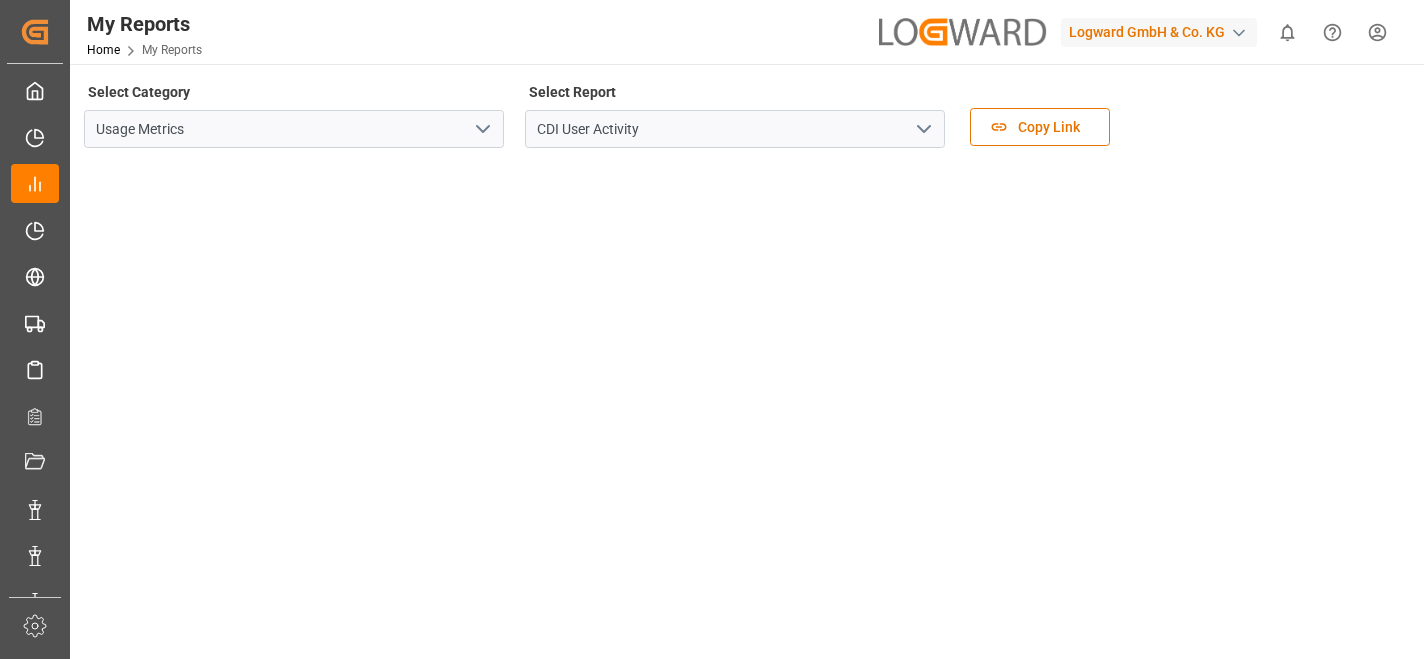 click 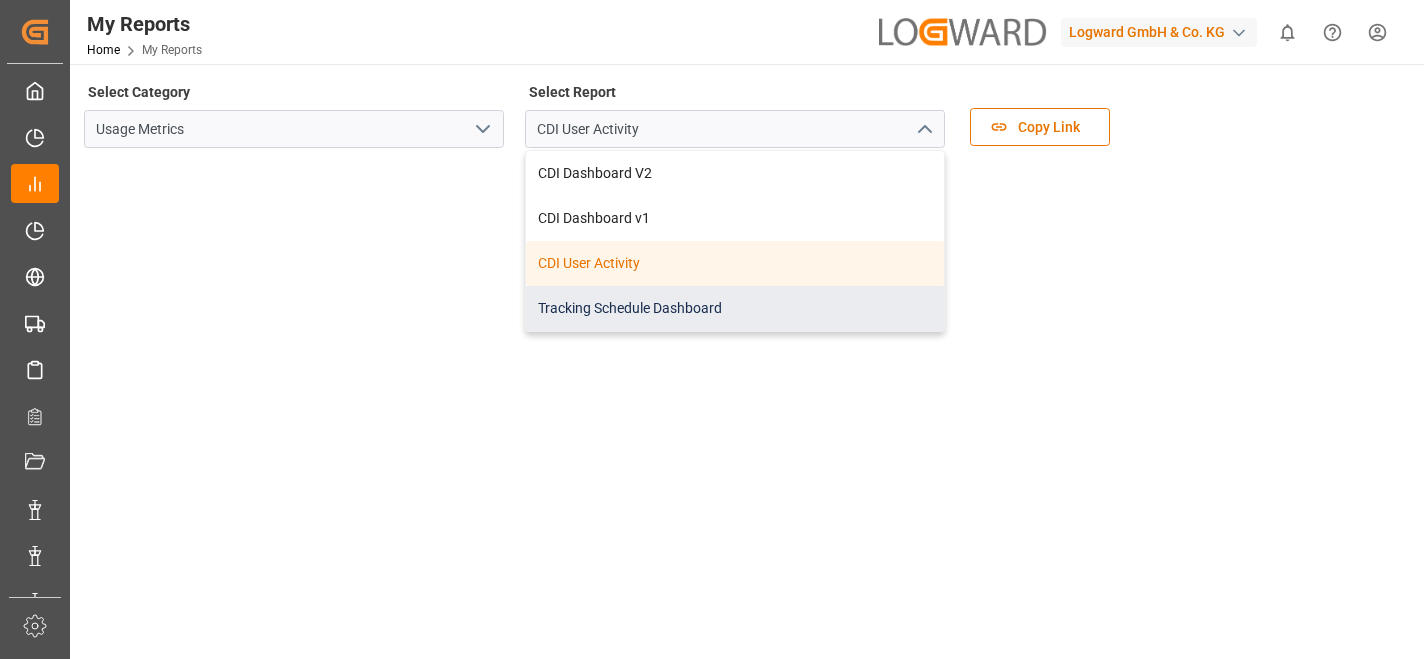 click on "Tracking Schedule Dashboard" at bounding box center [735, 308] 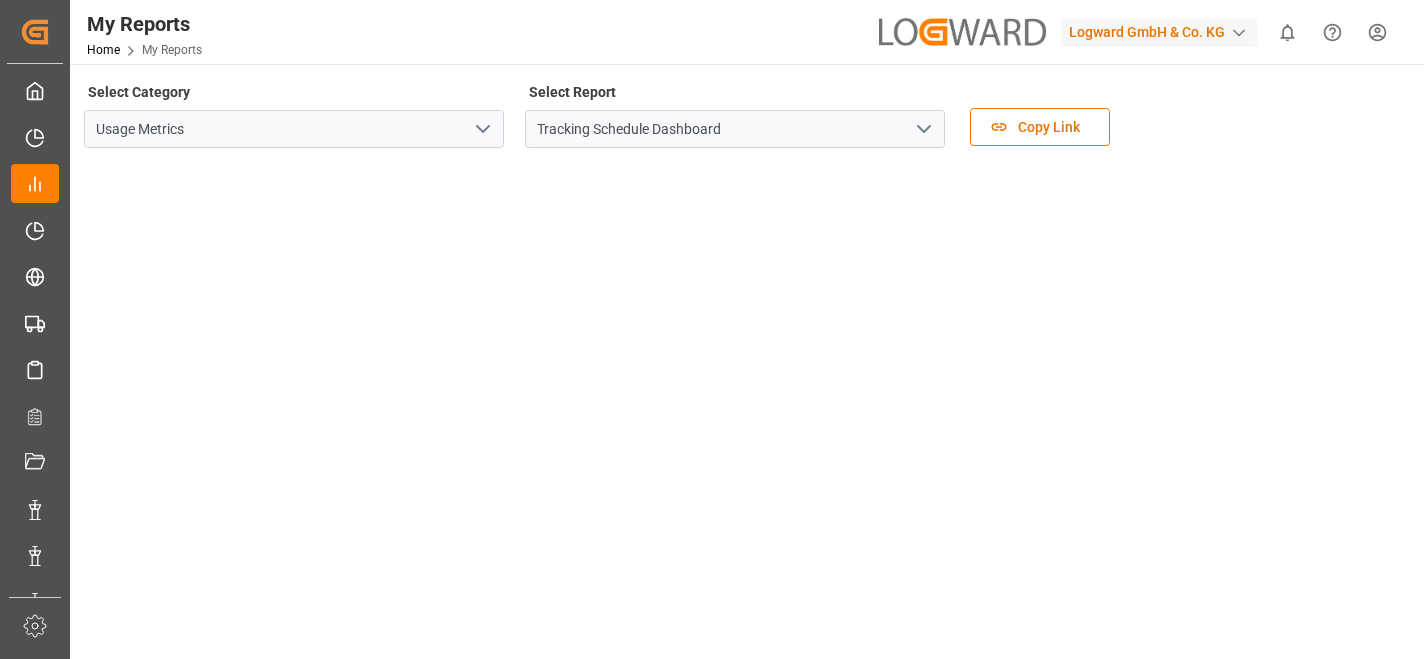 click 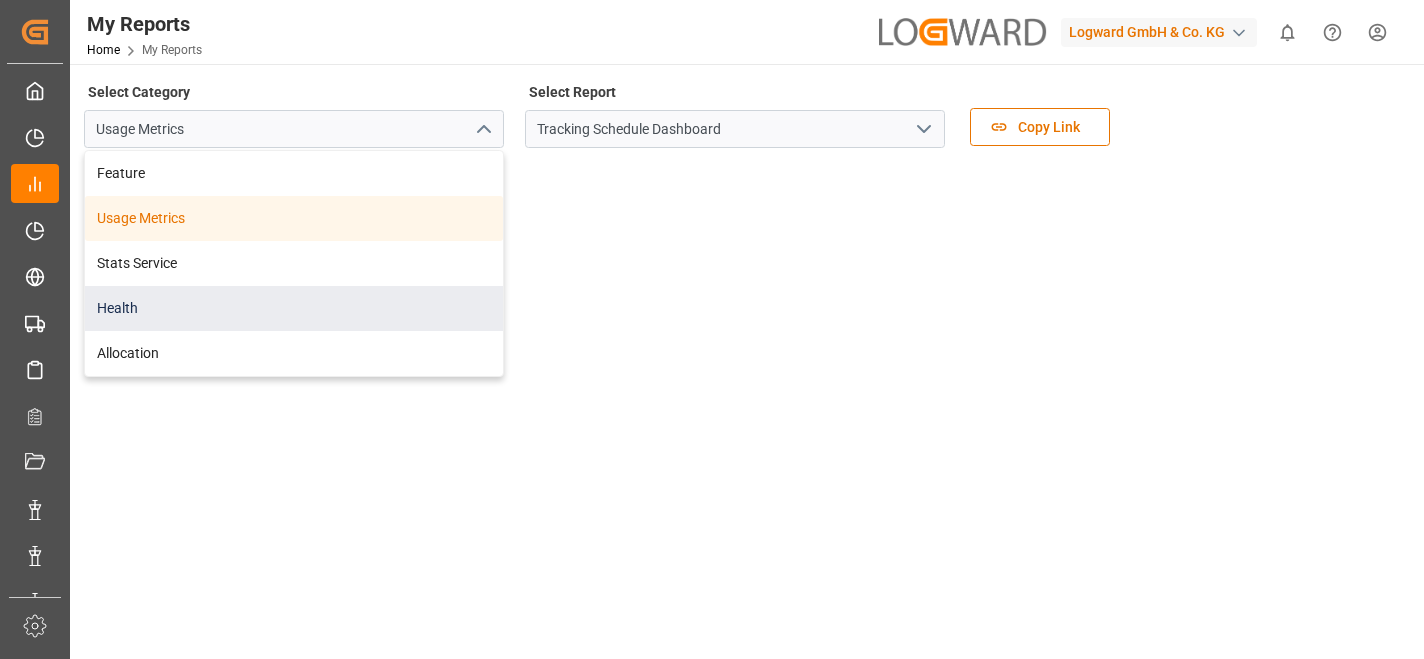 click on "Health" at bounding box center [294, 308] 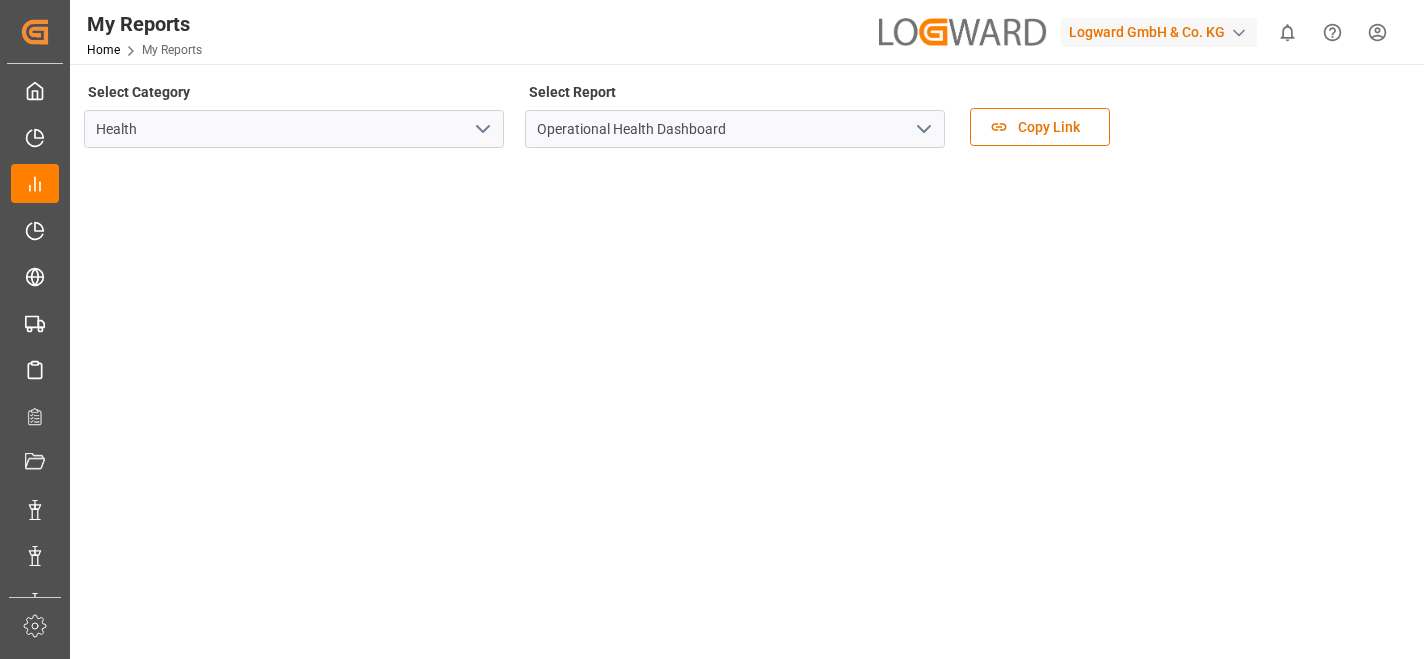click 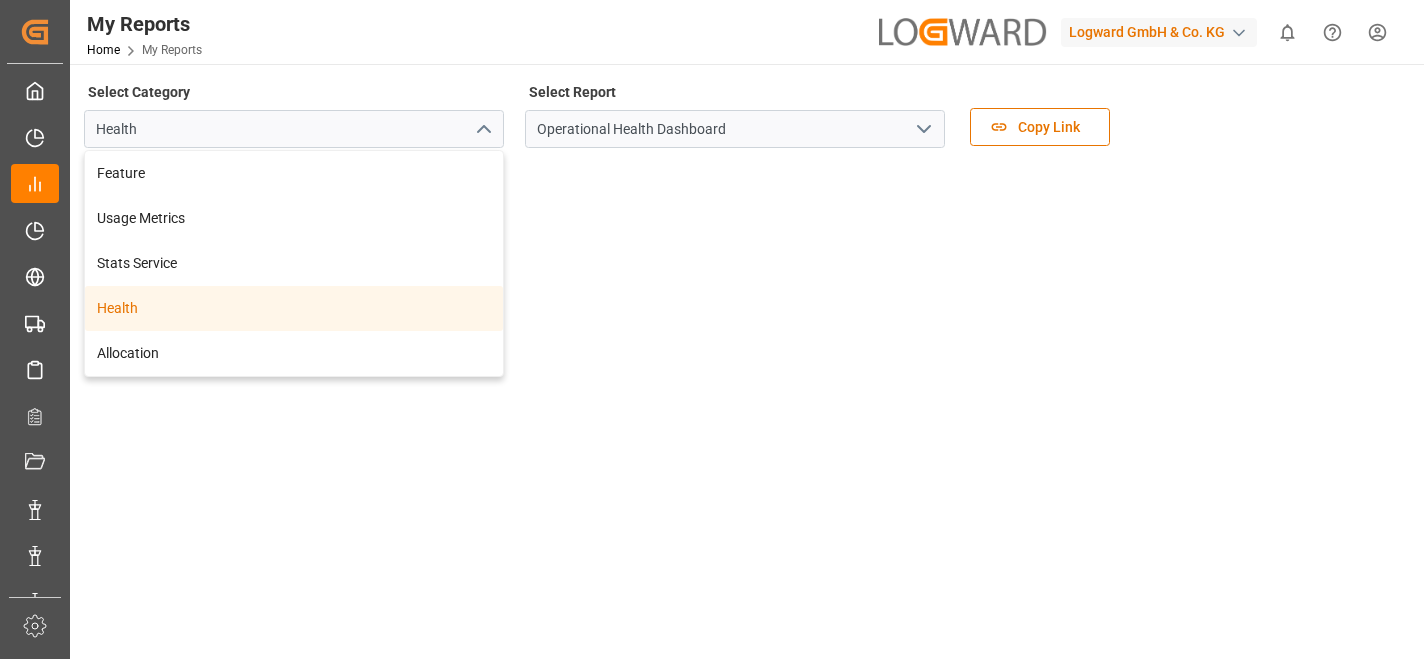 click at bounding box center (1239, 33) 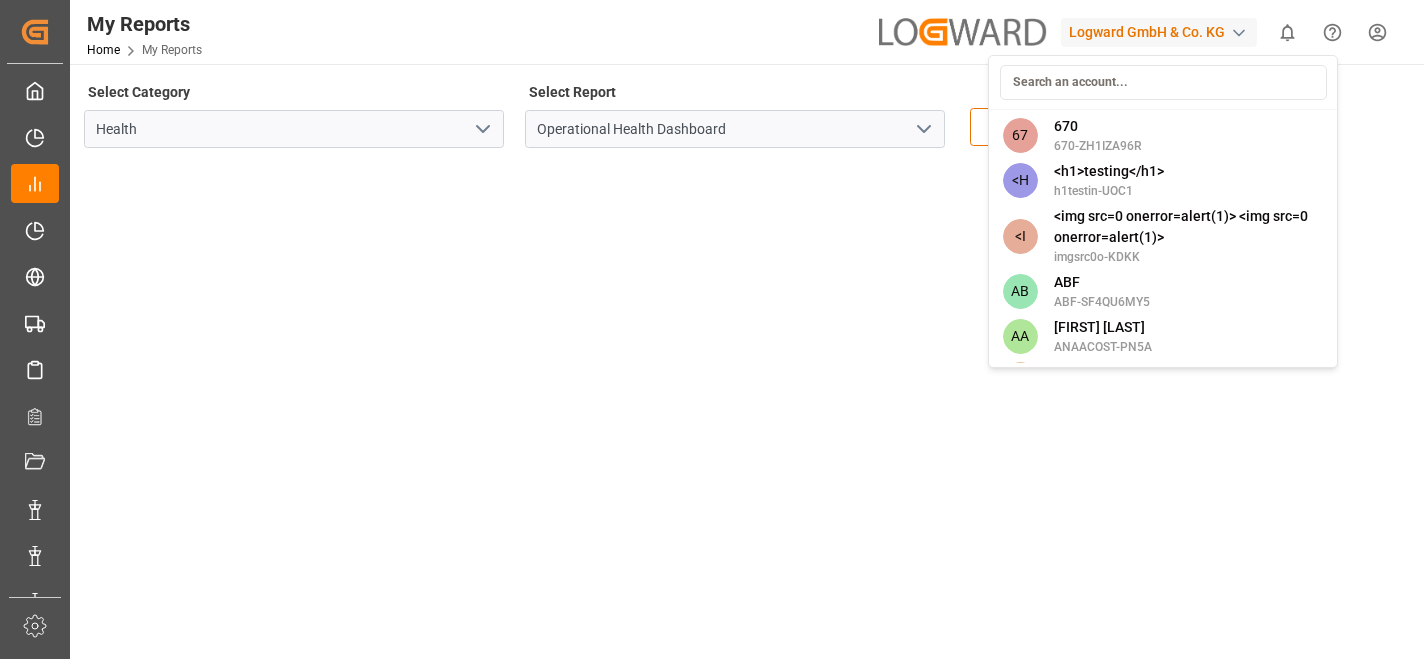 click at bounding box center (1163, 82) 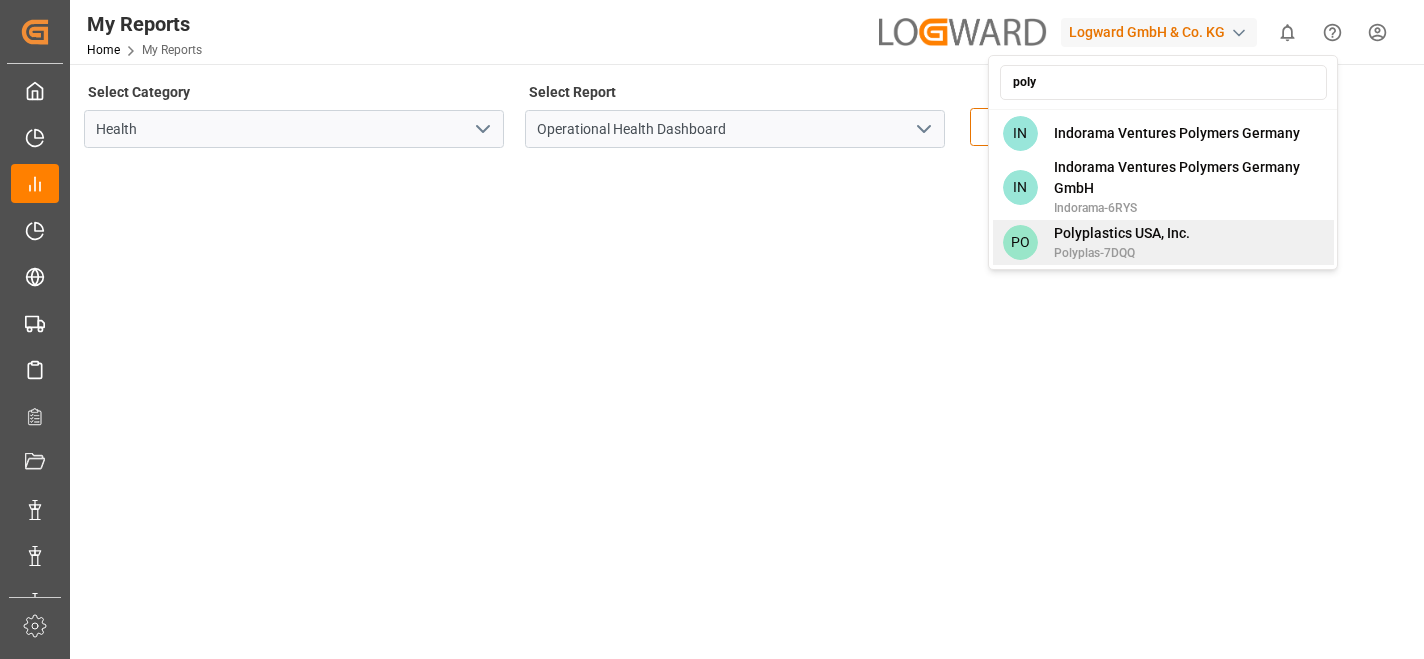 type on "poly" 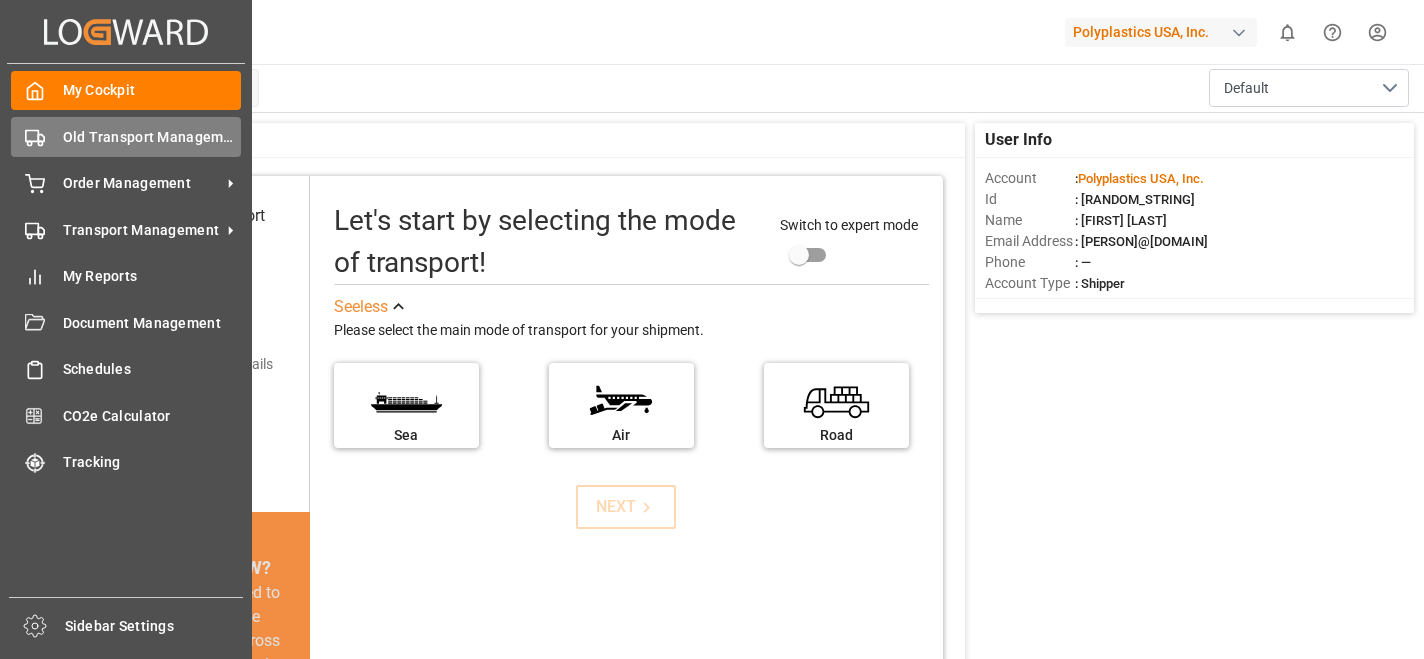 click on "Old Transport Management" at bounding box center (152, 137) 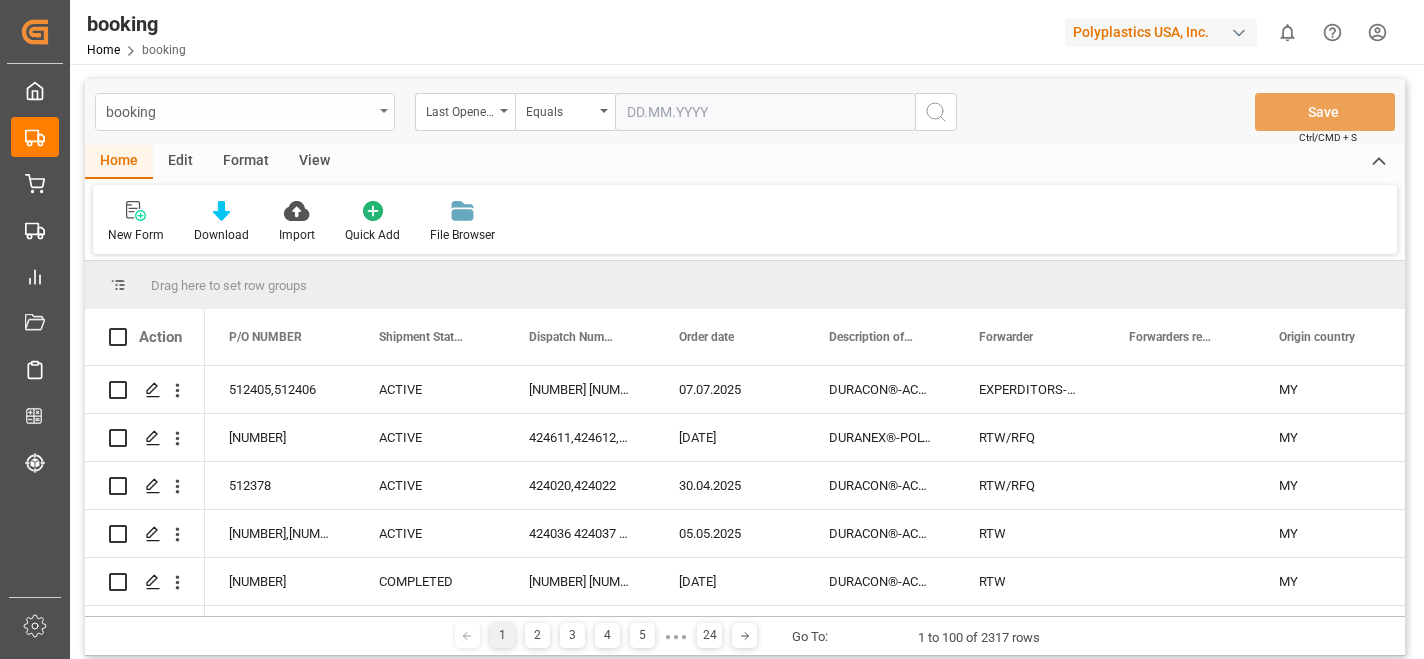 click at bounding box center (384, 111) 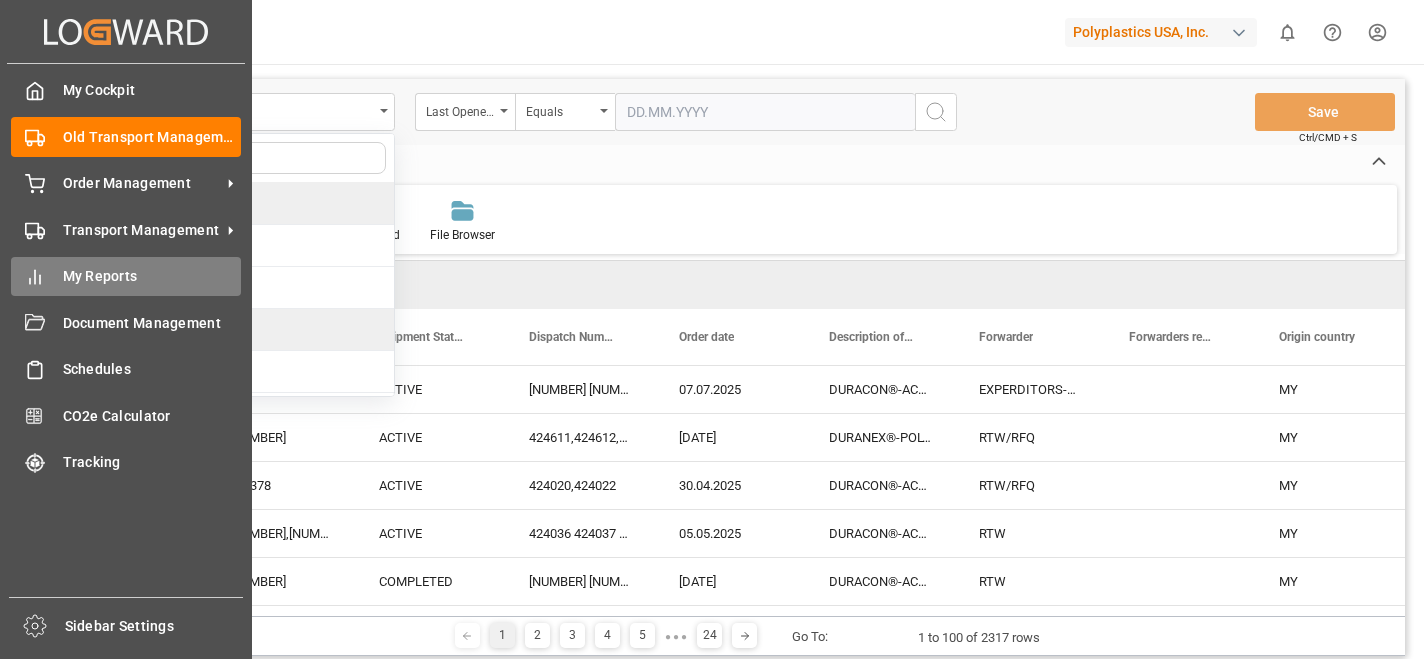 click on "My Reports" at bounding box center (152, 276) 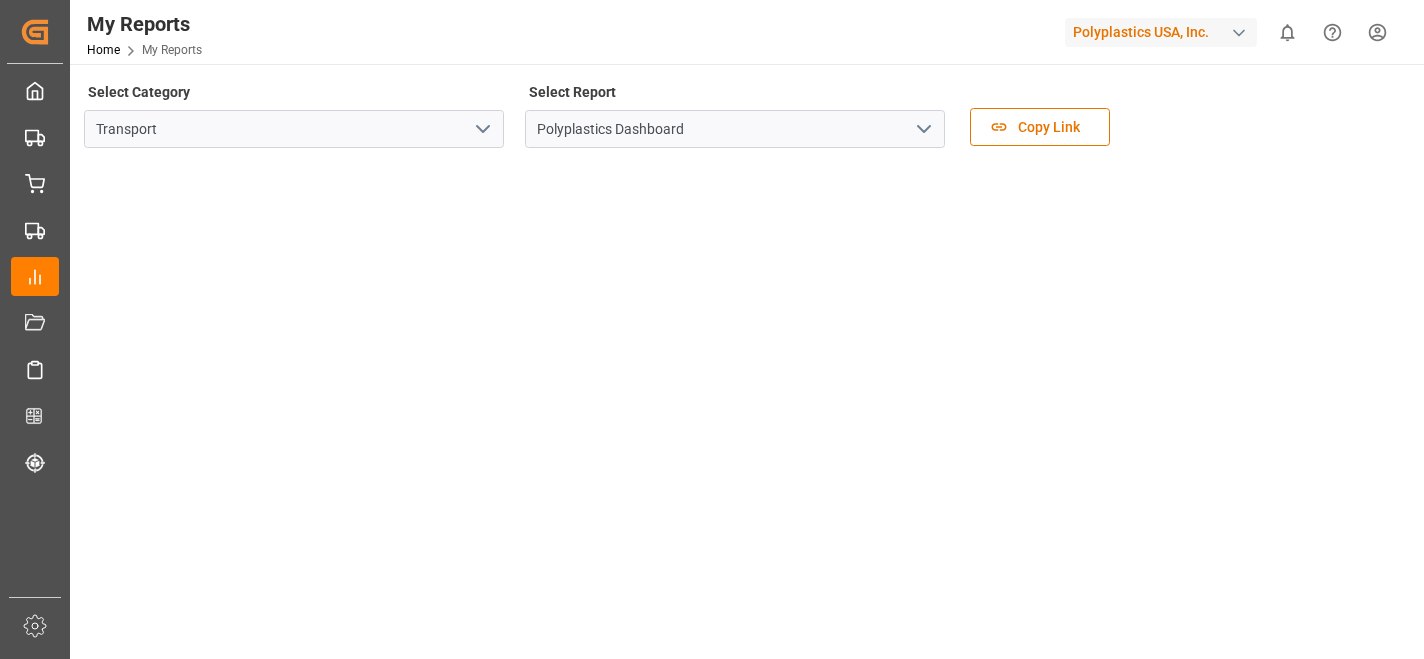click 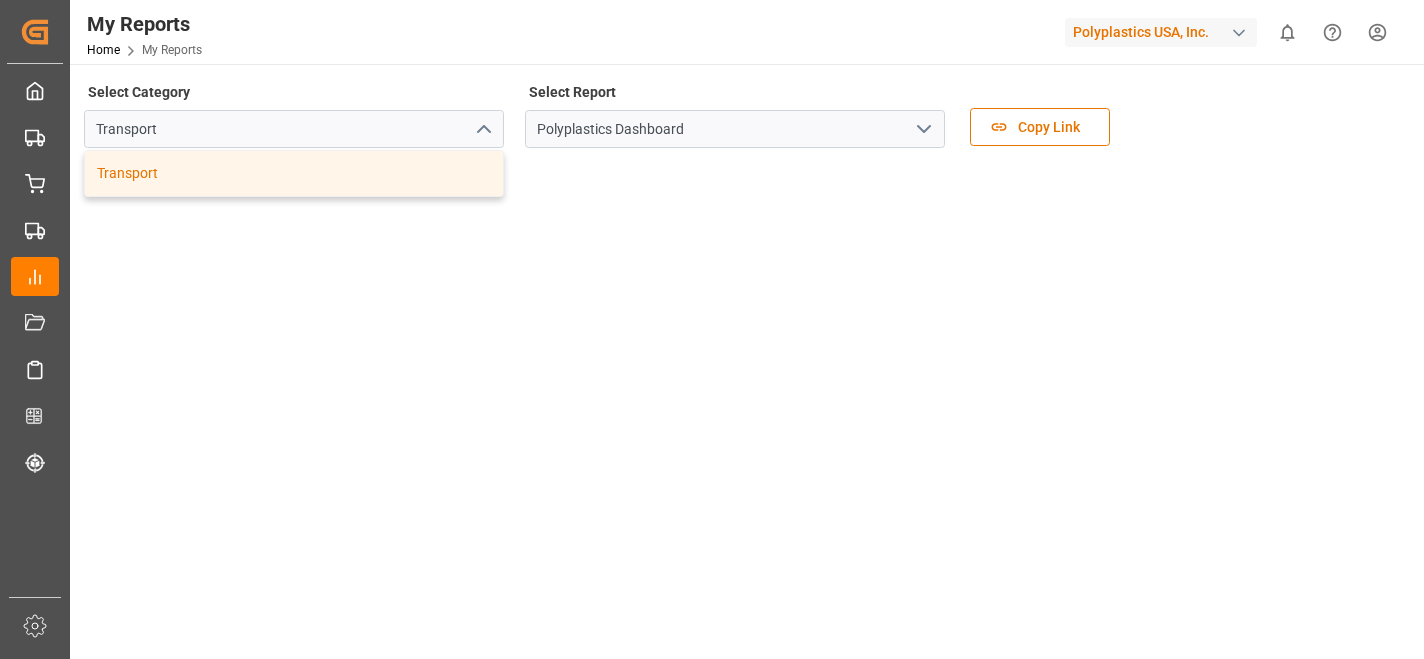click 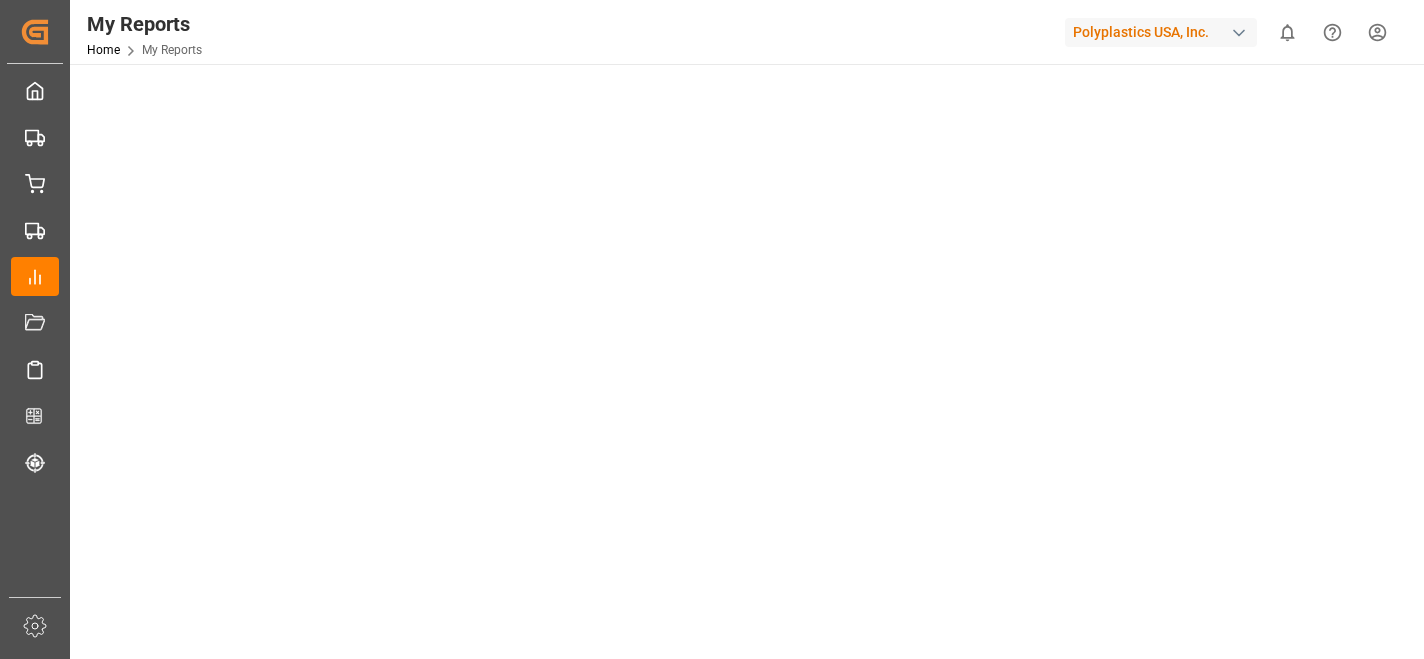 scroll, scrollTop: 255, scrollLeft: 0, axis: vertical 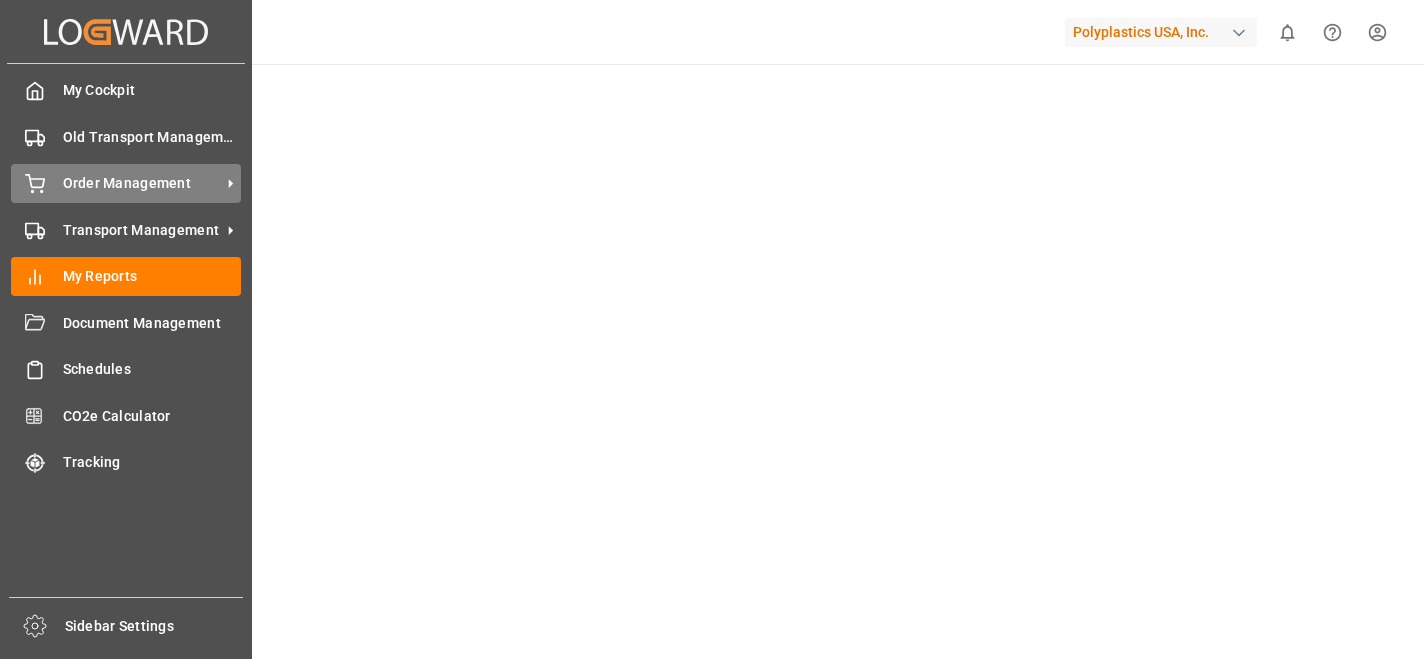 click on "Order Management" at bounding box center (142, 183) 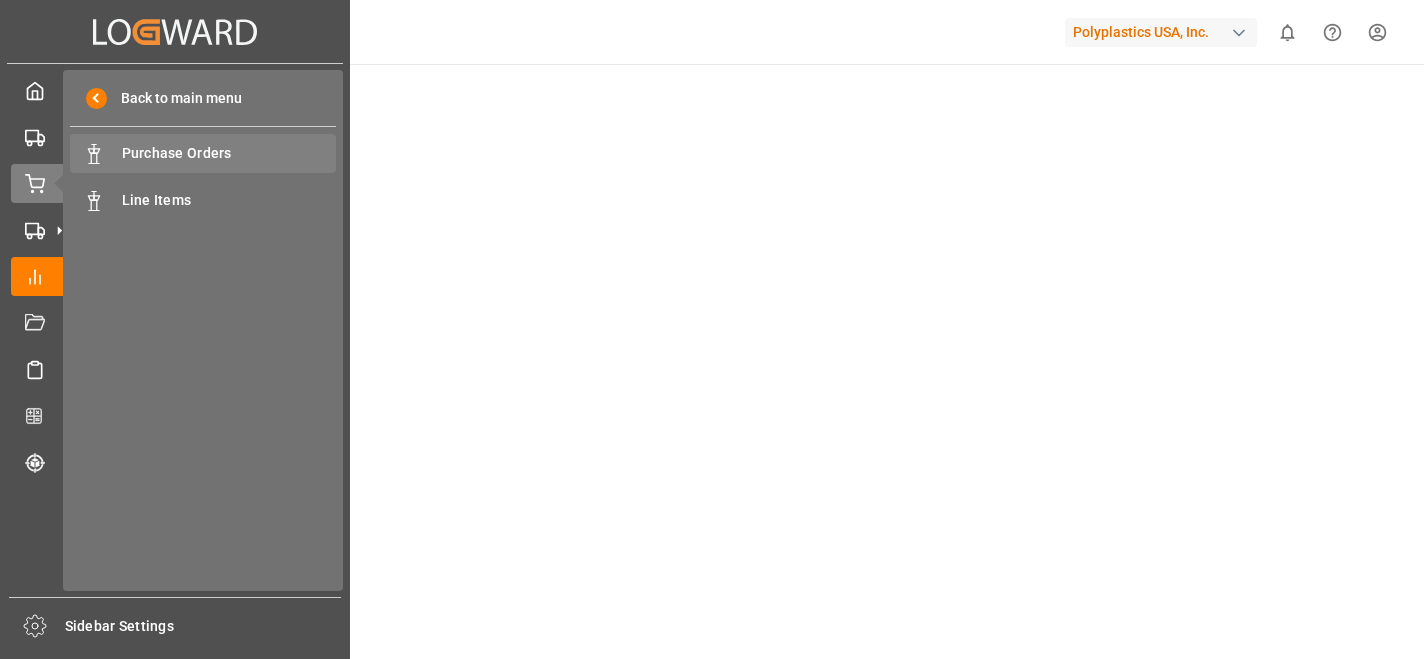click on "Purchase Orders Purchase Orders" at bounding box center [203, 153] 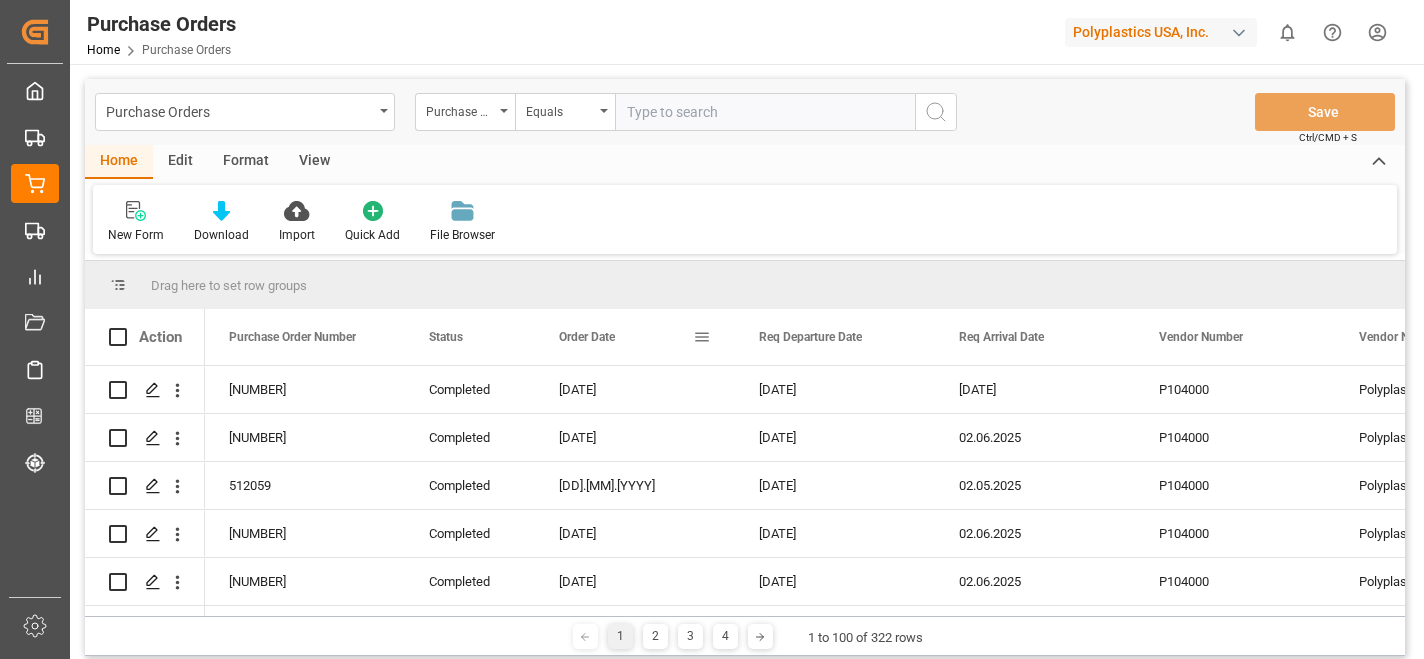 click at bounding box center (702, 337) 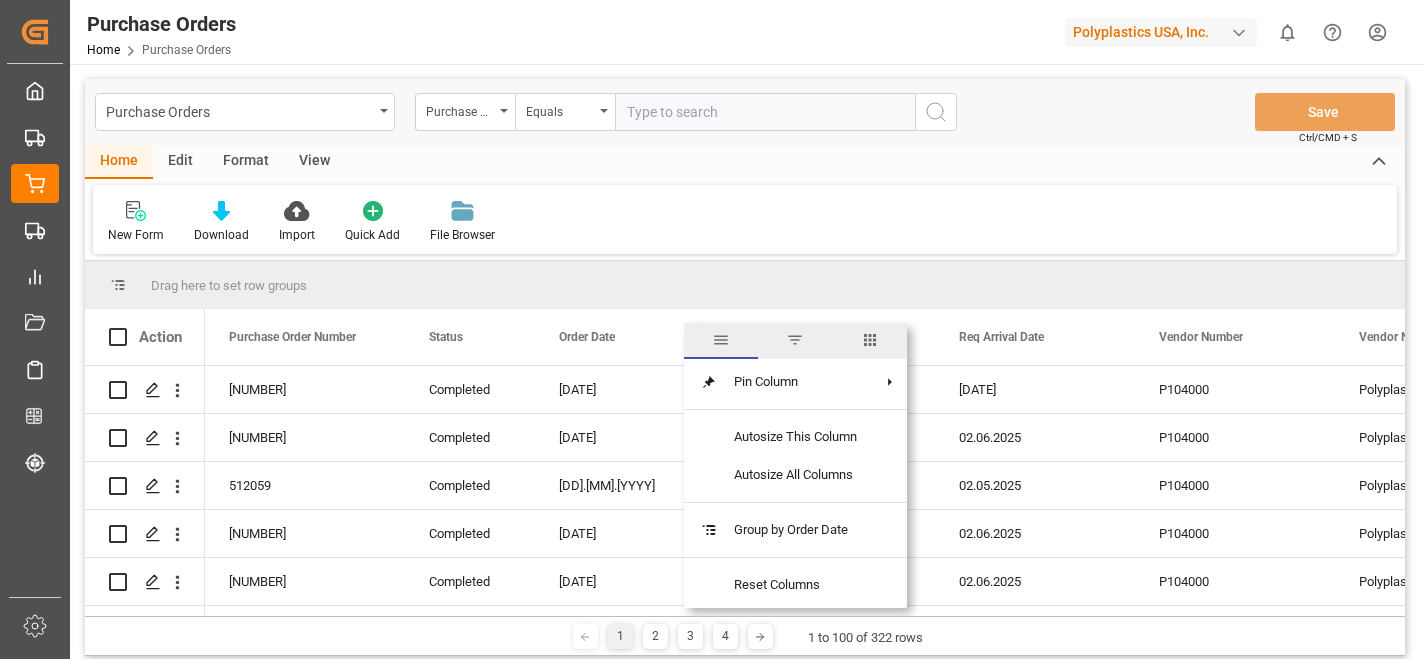 click at bounding box center [795, 340] 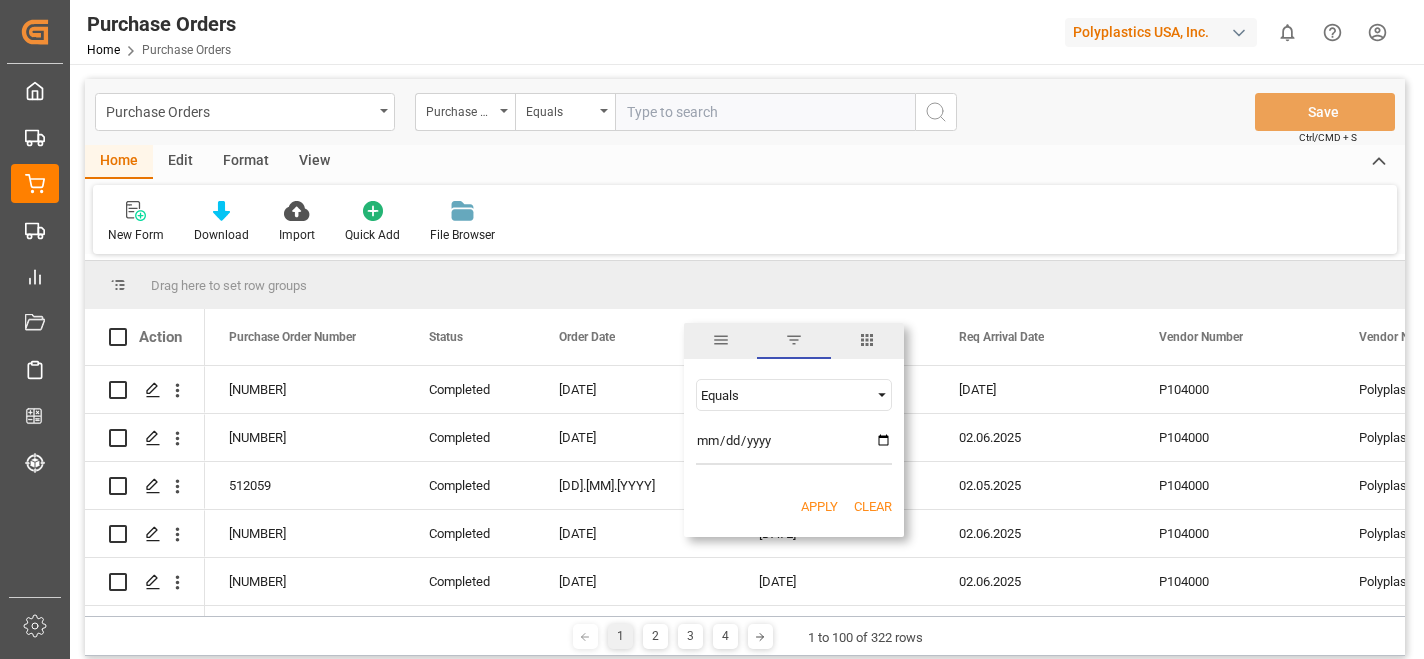 click at bounding box center (882, 395) 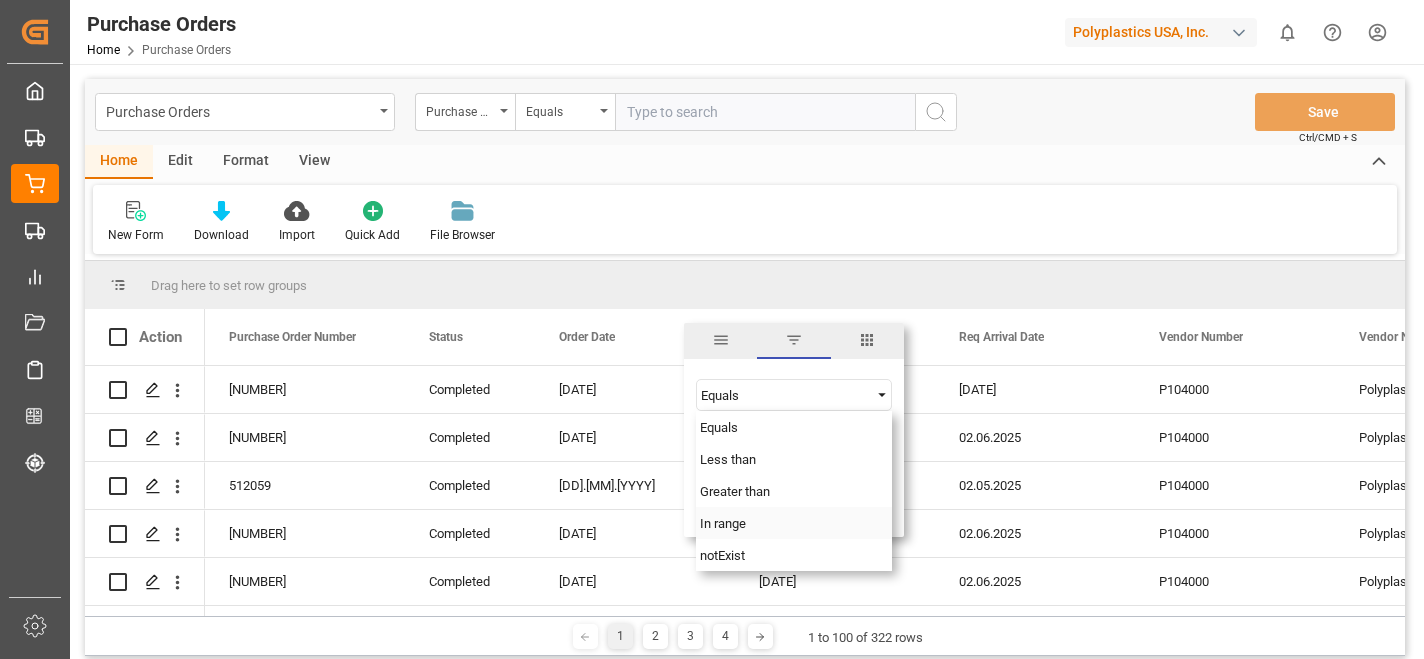 click on "In range" at bounding box center [794, 523] 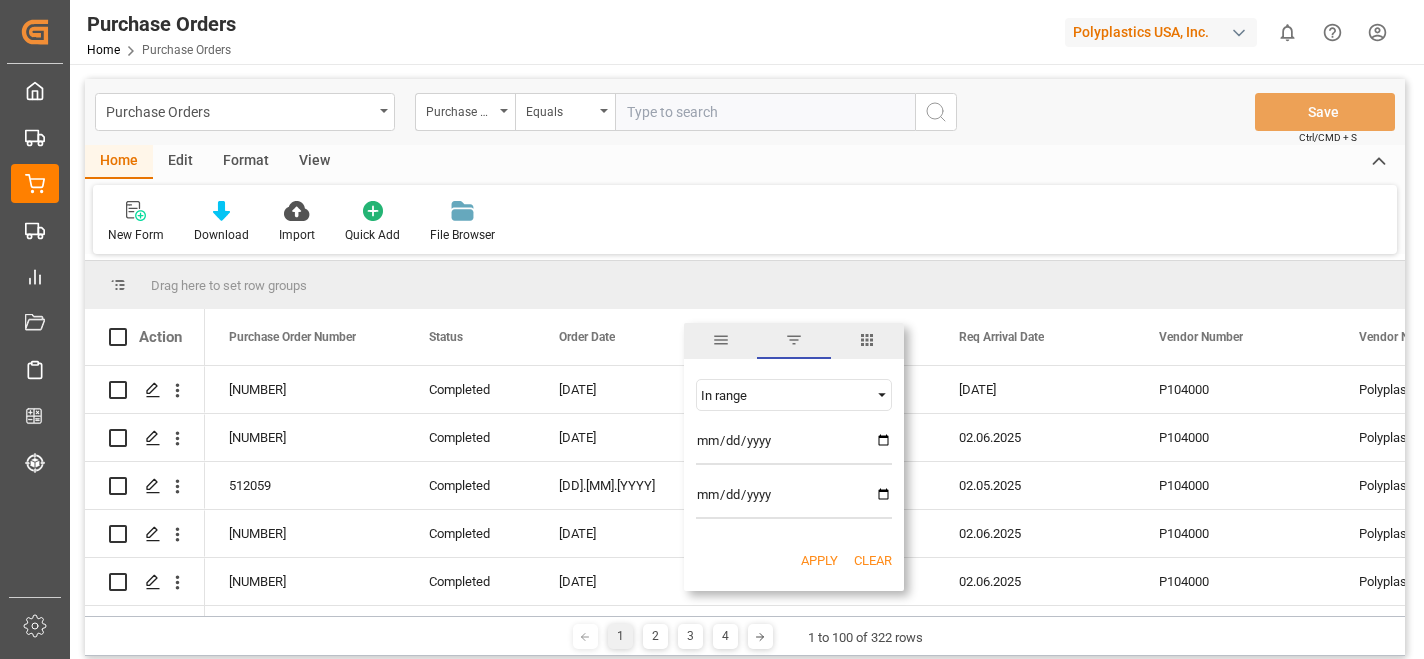 click at bounding box center [794, 445] 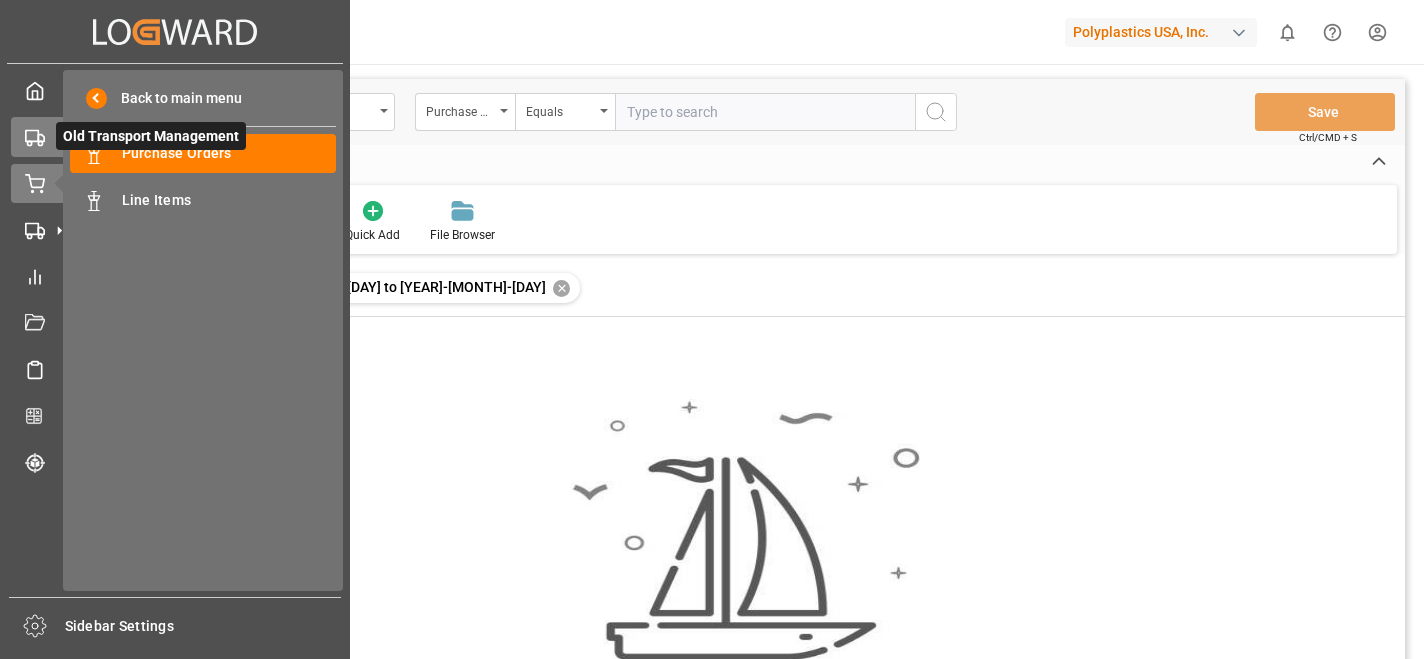 click 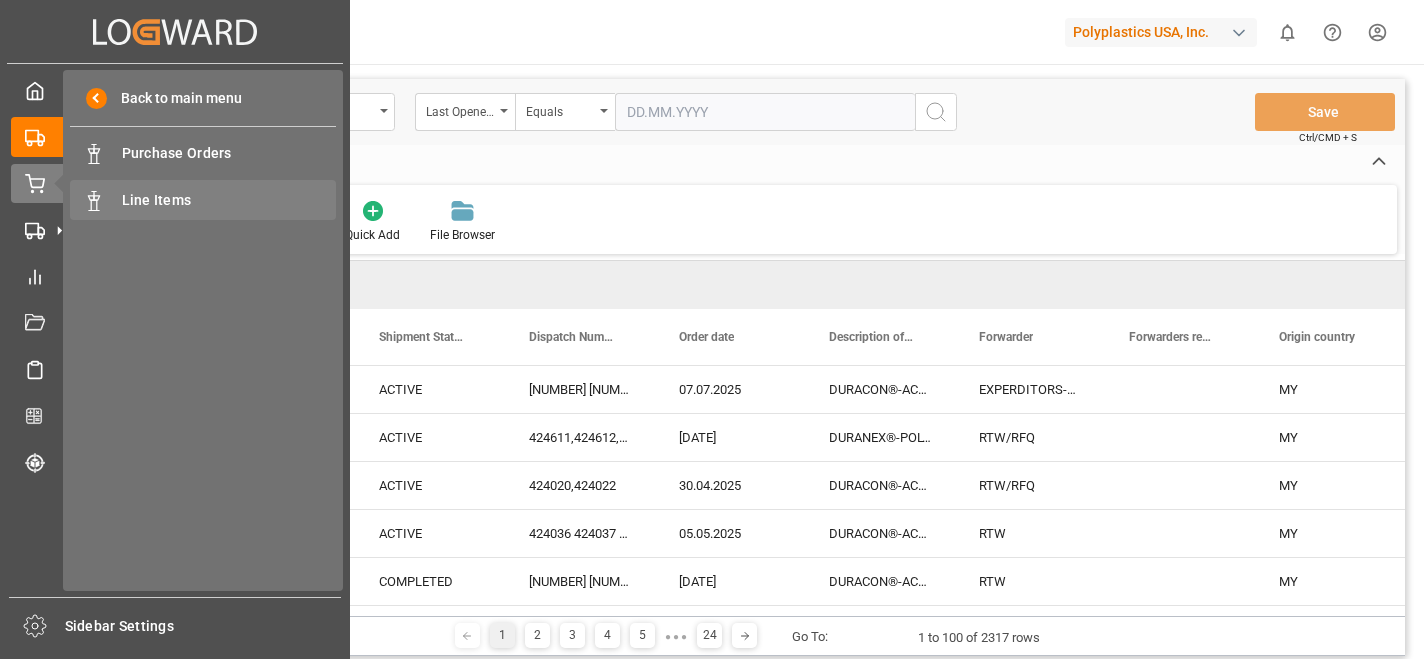click on "Line Items" at bounding box center [229, 200] 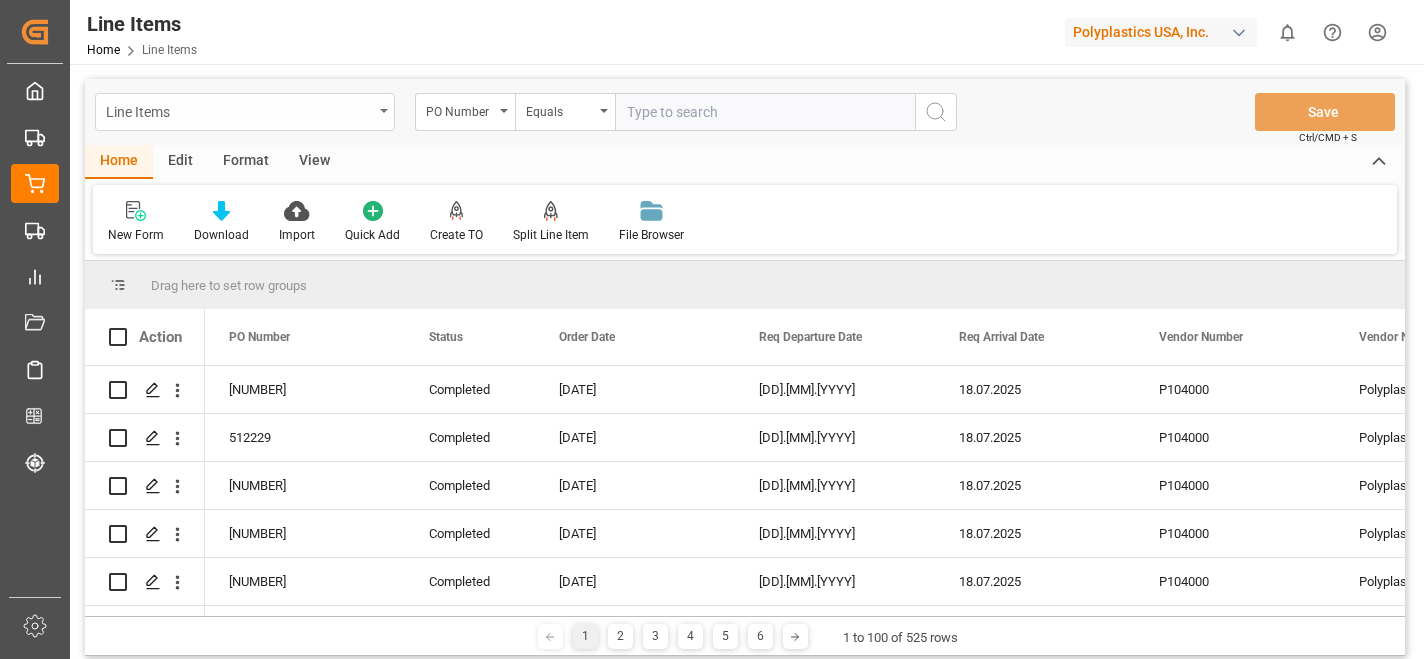click on "Line Items" at bounding box center (245, 112) 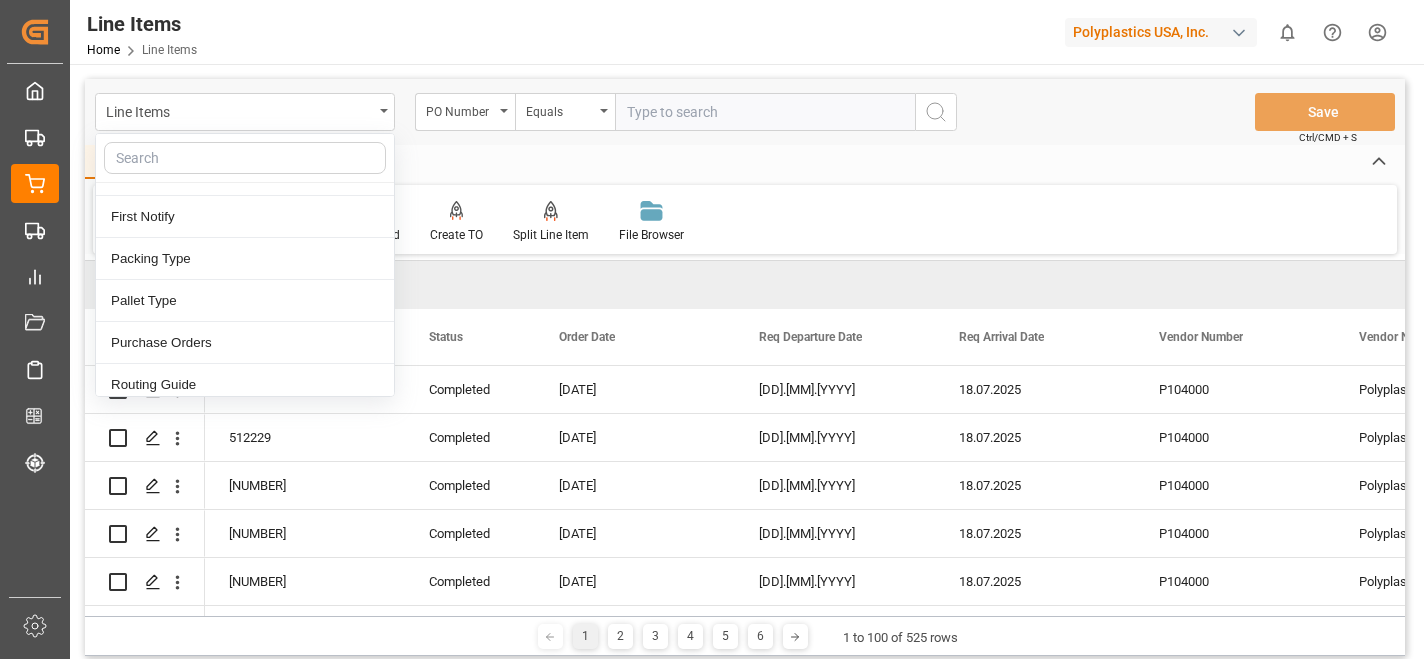 scroll, scrollTop: 207, scrollLeft: 0, axis: vertical 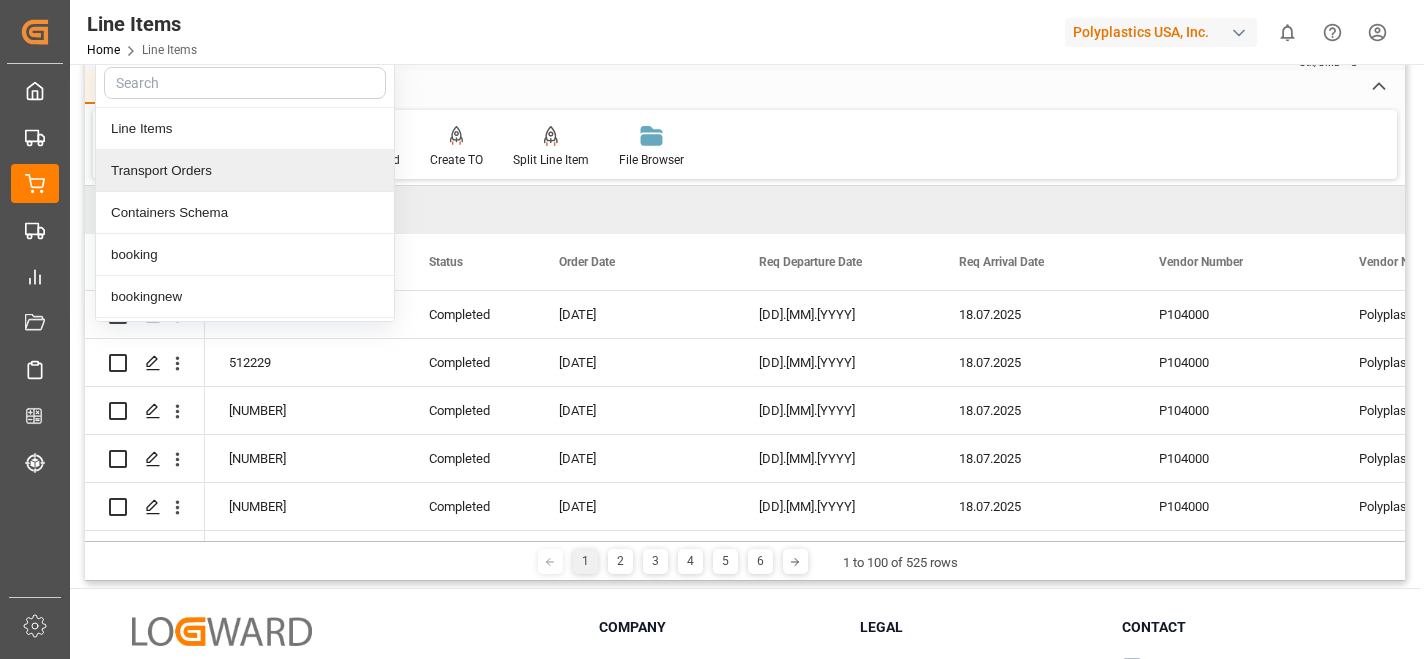 click on "Transport Orders" at bounding box center [245, 171] 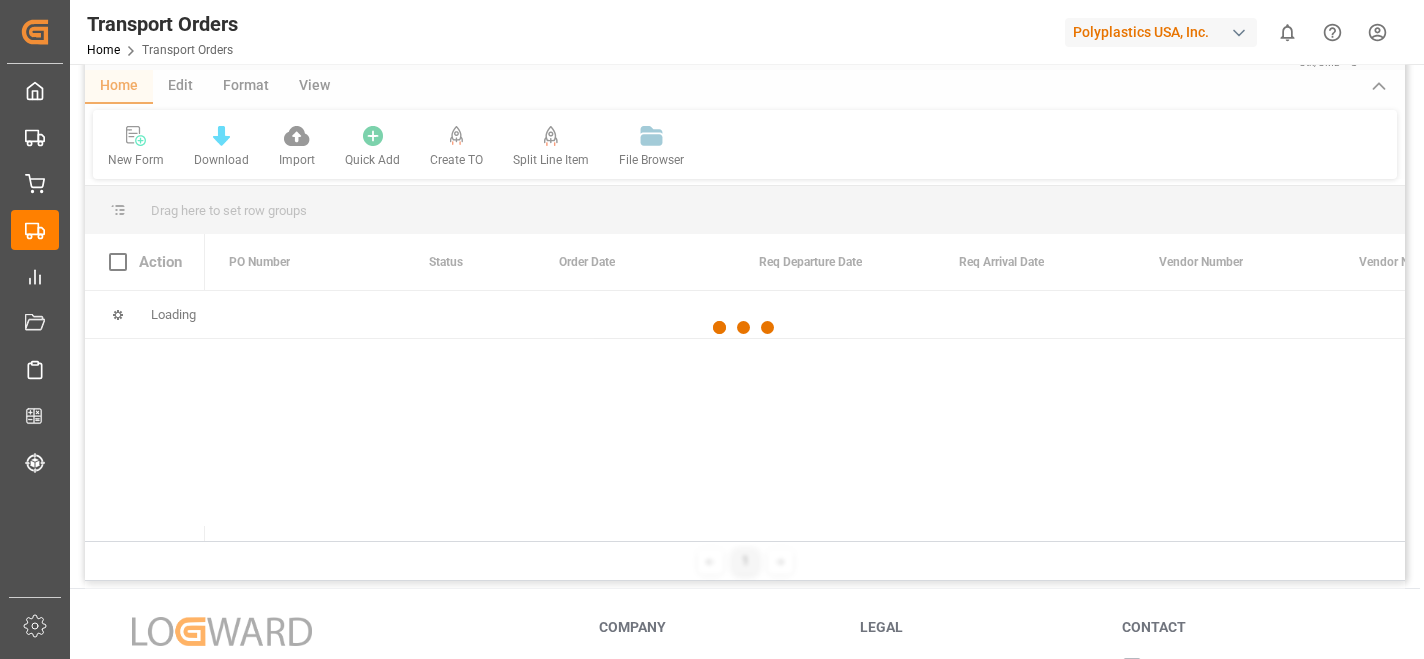 scroll, scrollTop: 0, scrollLeft: 0, axis: both 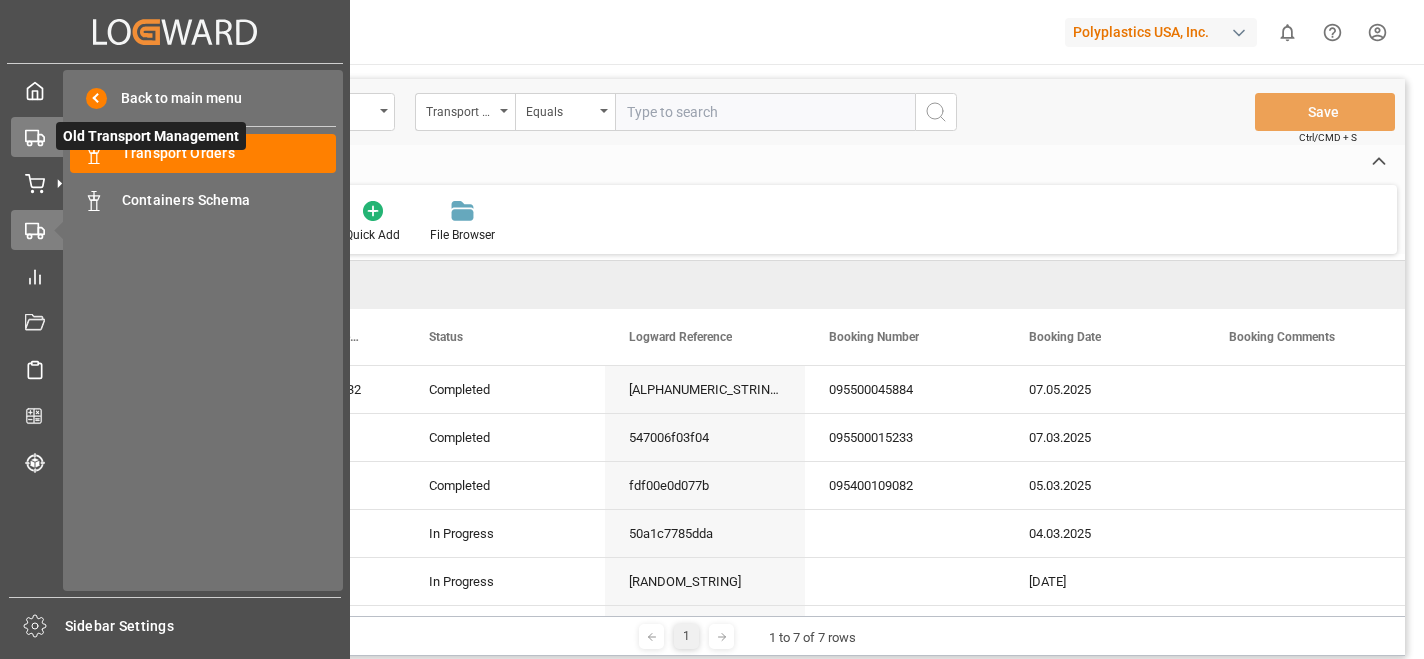 click 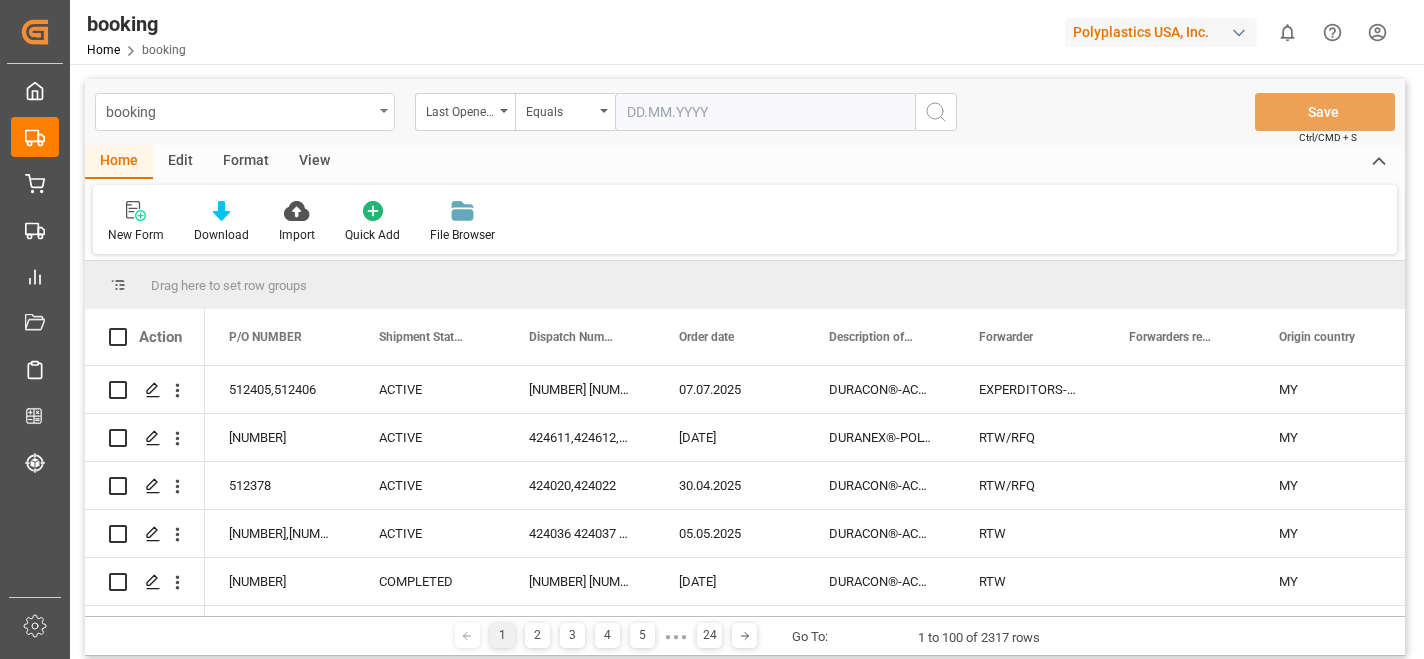 click on "booking" at bounding box center (245, 112) 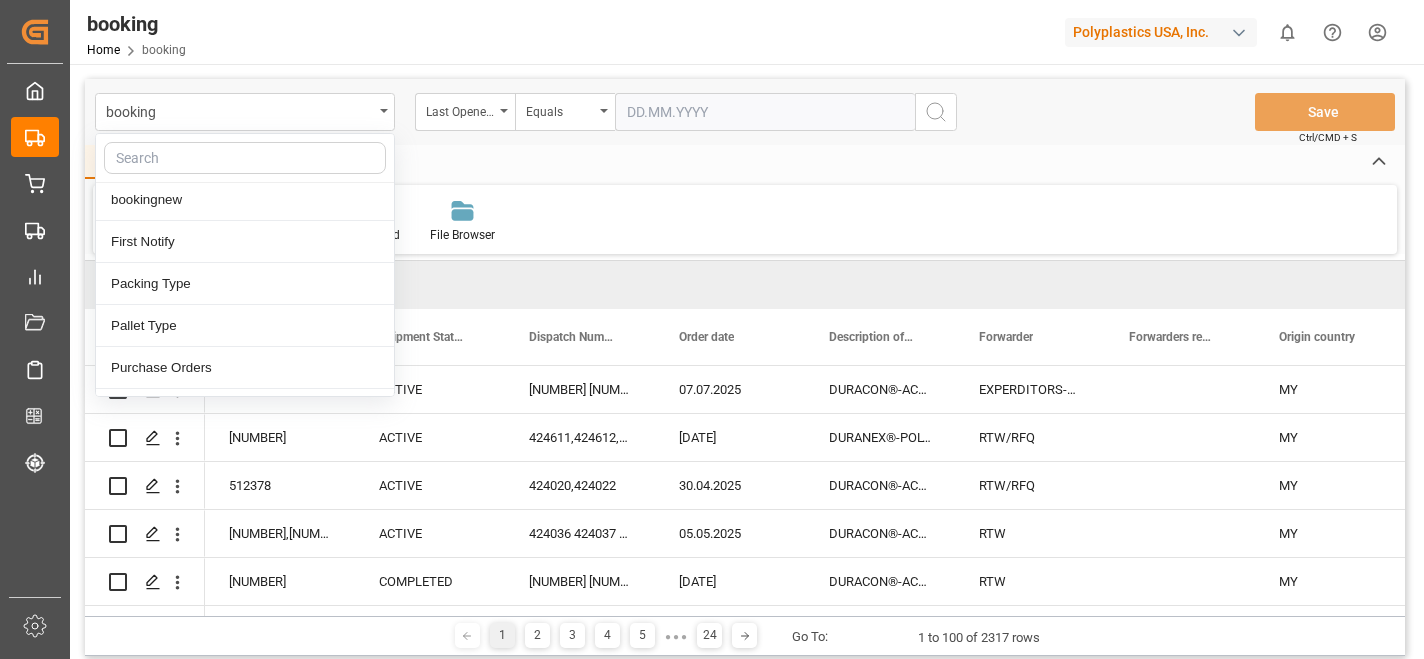 scroll, scrollTop: 207, scrollLeft: 0, axis: vertical 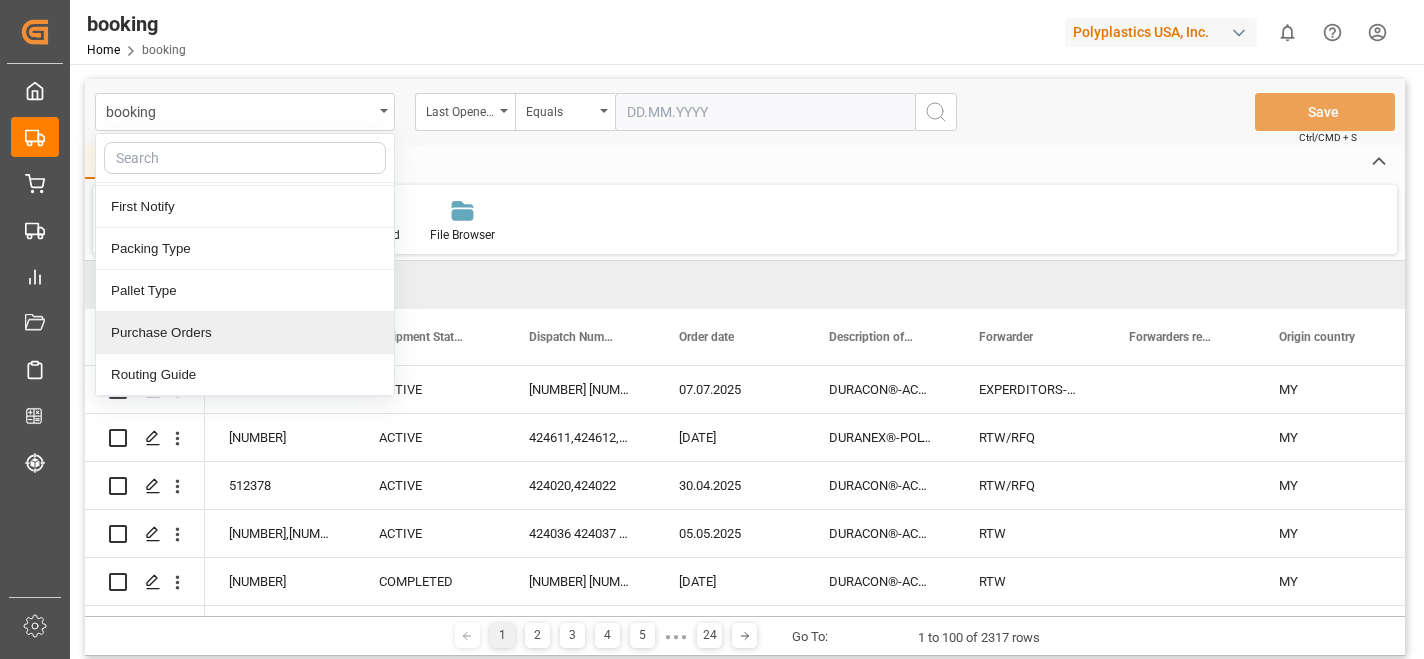 click on "Purchase Orders" at bounding box center [245, 333] 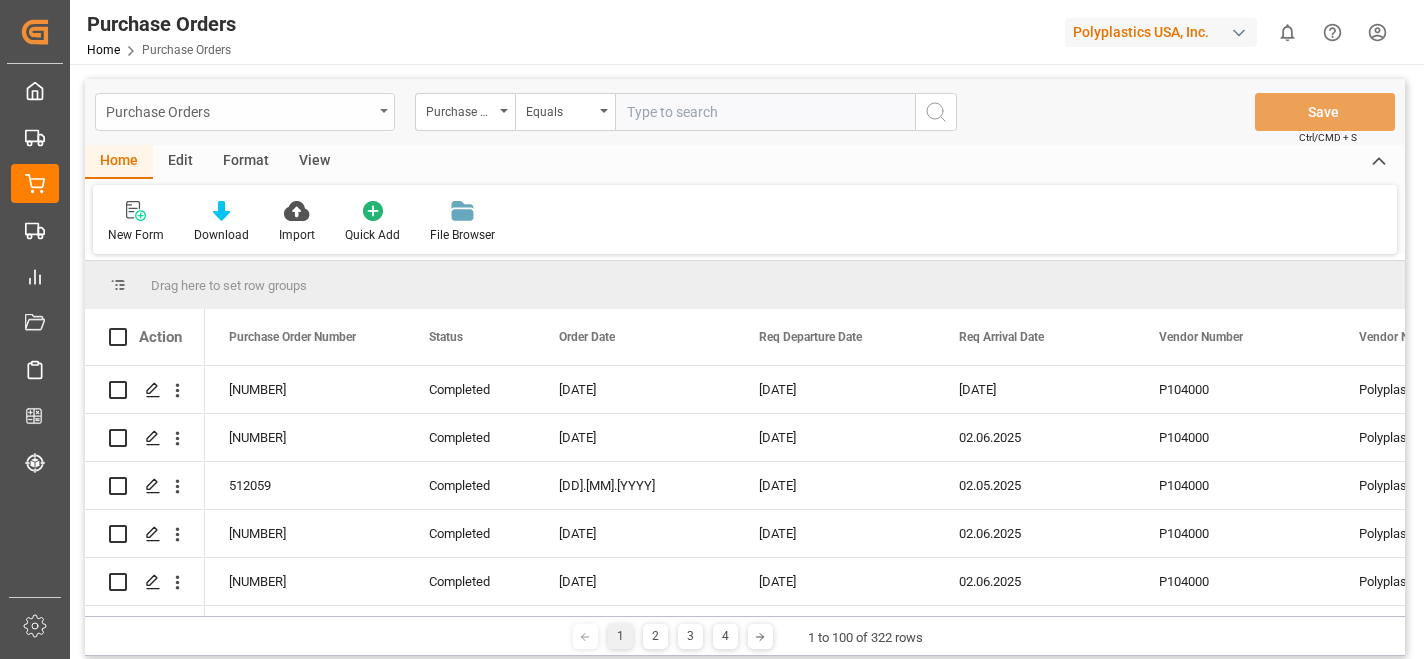 click on "Purchase Orders" at bounding box center (245, 112) 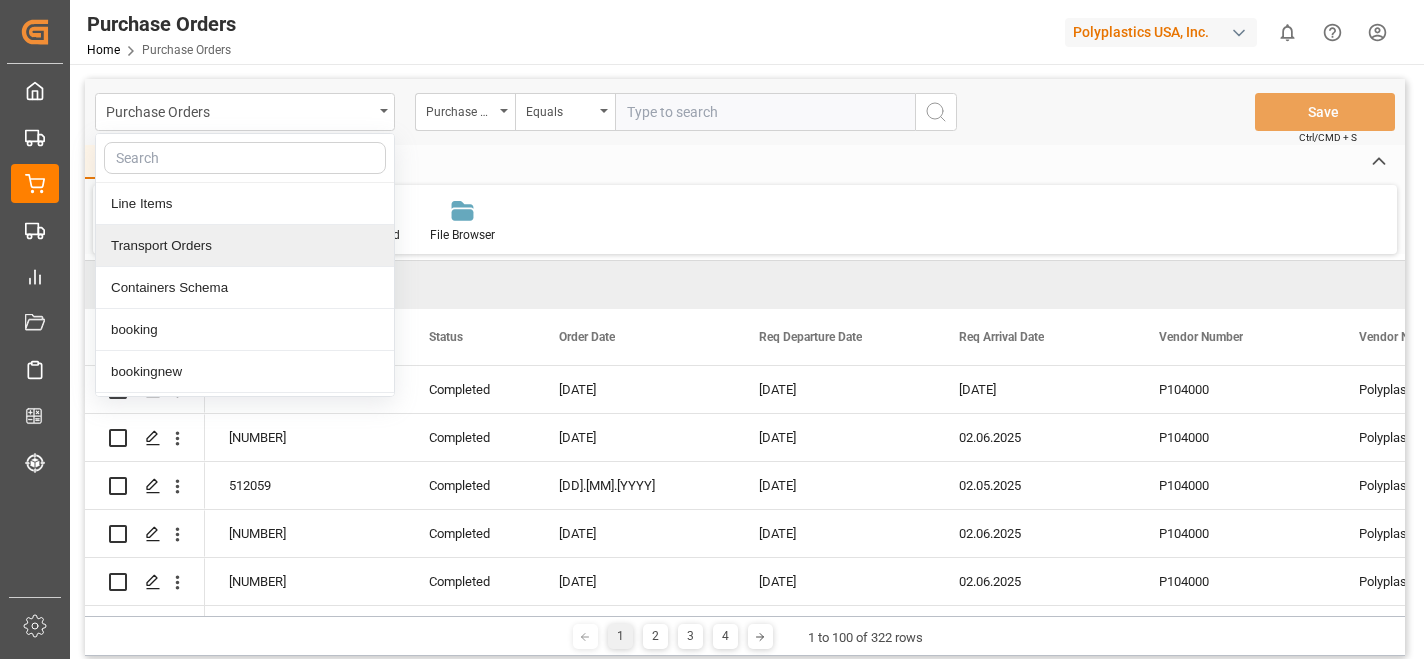 click on "Transport Orders" at bounding box center [245, 246] 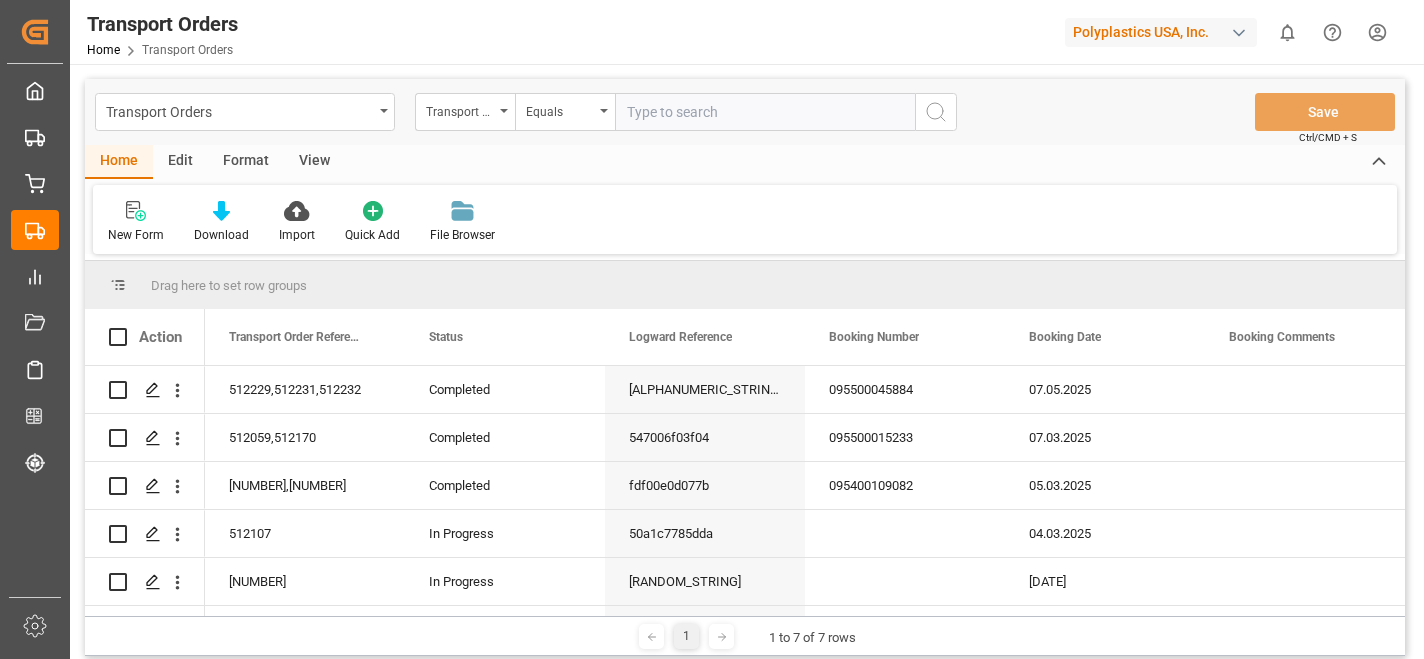 click on "Edit" at bounding box center (180, 162) 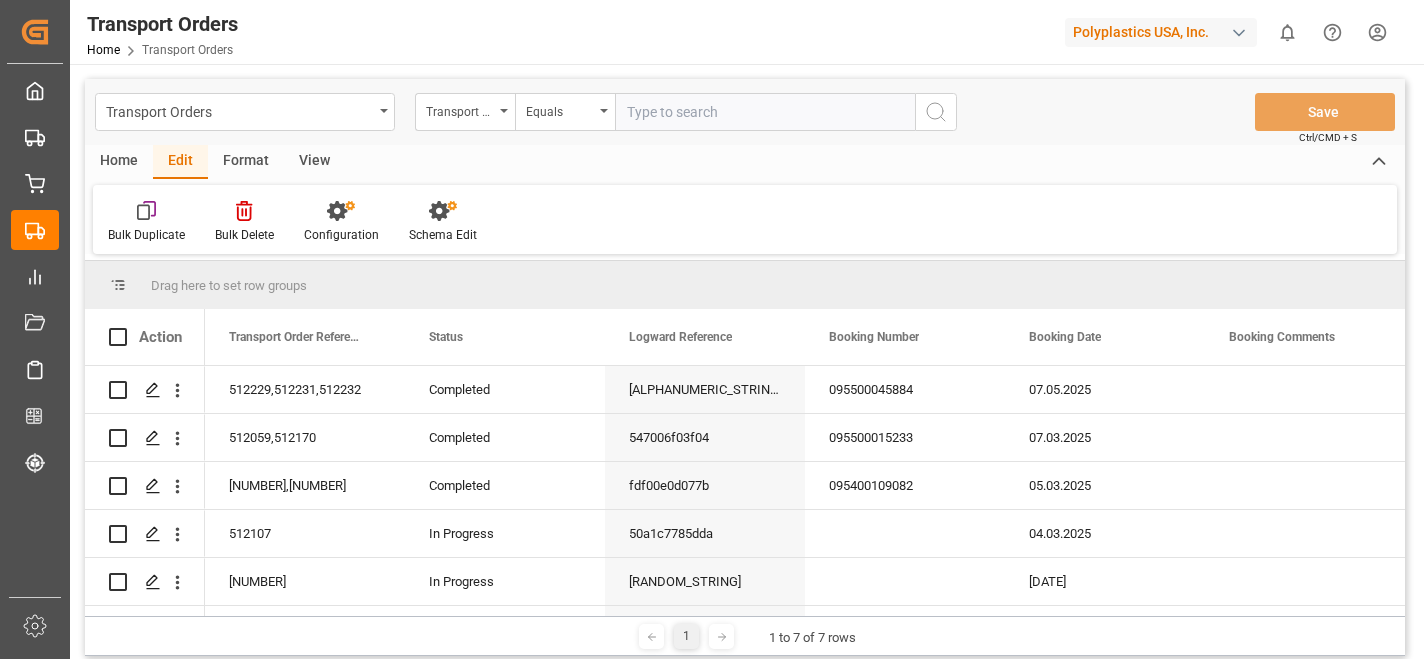click on "Format" at bounding box center (246, 162) 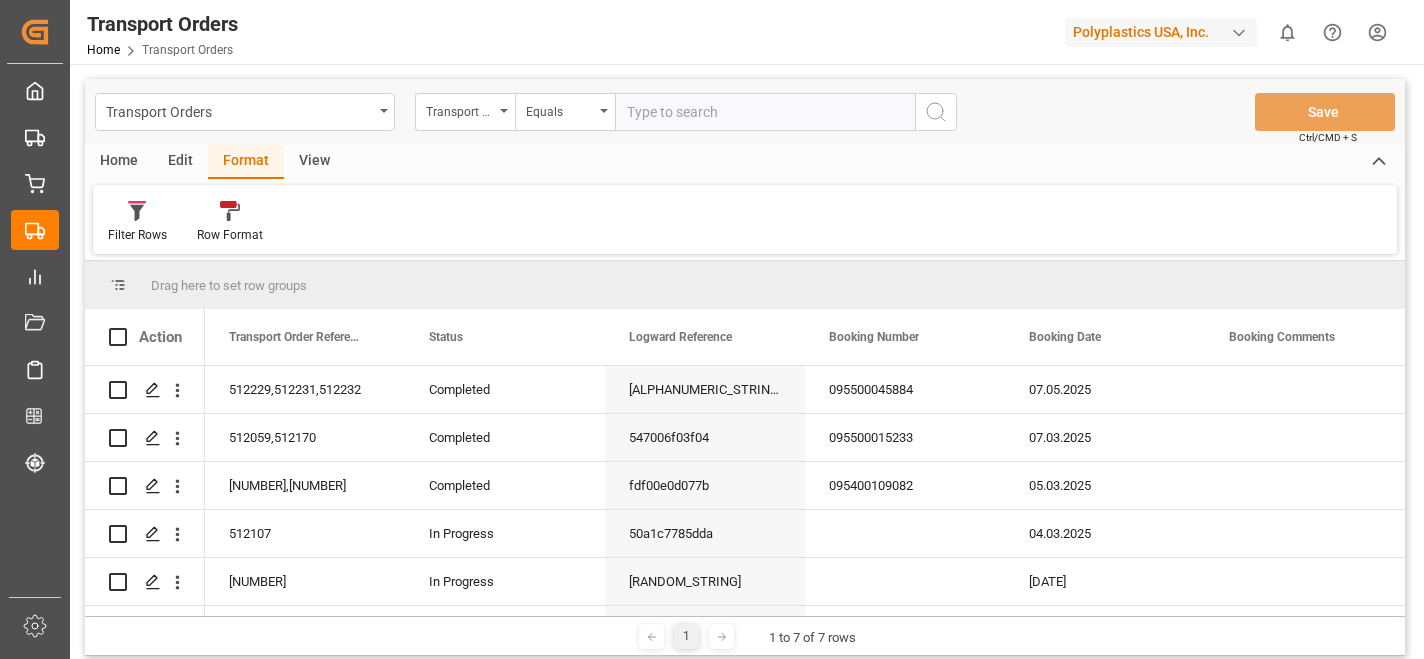 click on "View" at bounding box center [314, 162] 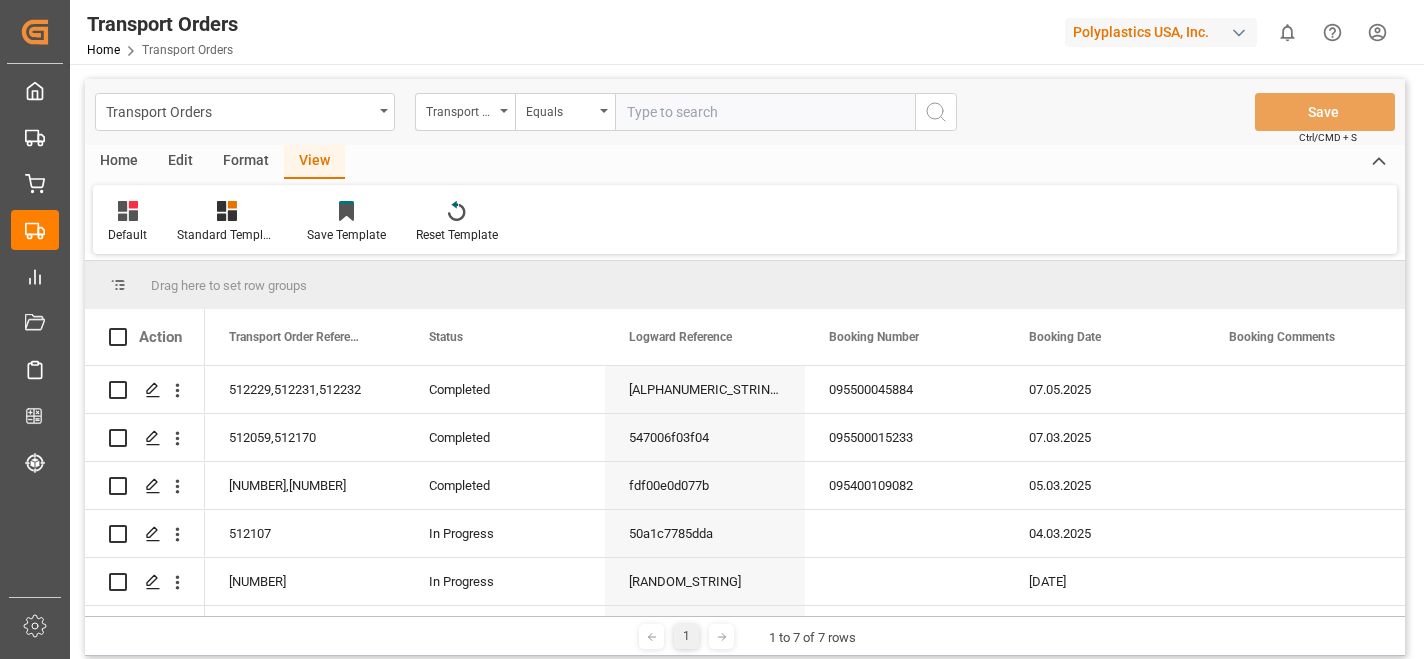 click on "Home" at bounding box center (119, 162) 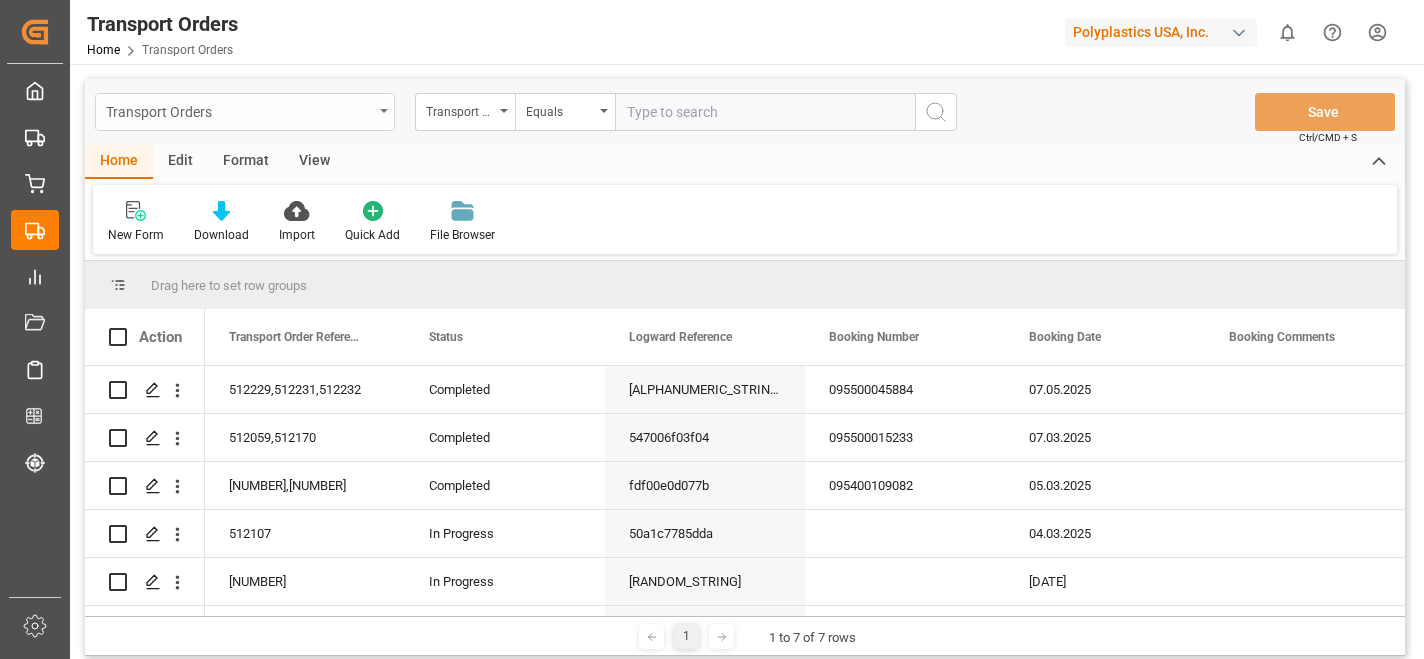 click on "Transport Orders" at bounding box center (245, 112) 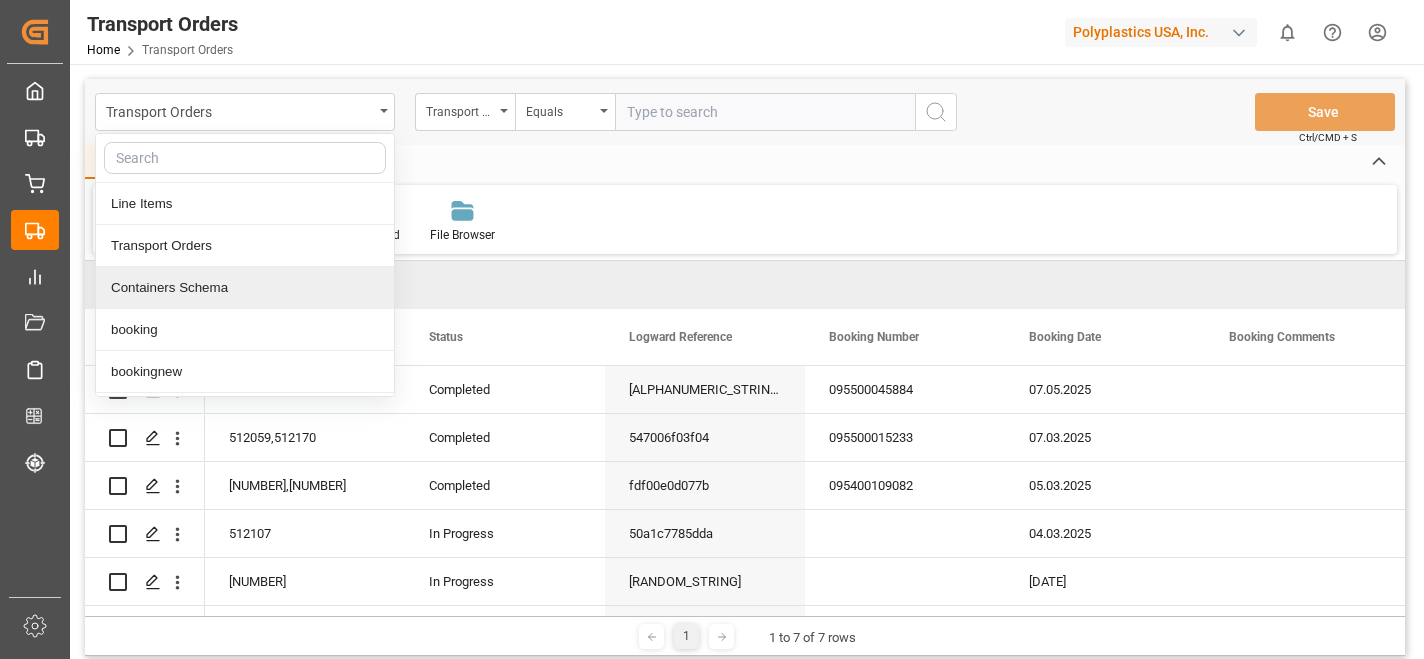 click on "Containers Schema" at bounding box center (245, 288) 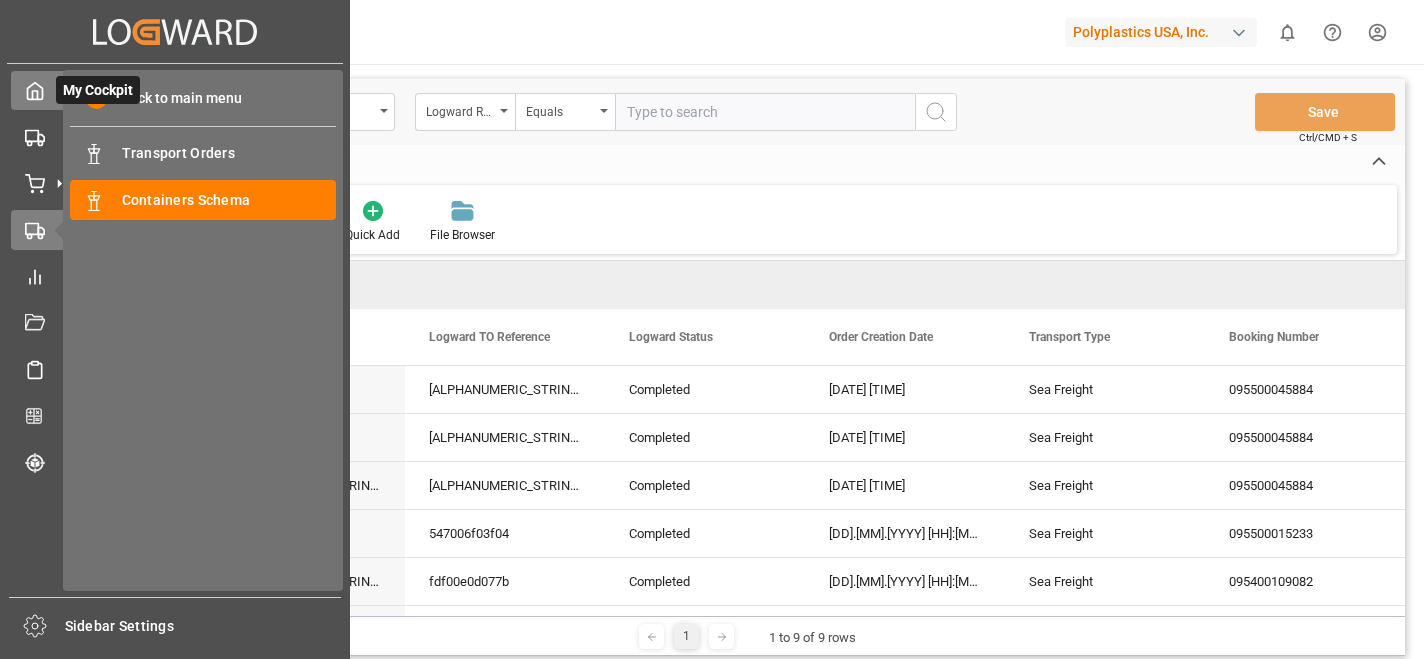 click 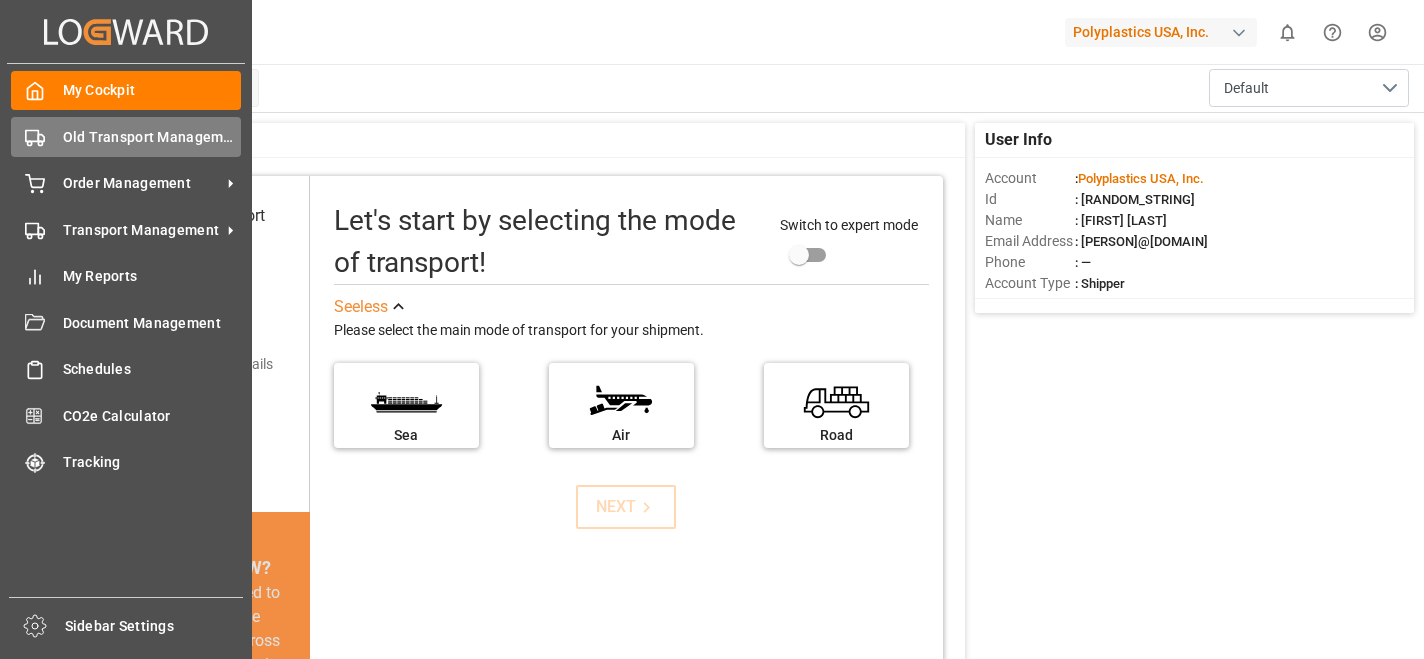 click on "Old Transport Management" at bounding box center (152, 137) 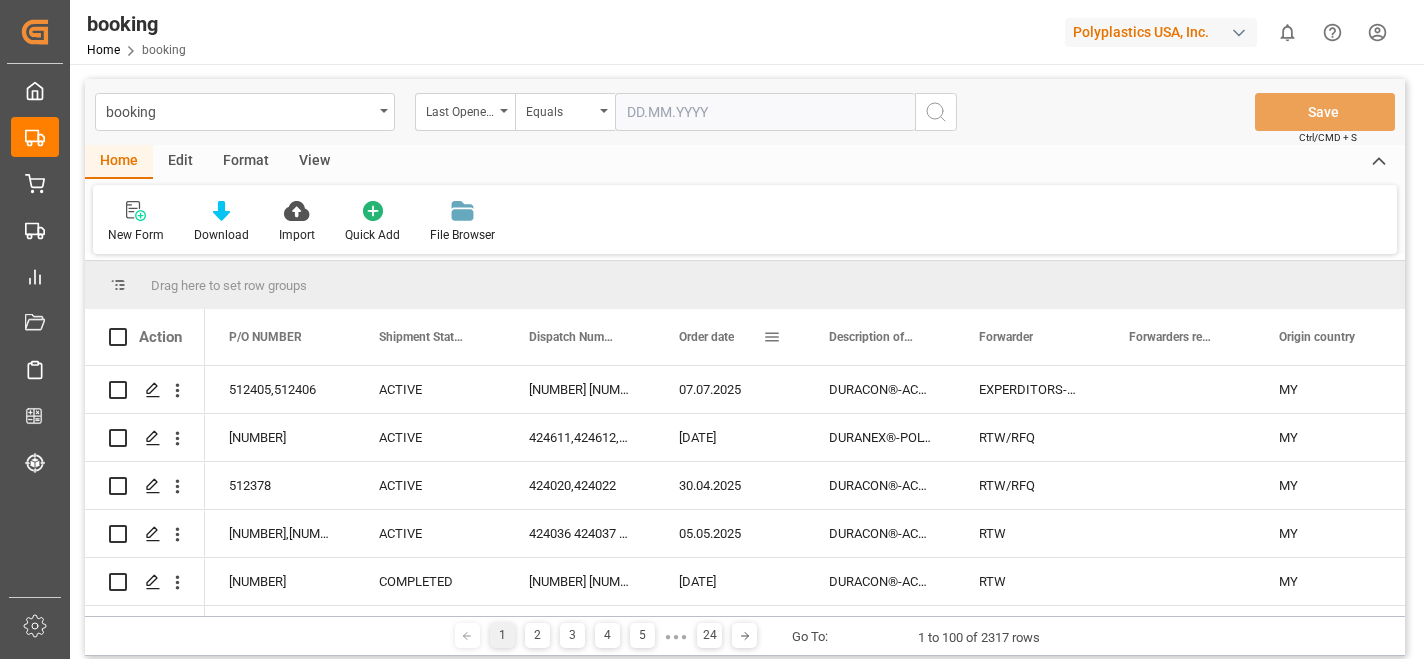 click at bounding box center [772, 337] 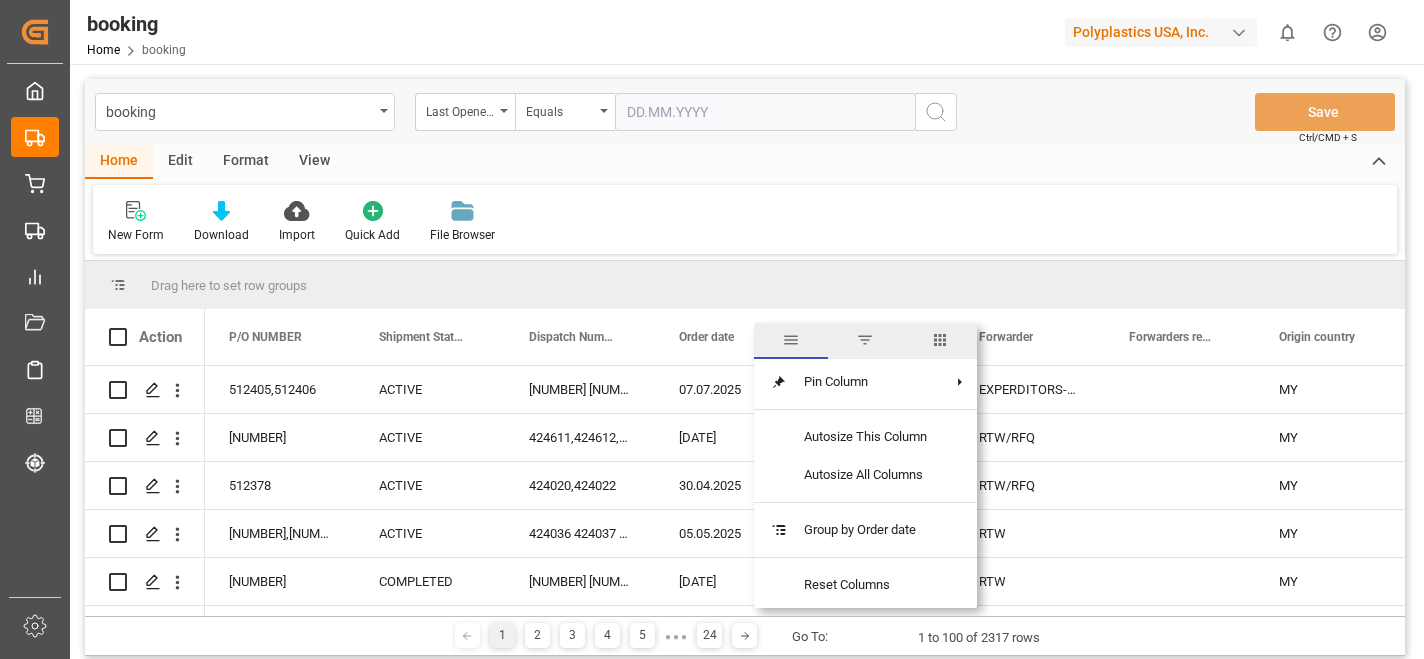 click at bounding box center (865, 340) 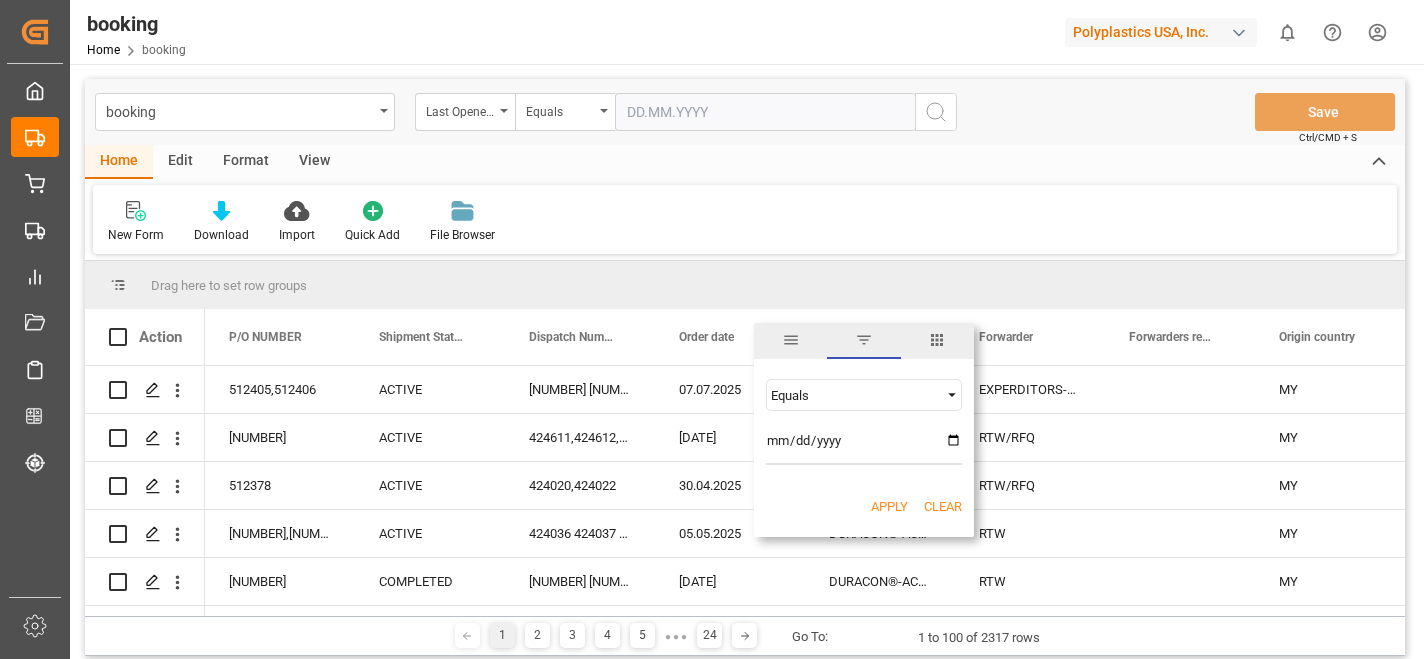 click at bounding box center (952, 395) 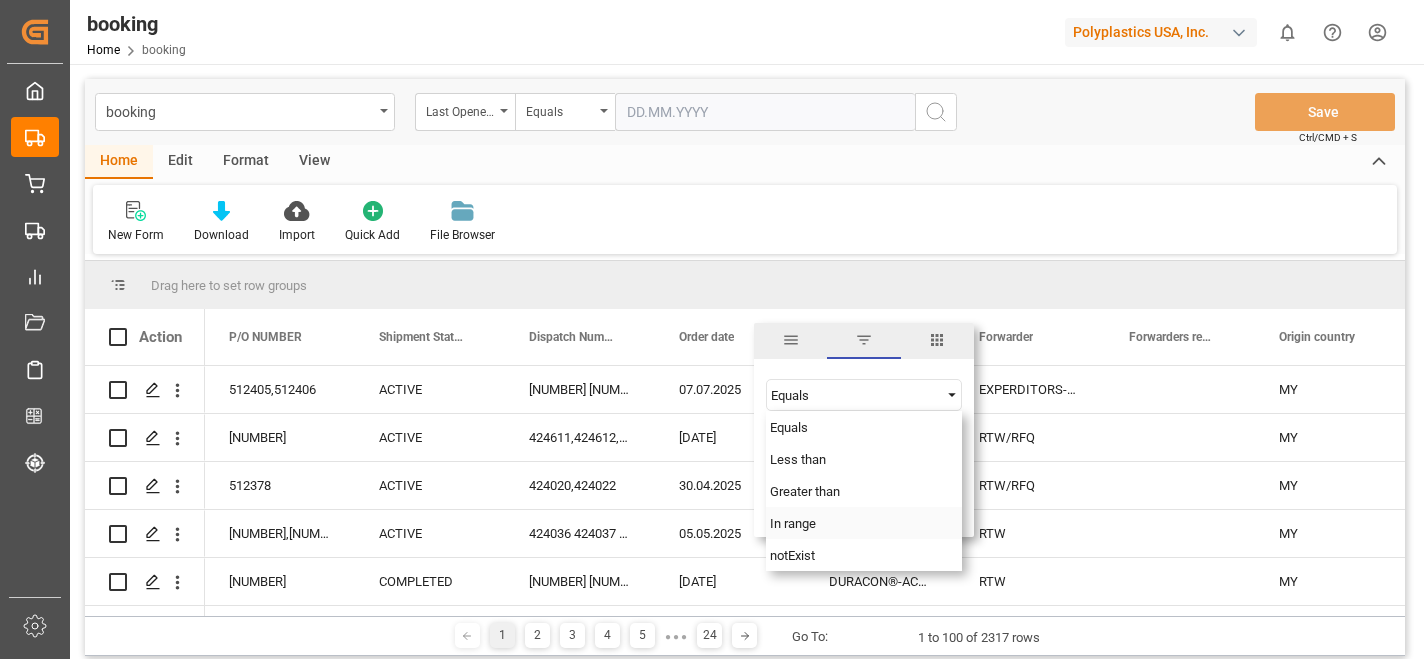 click on "In range" at bounding box center (864, 523) 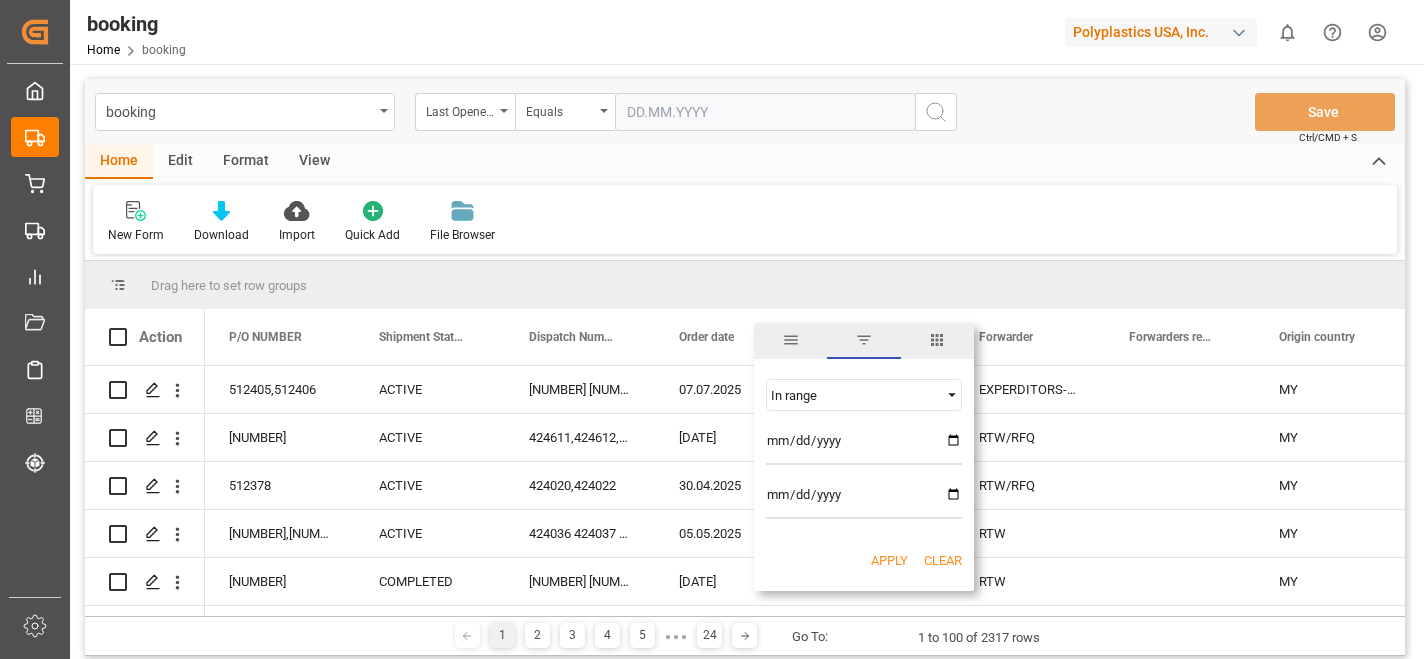 click at bounding box center [864, 445] 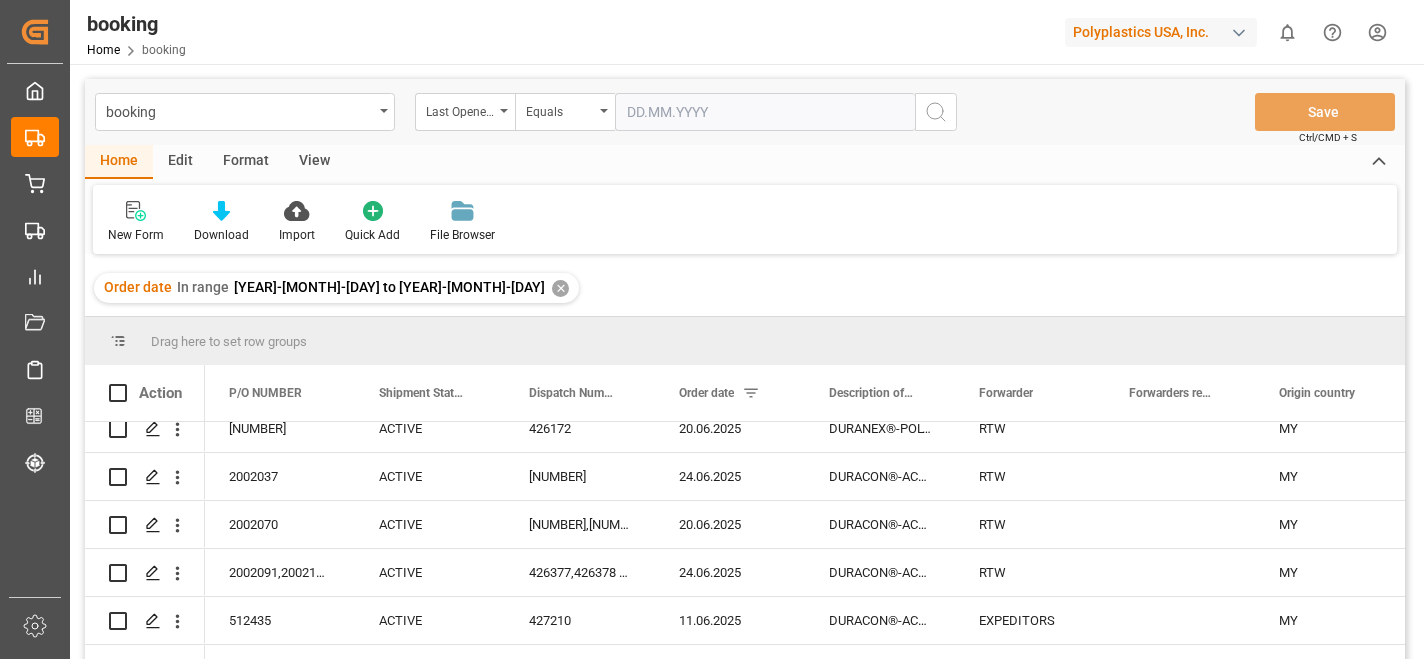 scroll, scrollTop: 2150, scrollLeft: 0, axis: vertical 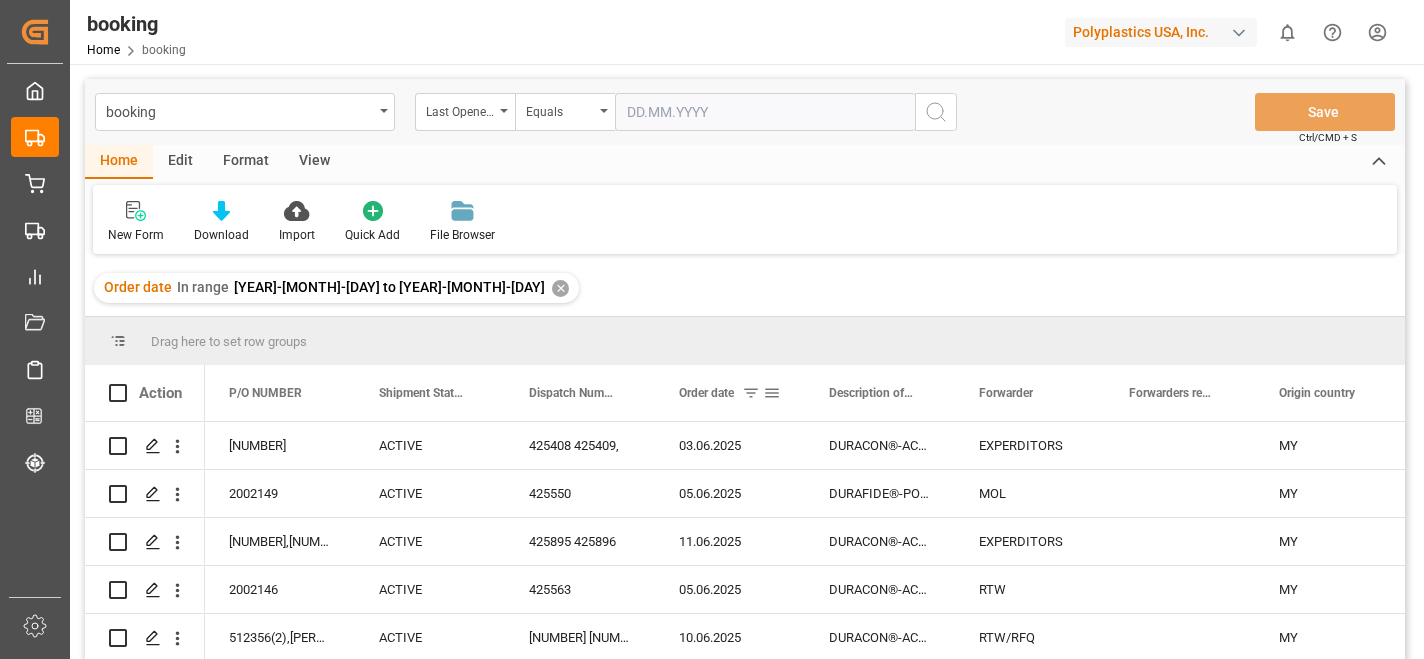 click at bounding box center (751, 393) 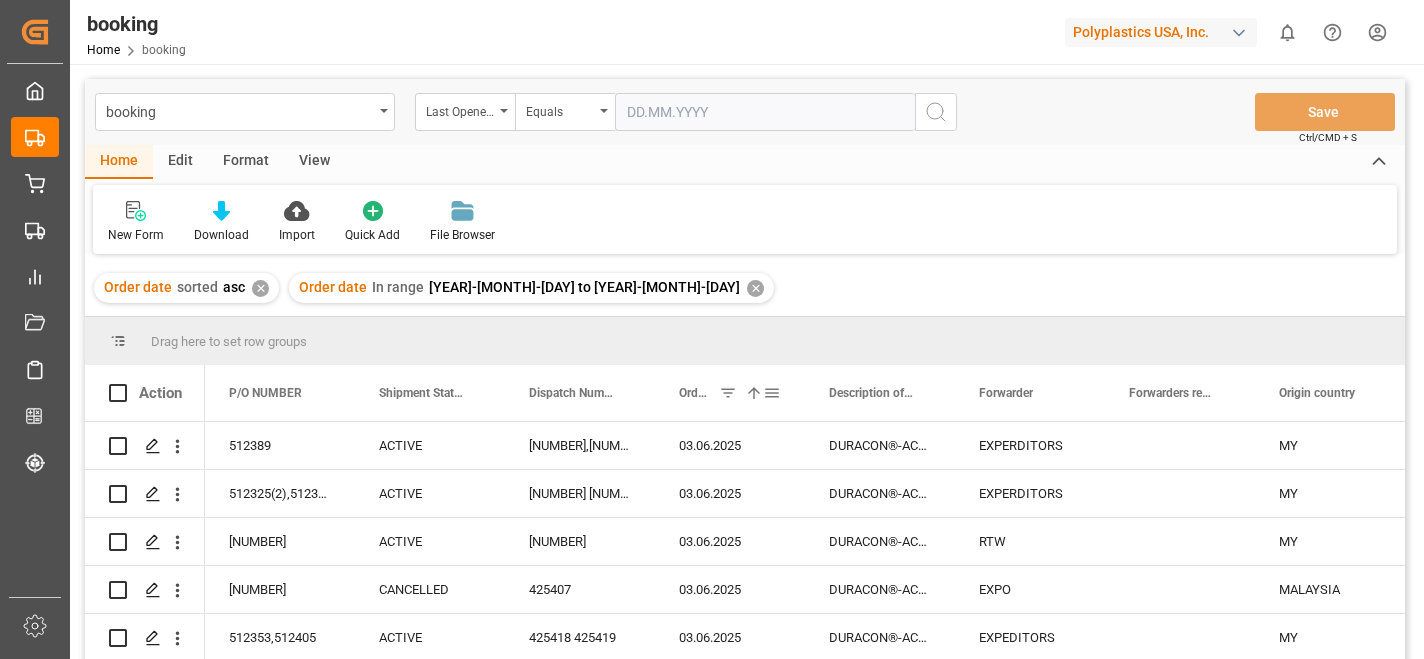 click at bounding box center (728, 393) 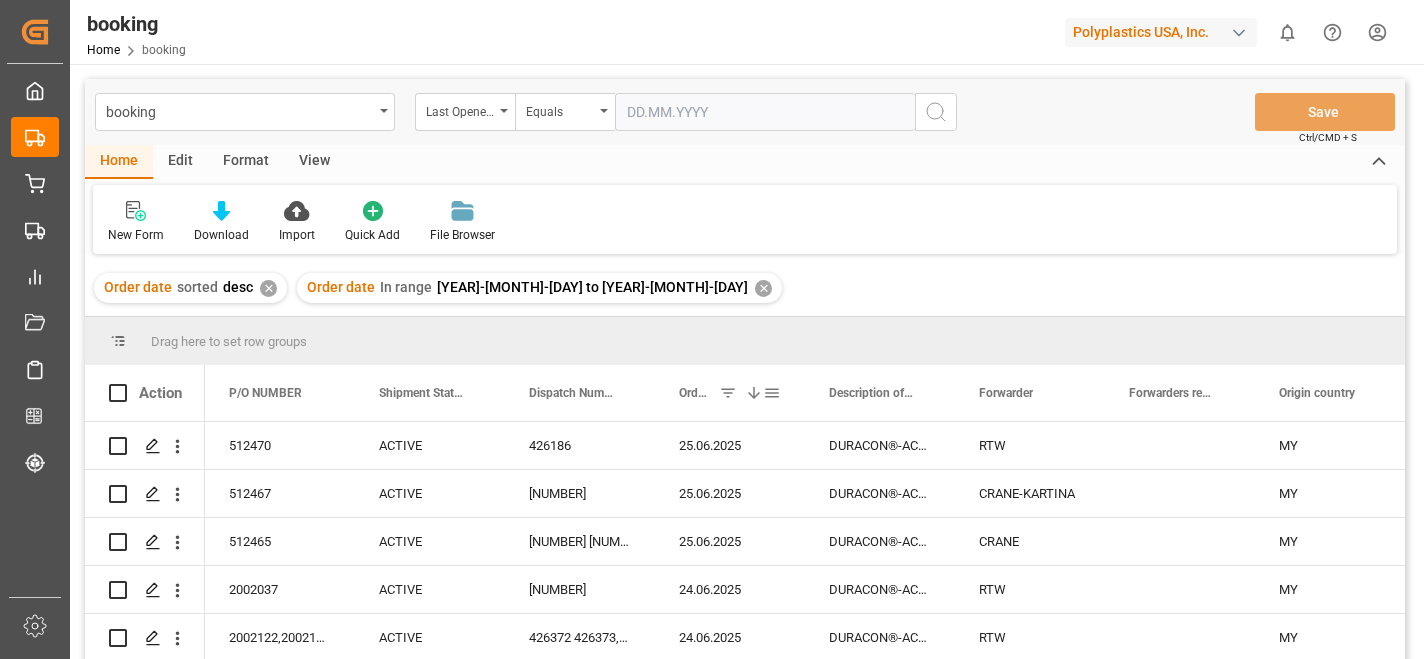 click at bounding box center [728, 393] 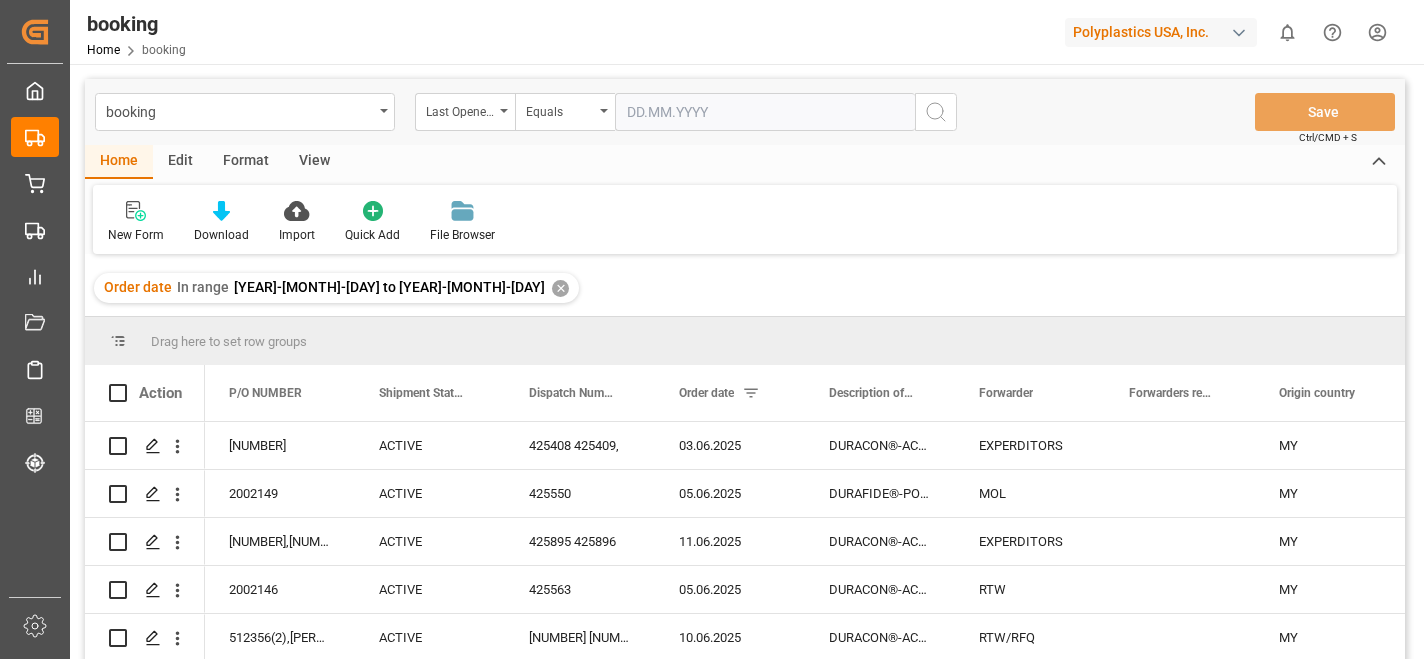 click on "✕" at bounding box center (560, 288) 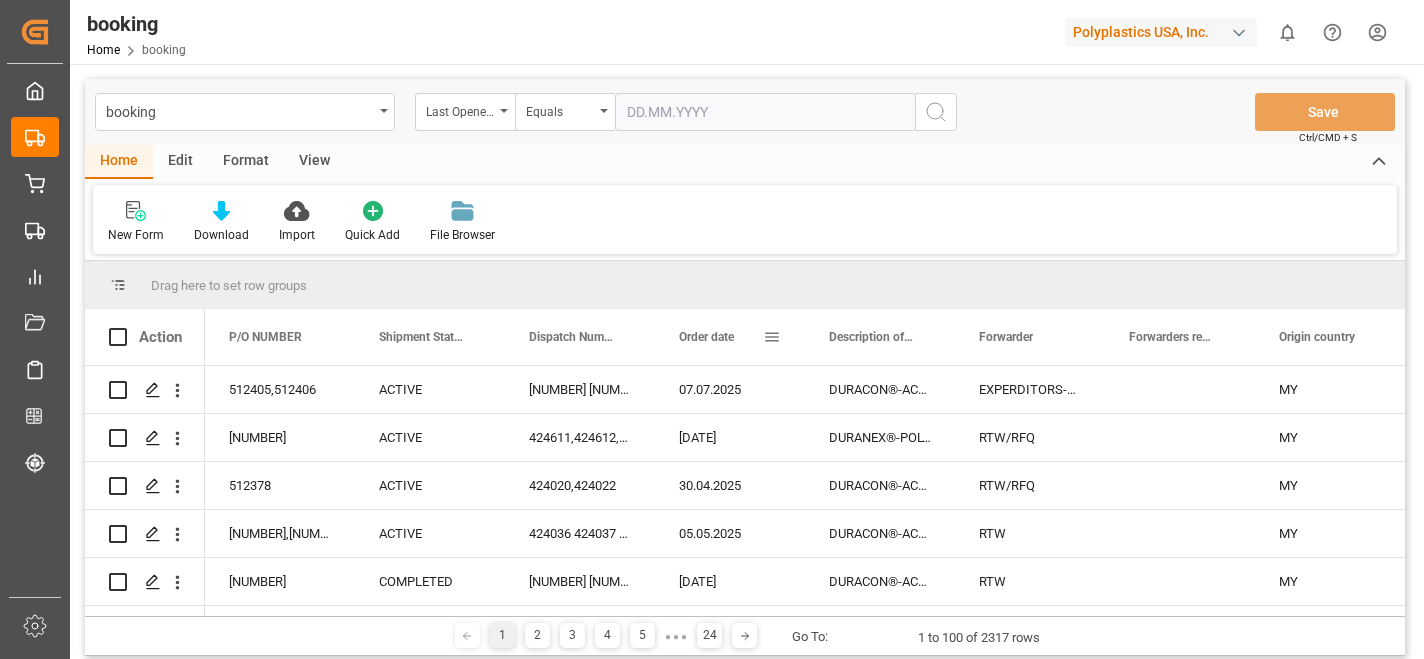 click at bounding box center [772, 337] 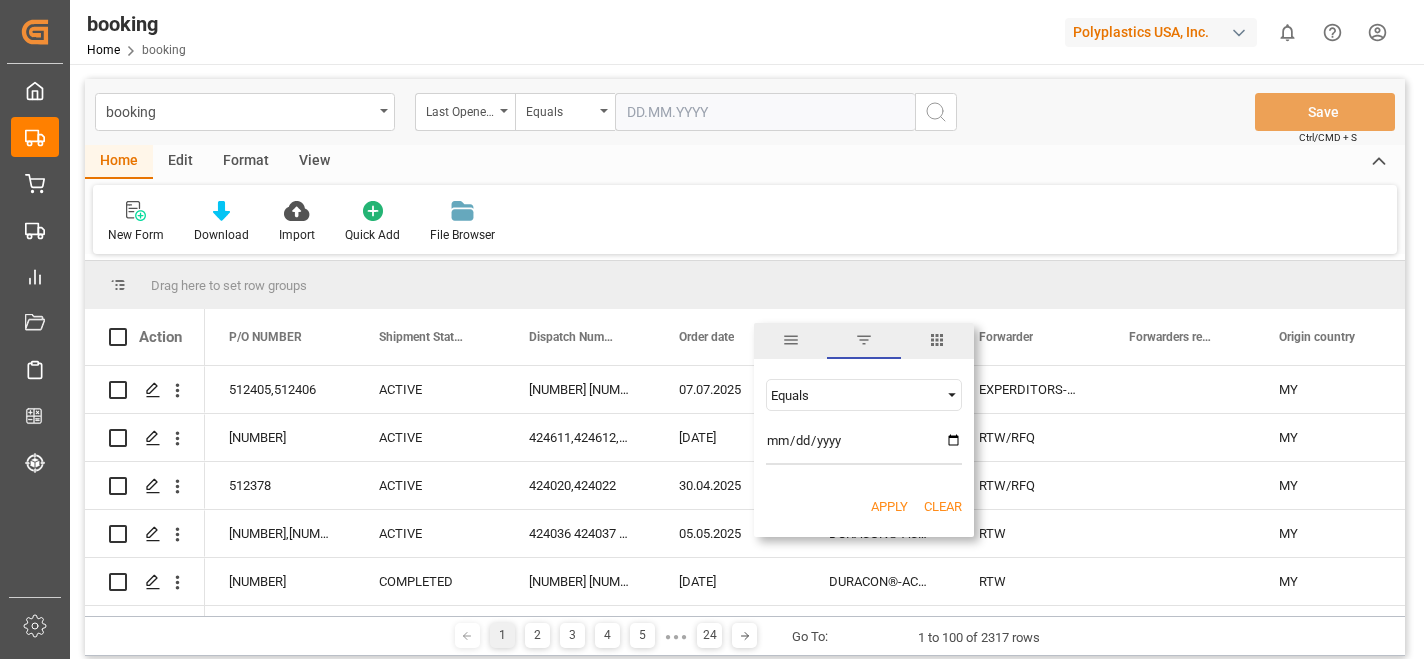 click at bounding box center [952, 395] 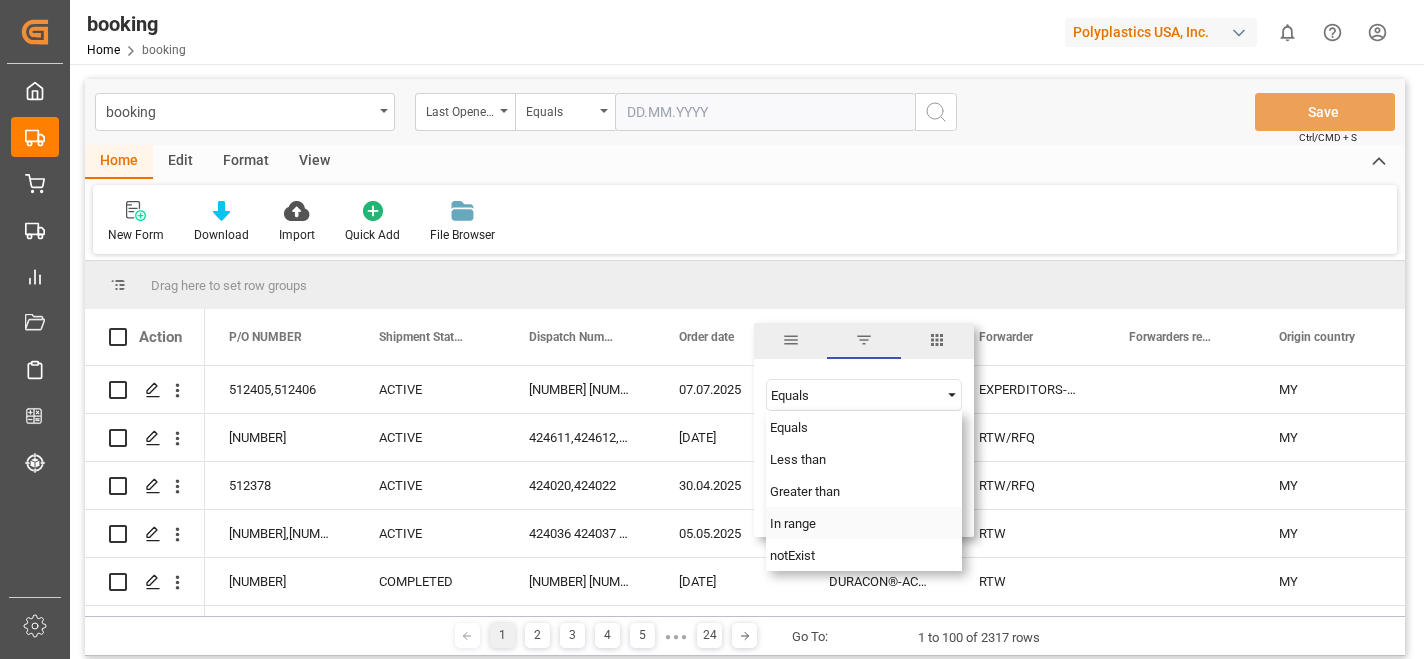 click on "In range" at bounding box center [864, 523] 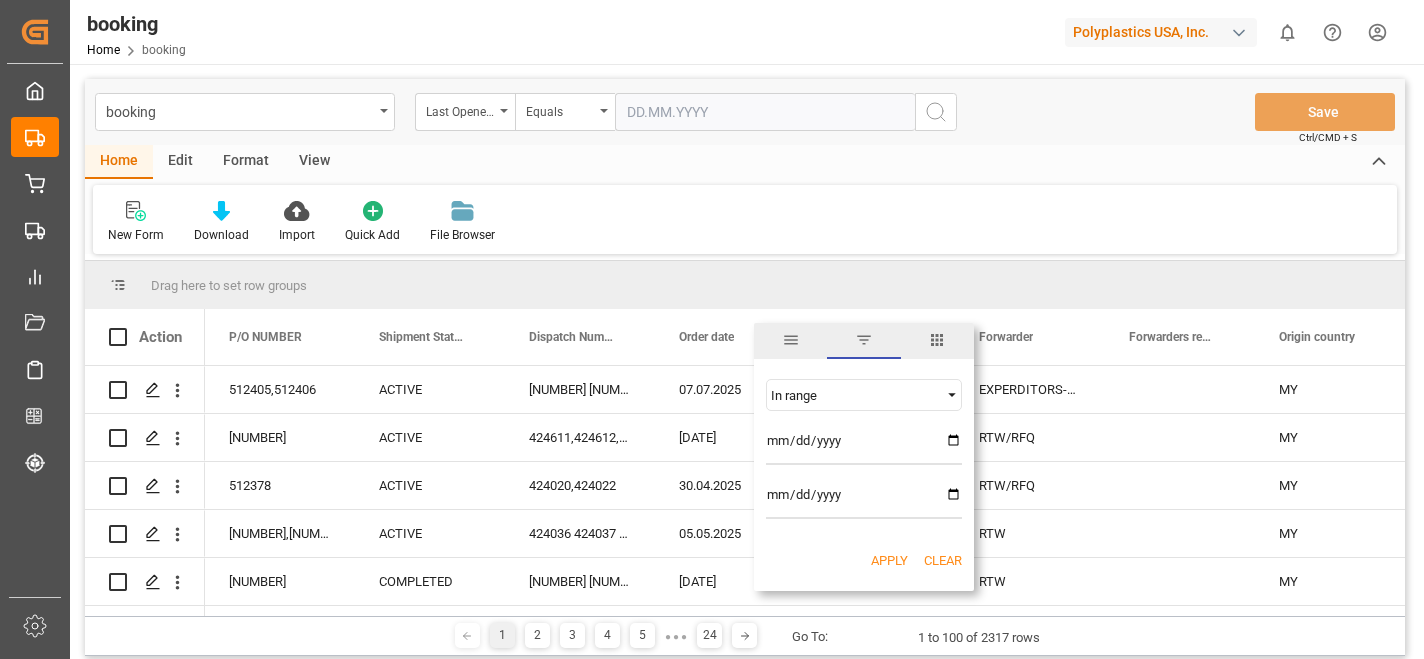 click at bounding box center [864, 445] 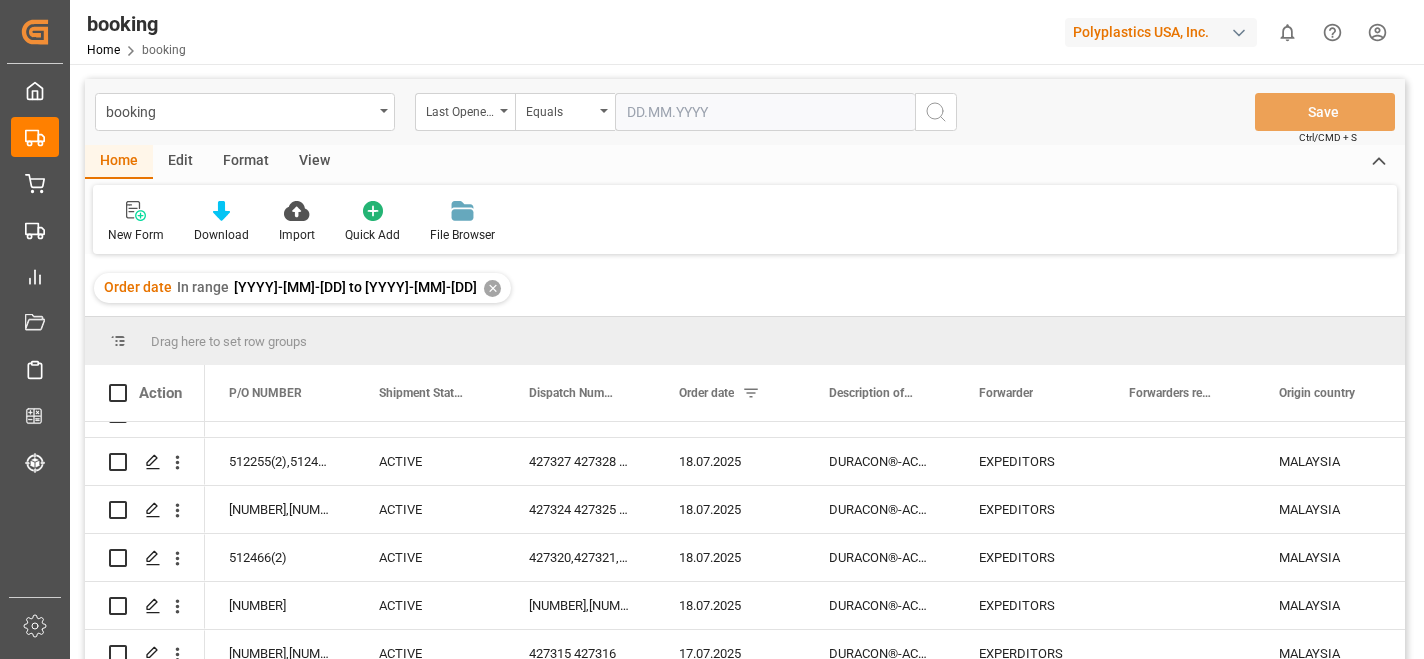 scroll, scrollTop: 2006, scrollLeft: 0, axis: vertical 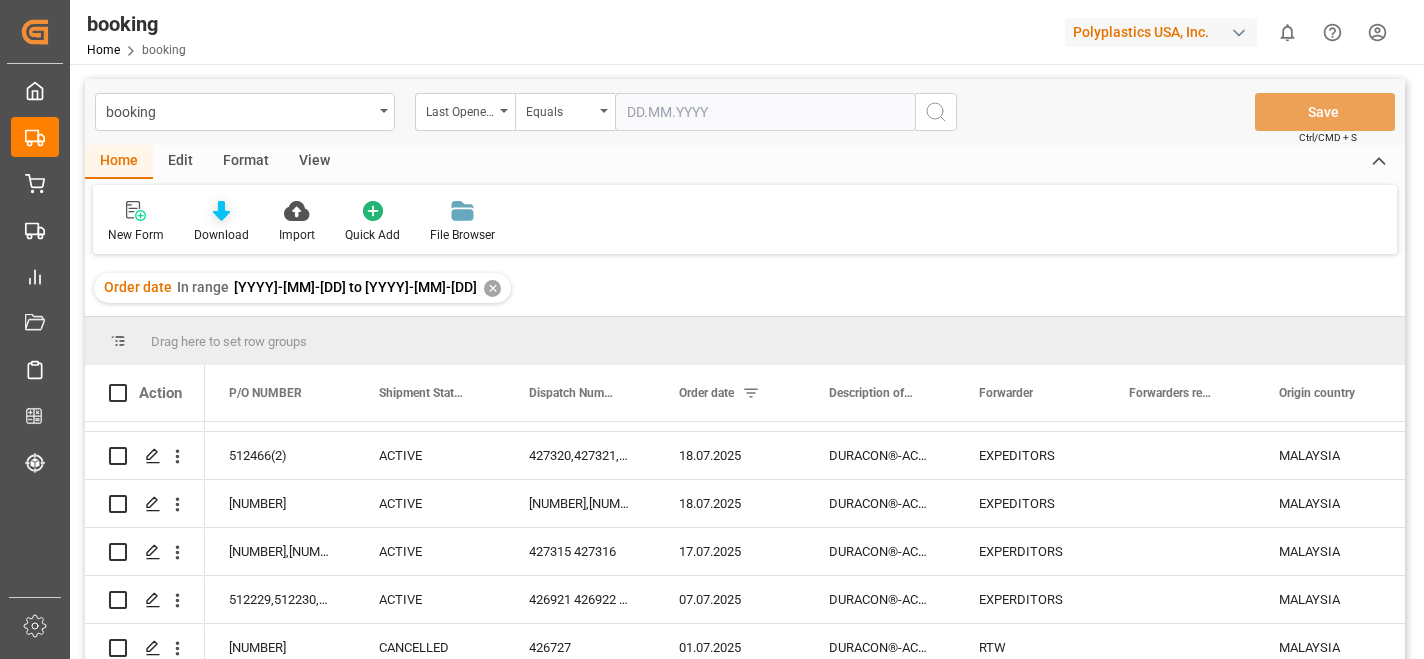 click on "Download" at bounding box center [221, 222] 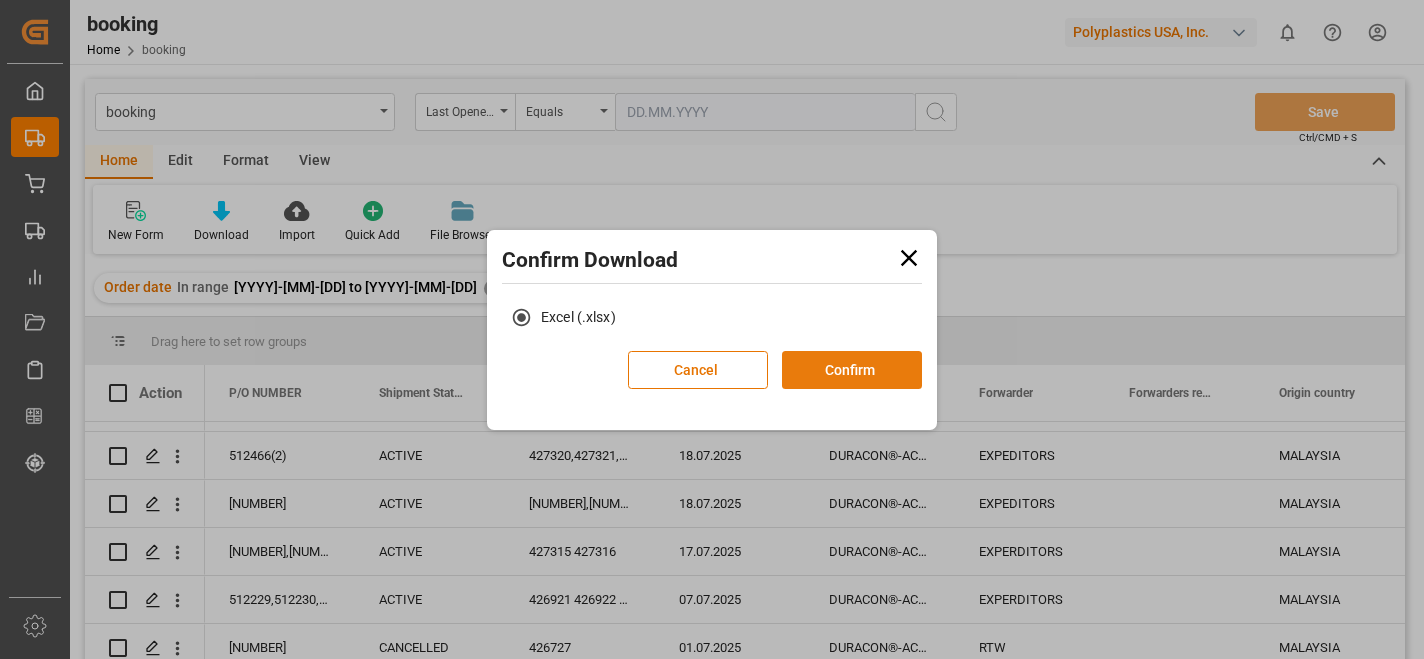 click on "Confirm" at bounding box center (852, 370) 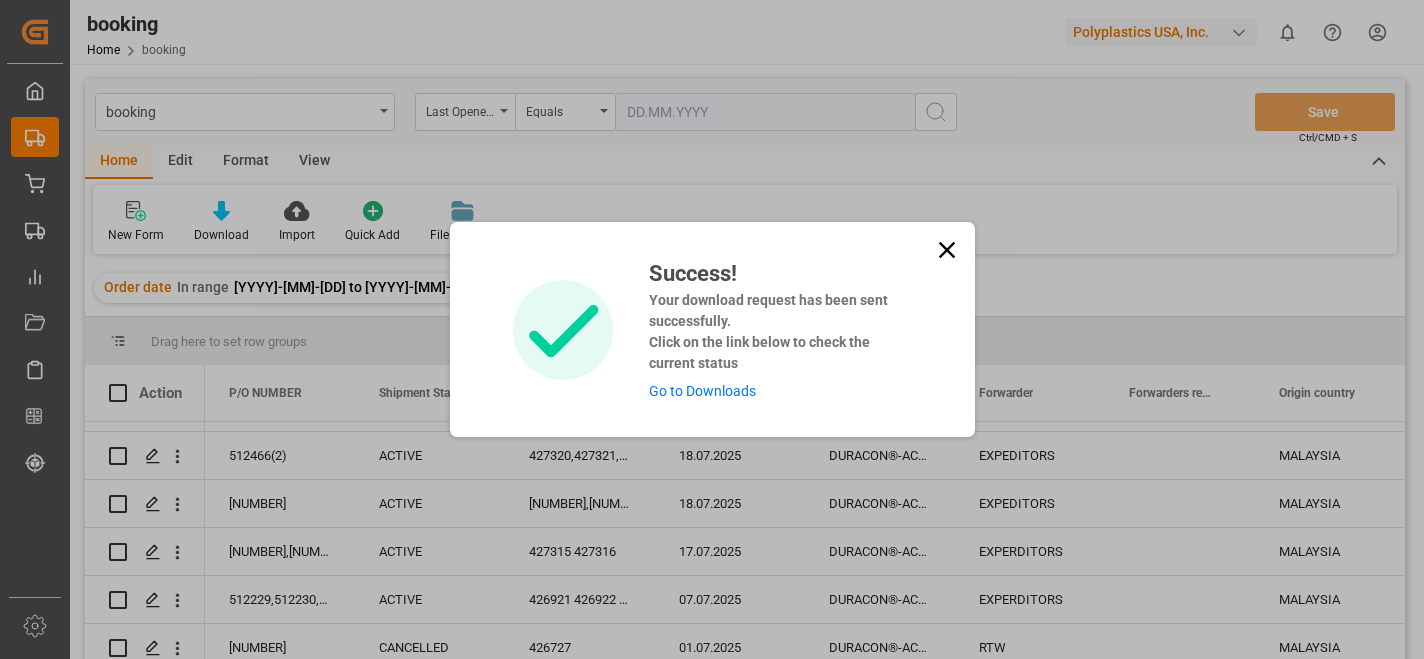 click 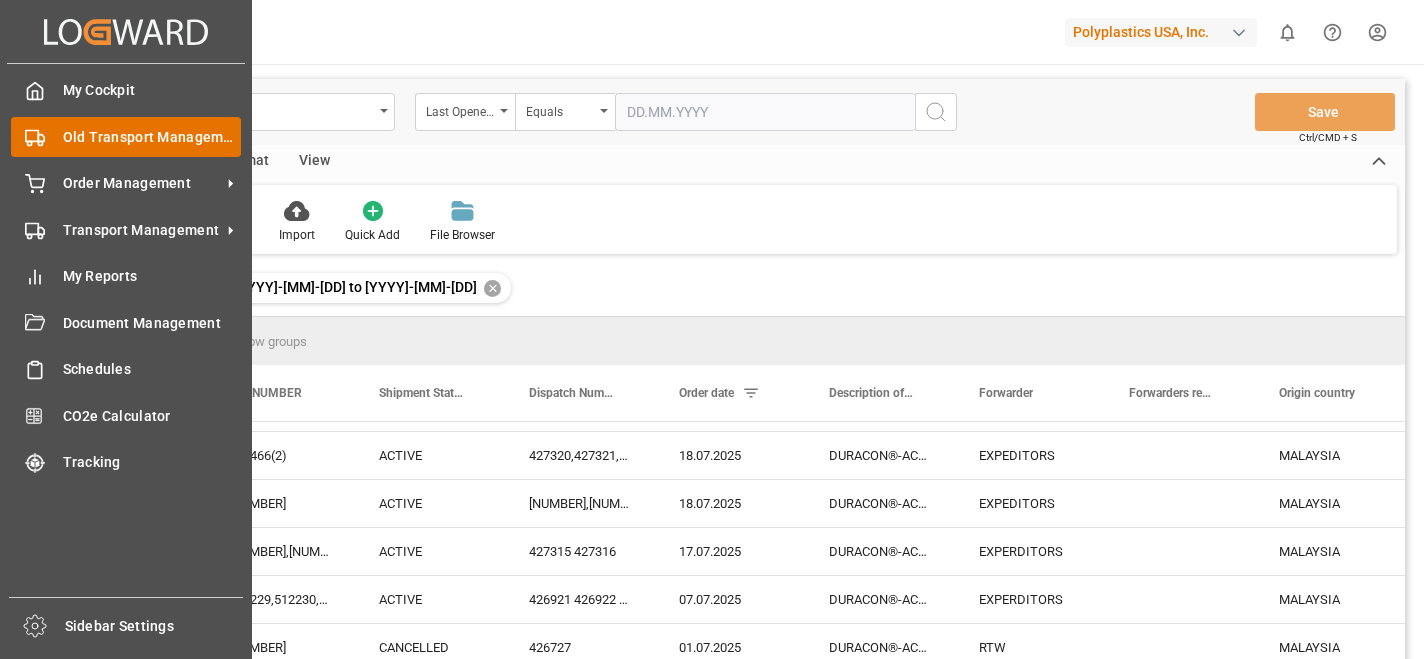 click on "Old Transport Management" at bounding box center [152, 137] 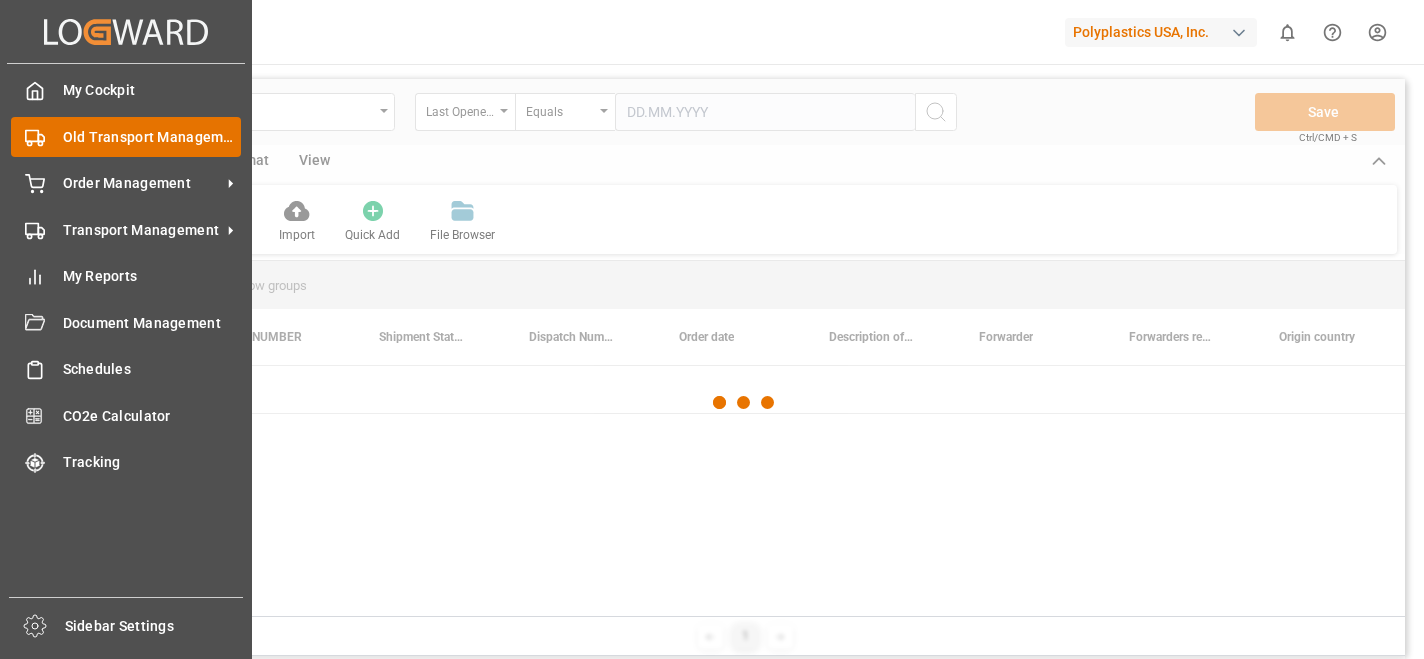 scroll, scrollTop: 0, scrollLeft: 0, axis: both 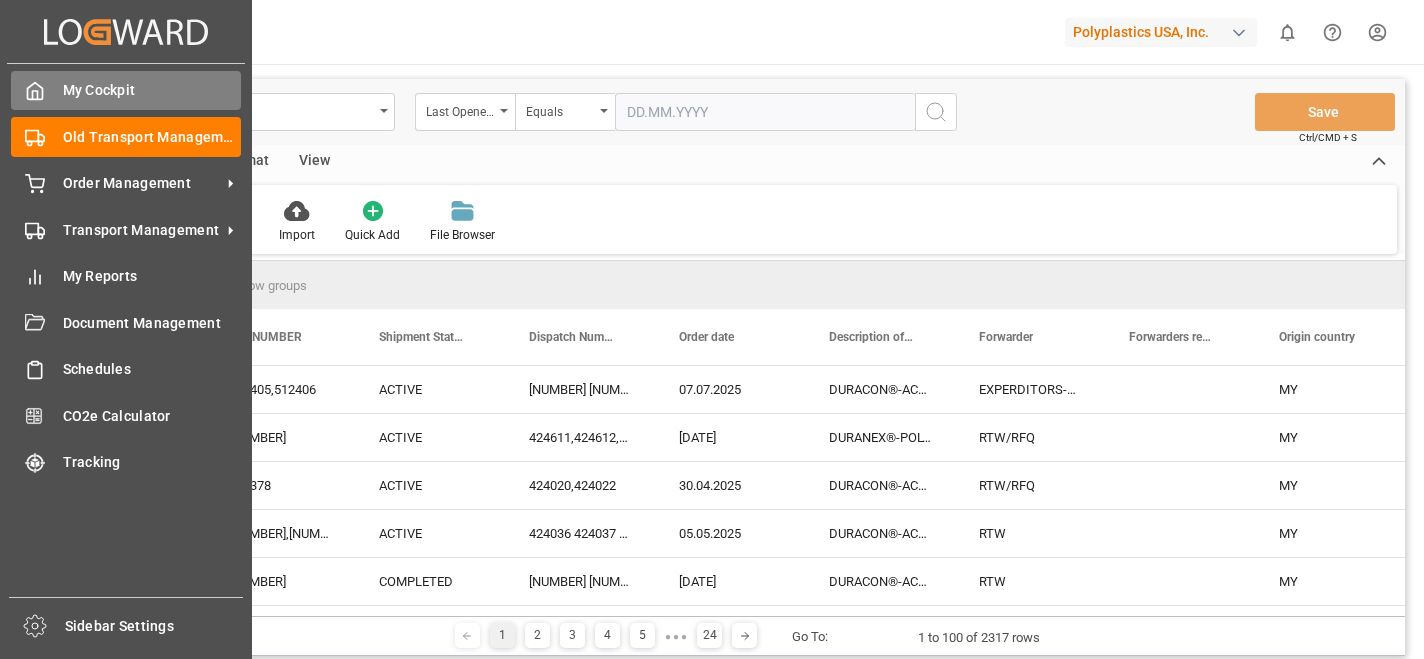 click on "My Cockpit" at bounding box center (152, 90) 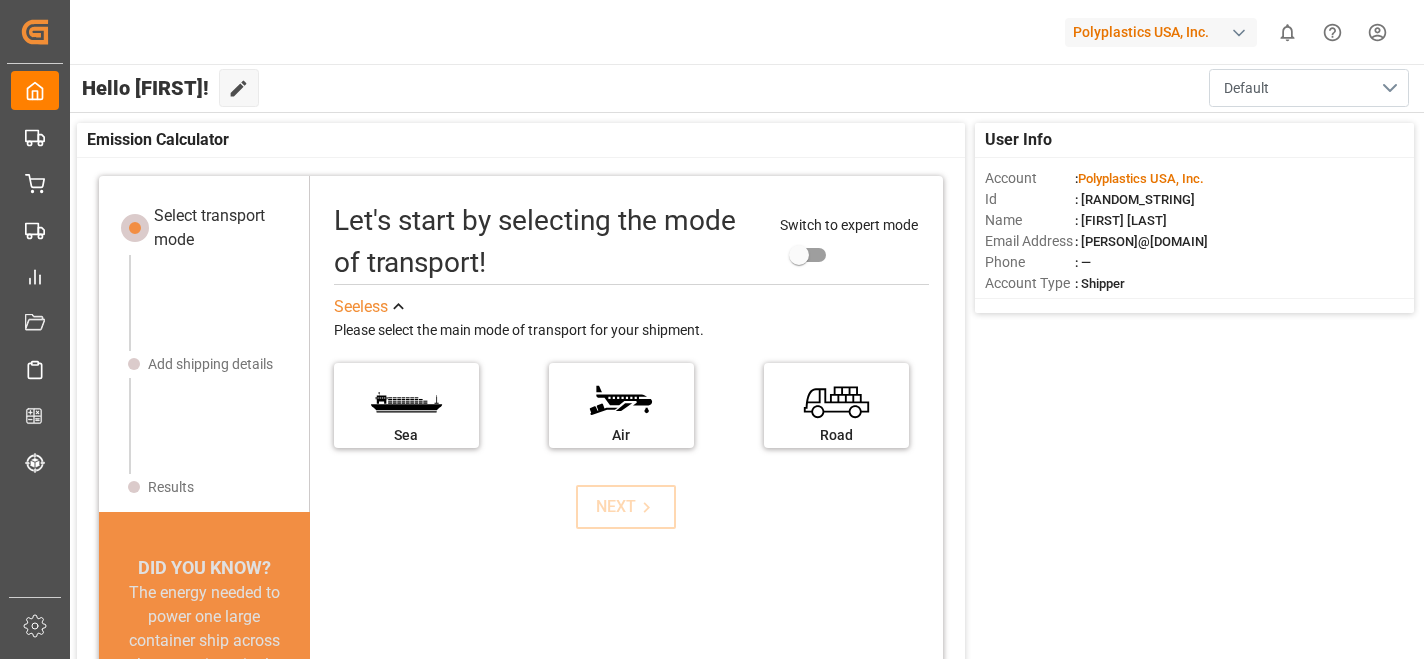 click on "Default" at bounding box center (1309, 88) 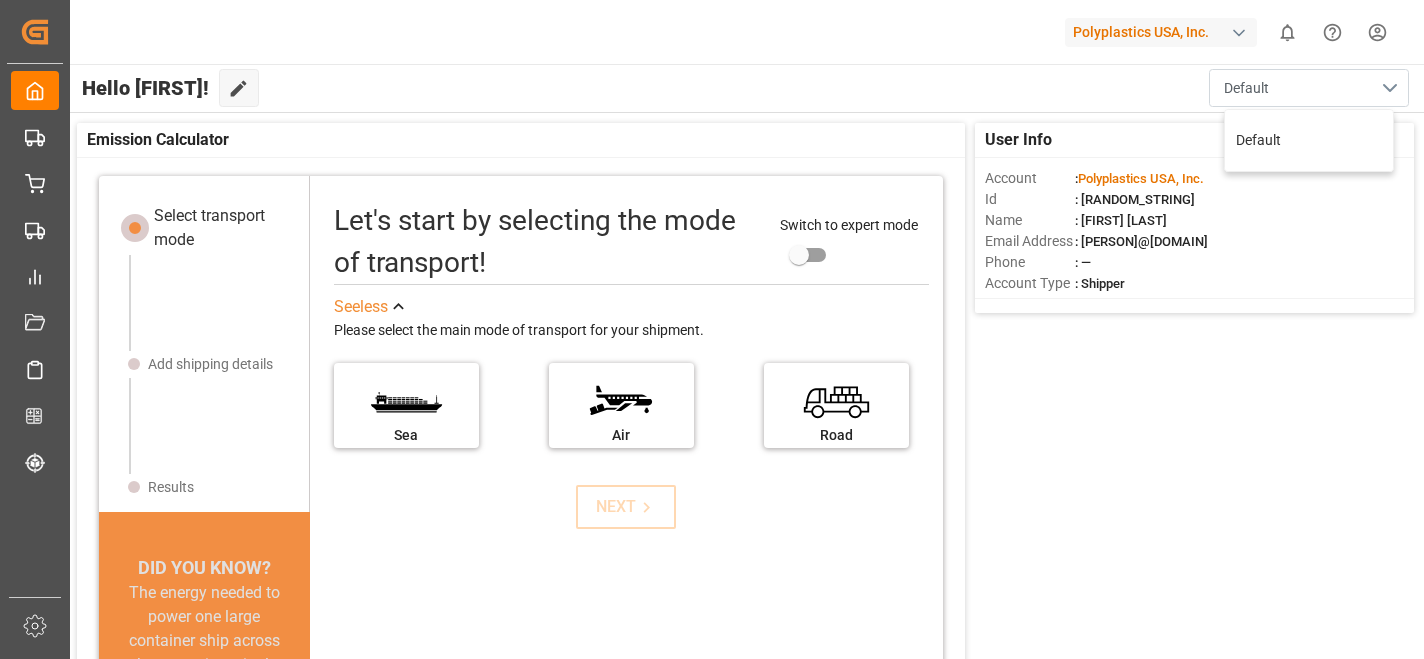 click on "Default" at bounding box center (1309, 88) 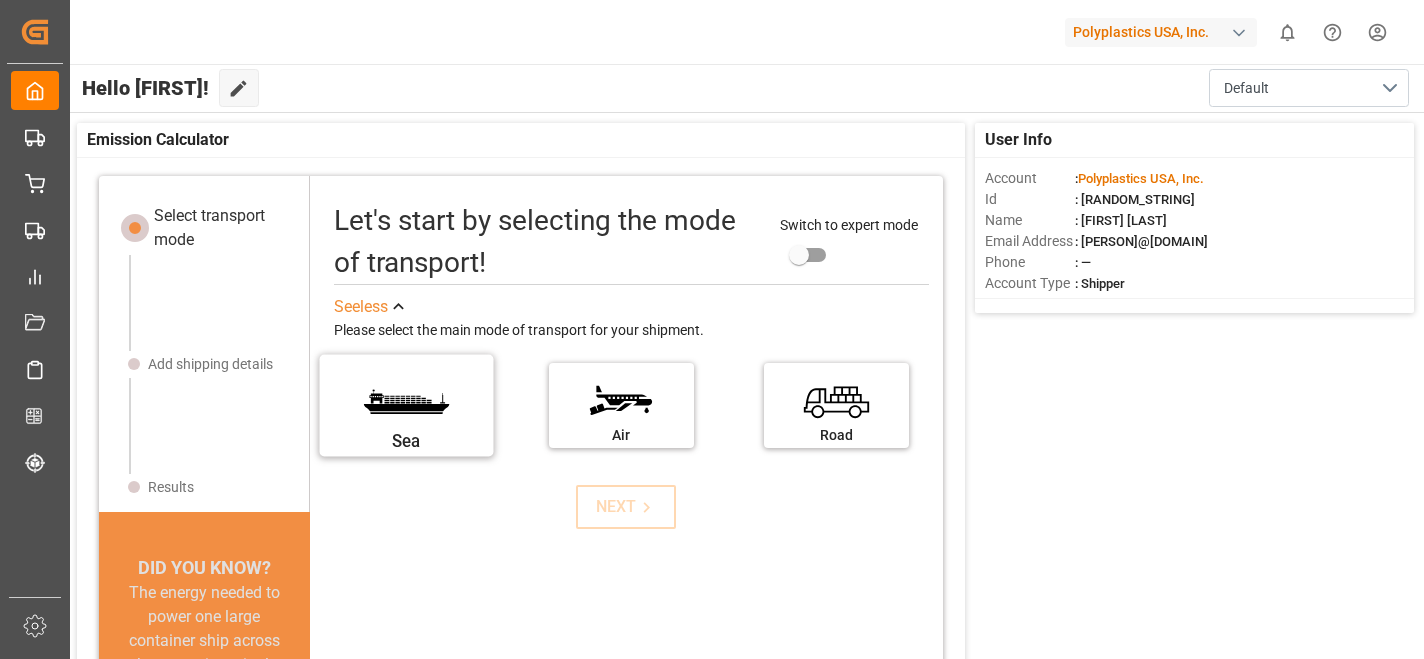 click on "Sea" at bounding box center (406, 399) 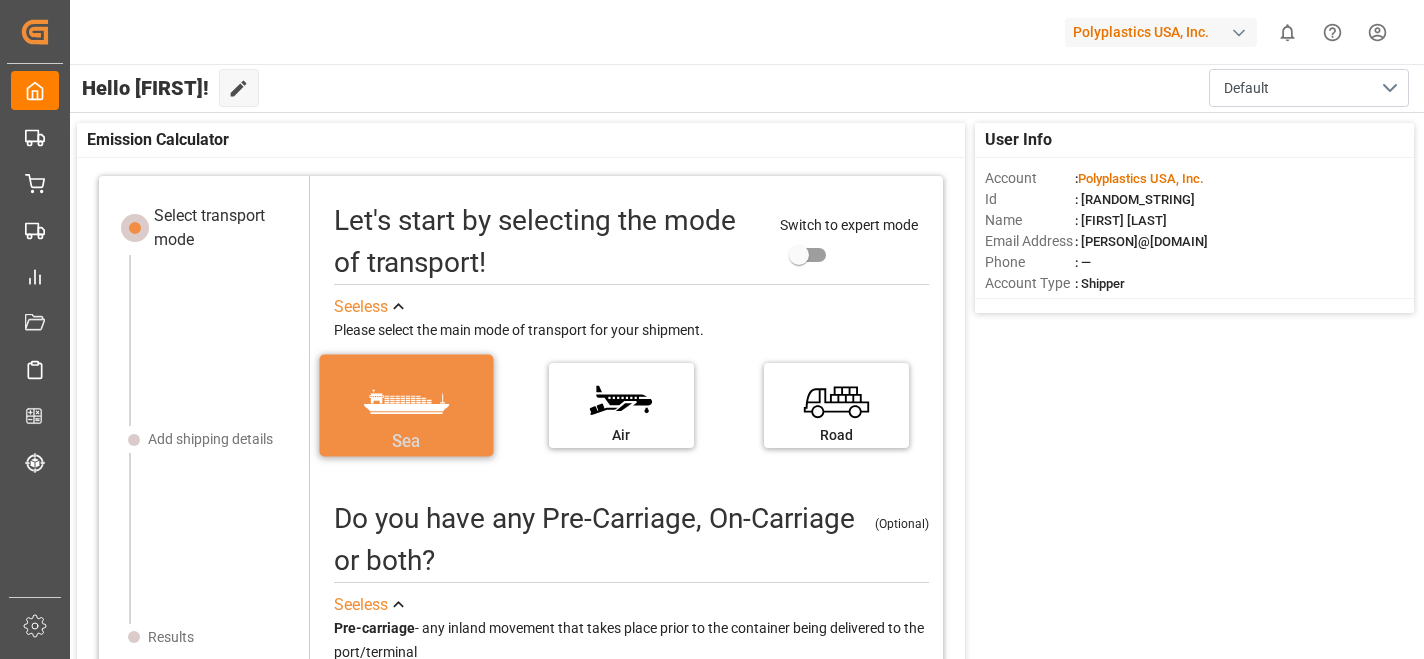 scroll, scrollTop: 27, scrollLeft: 0, axis: vertical 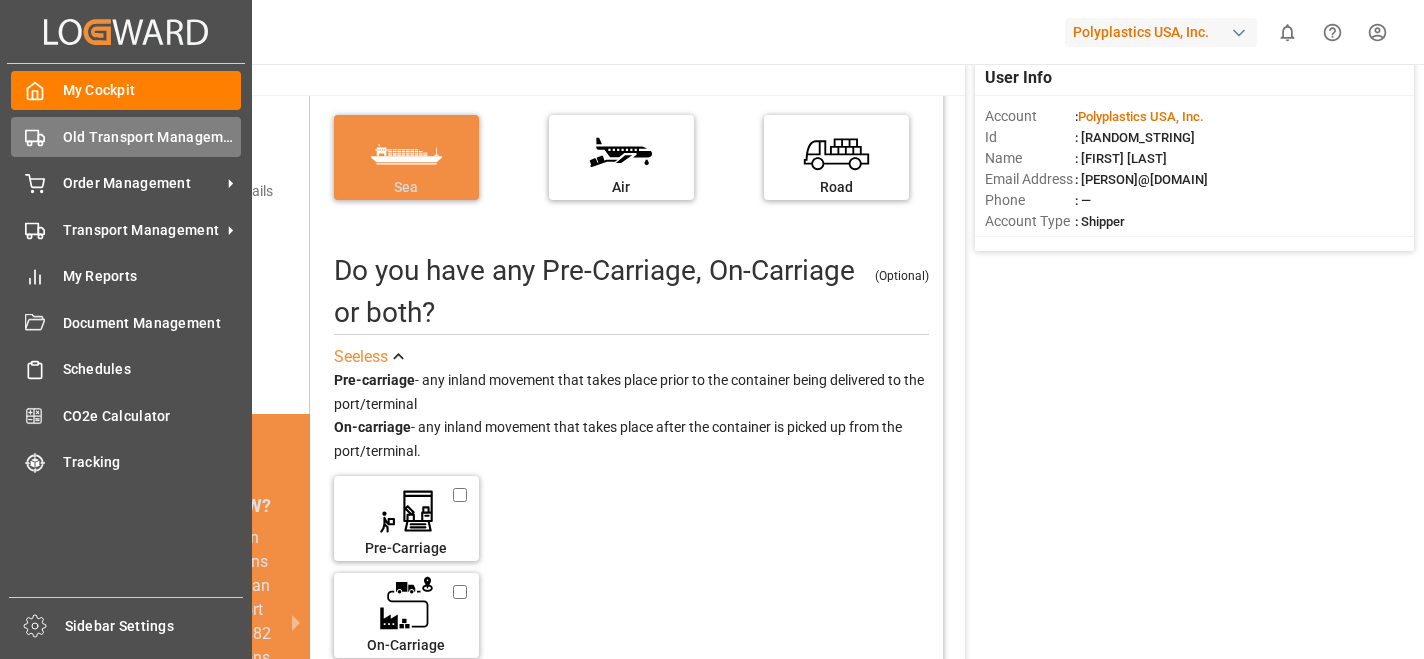 click on "Old Transport Management" at bounding box center [152, 137] 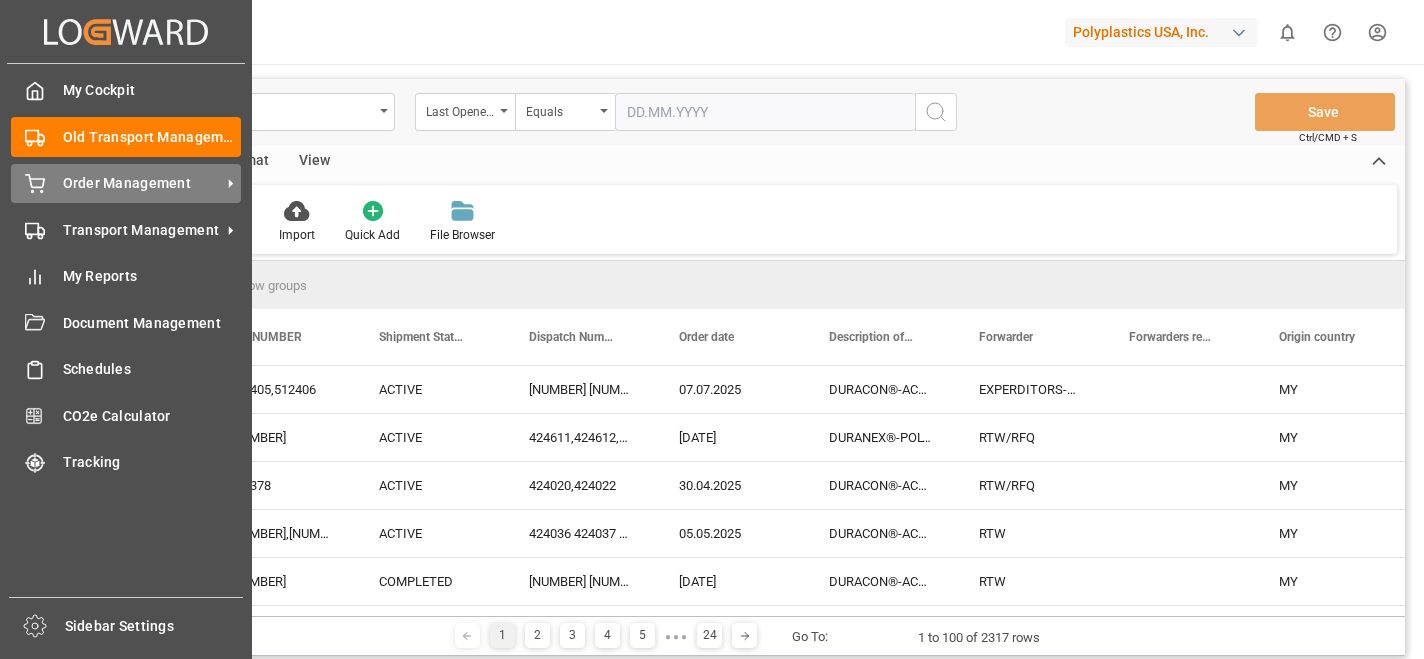 click on "Order Management" at bounding box center (142, 183) 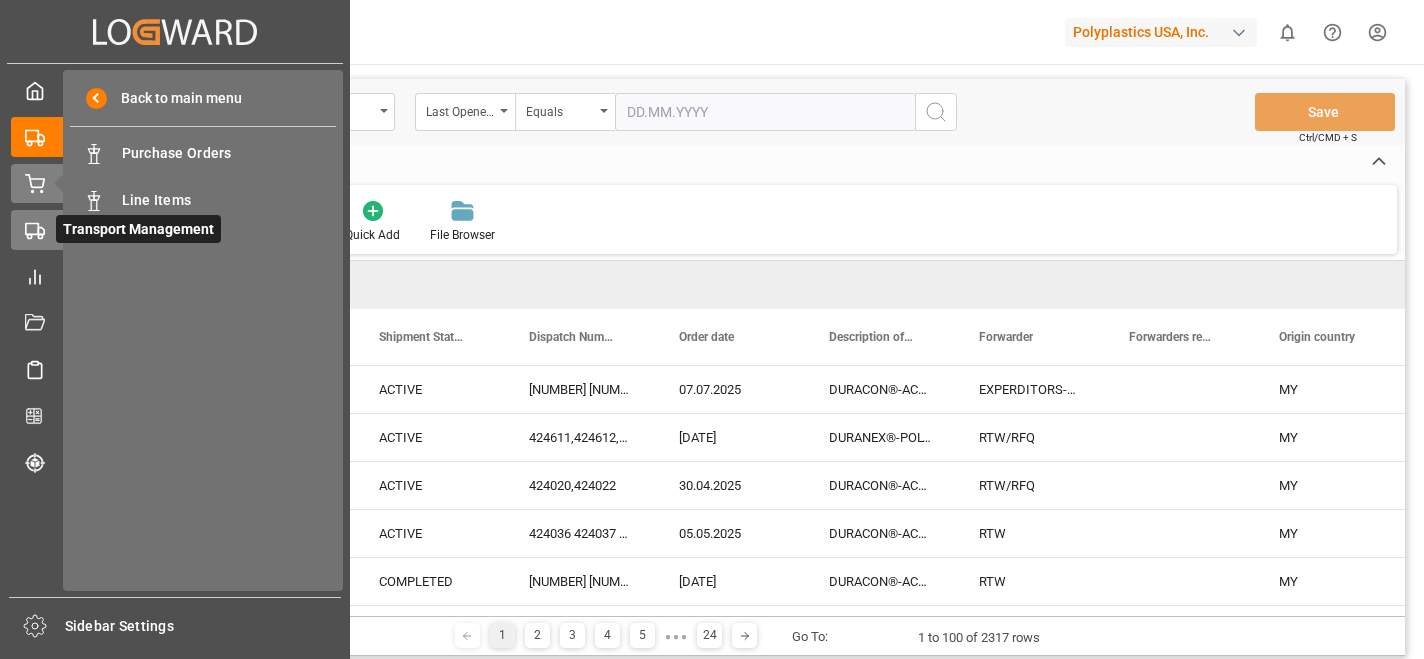click 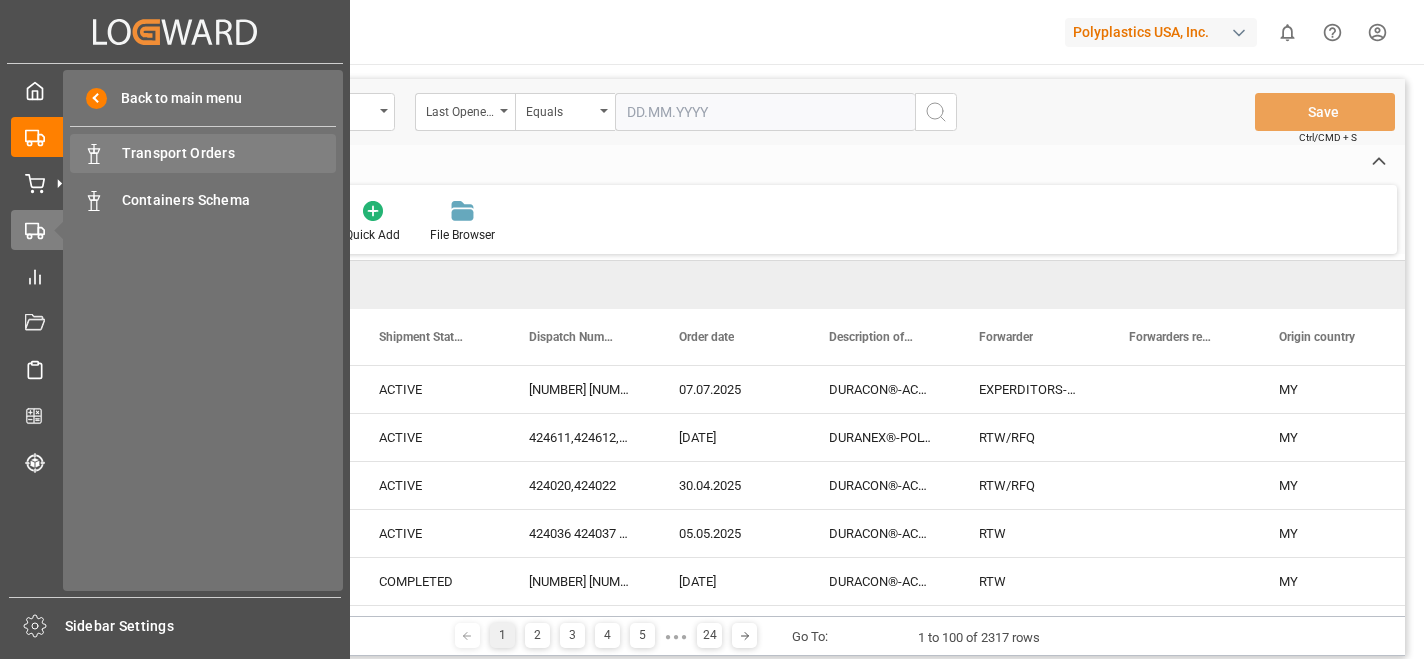 click on "Transport Orders" at bounding box center (229, 153) 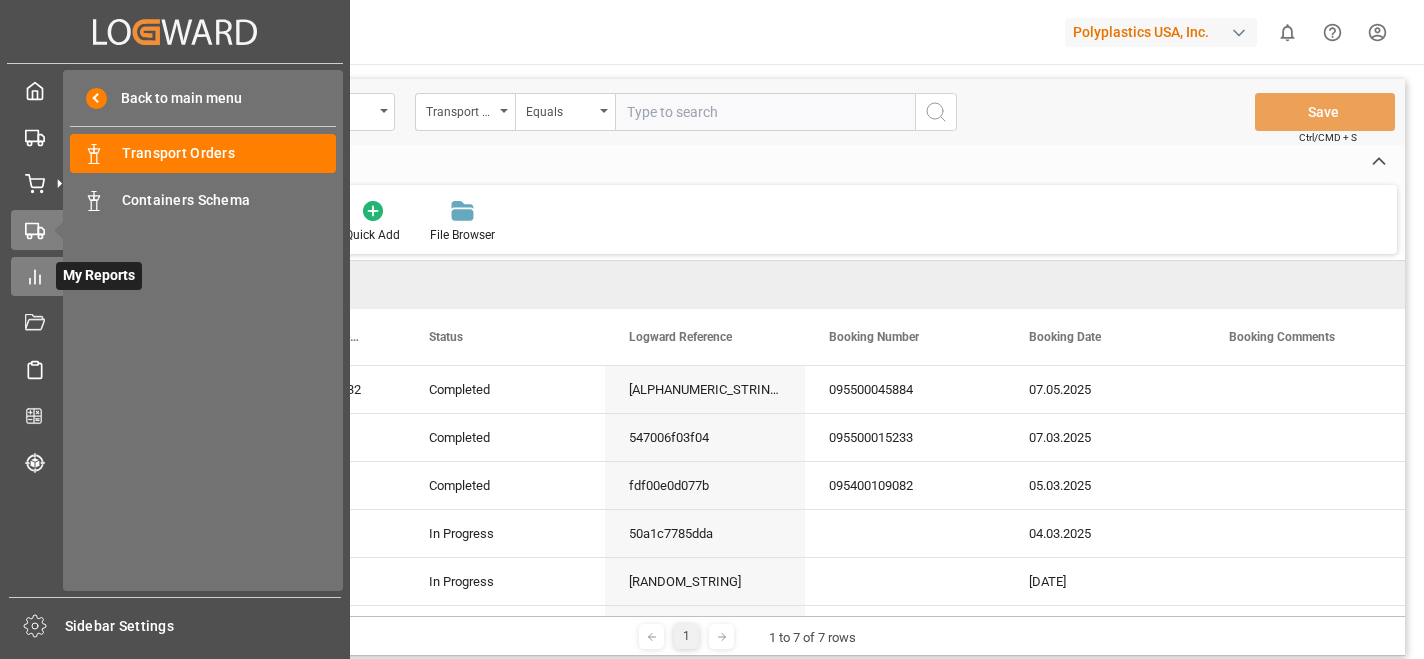 click 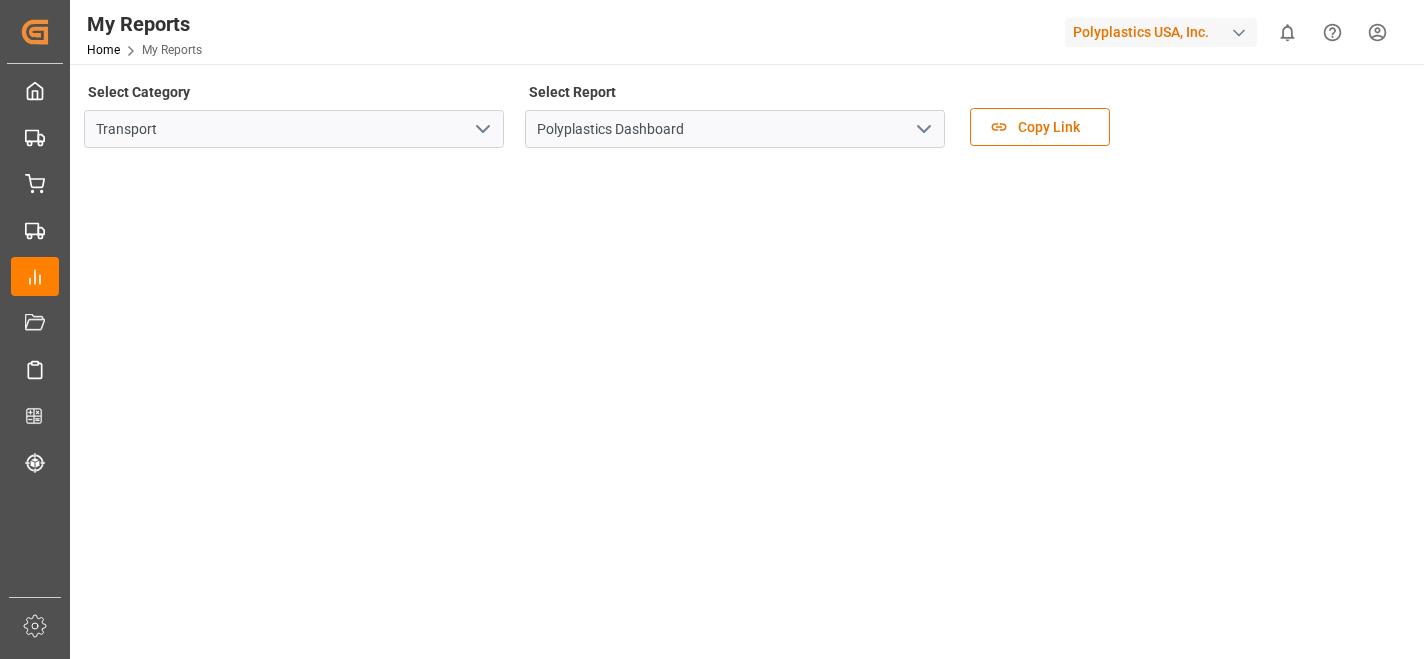 click 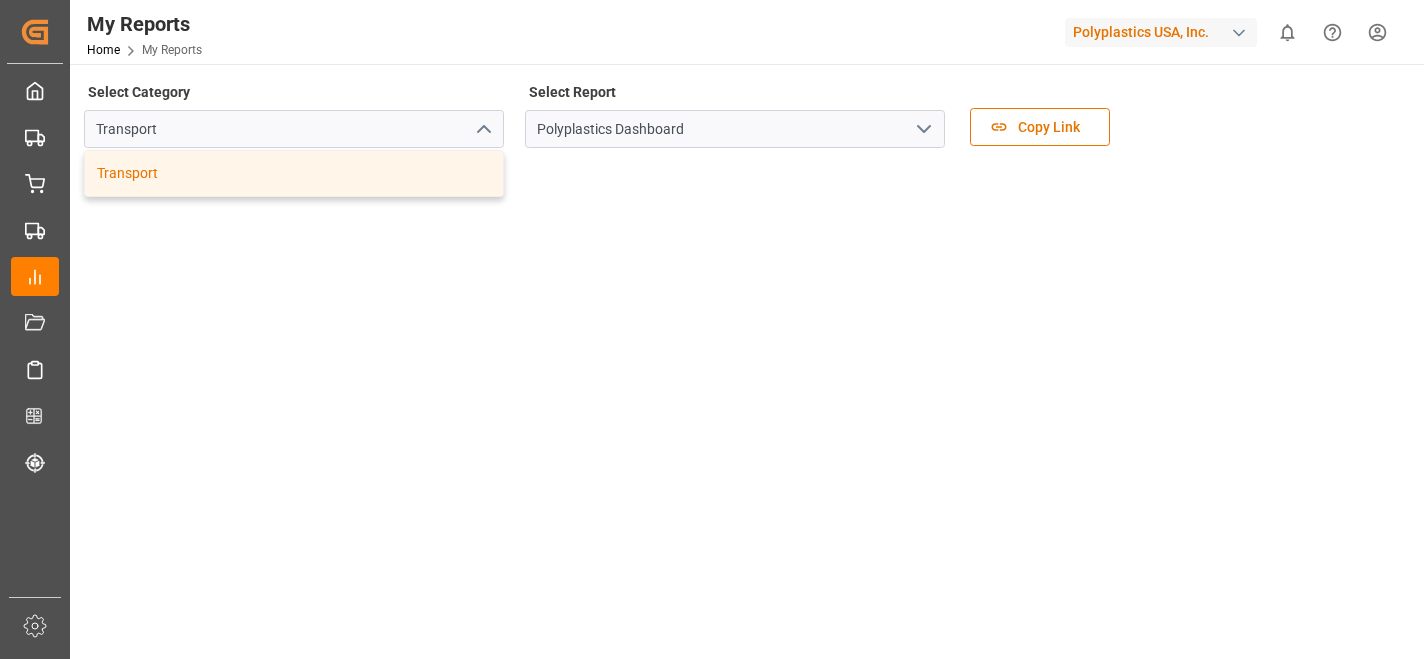 click 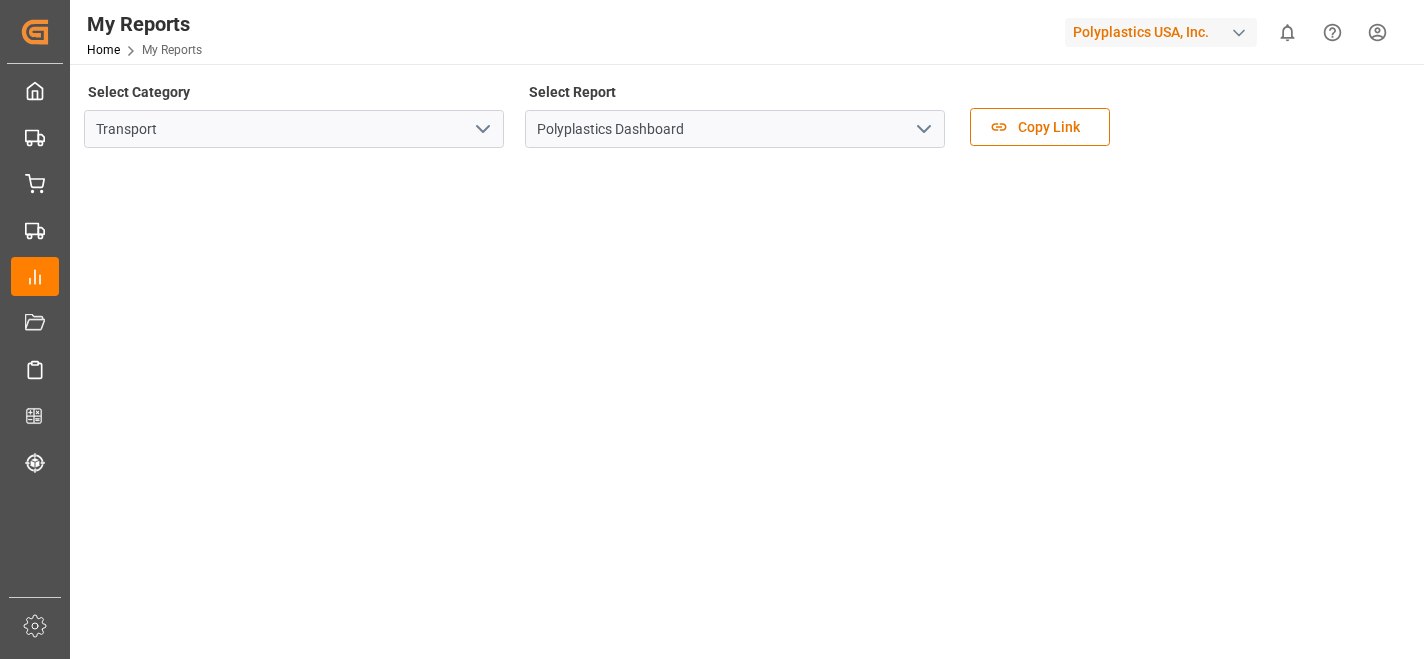 click 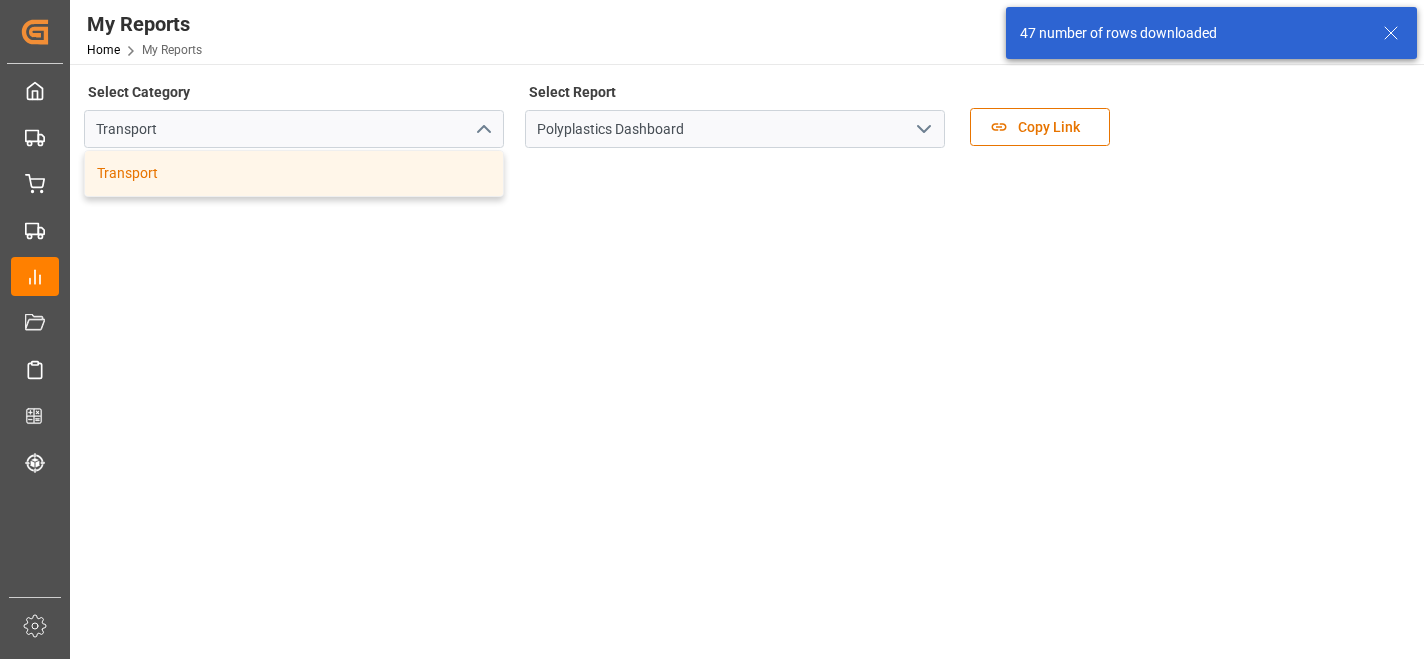 click 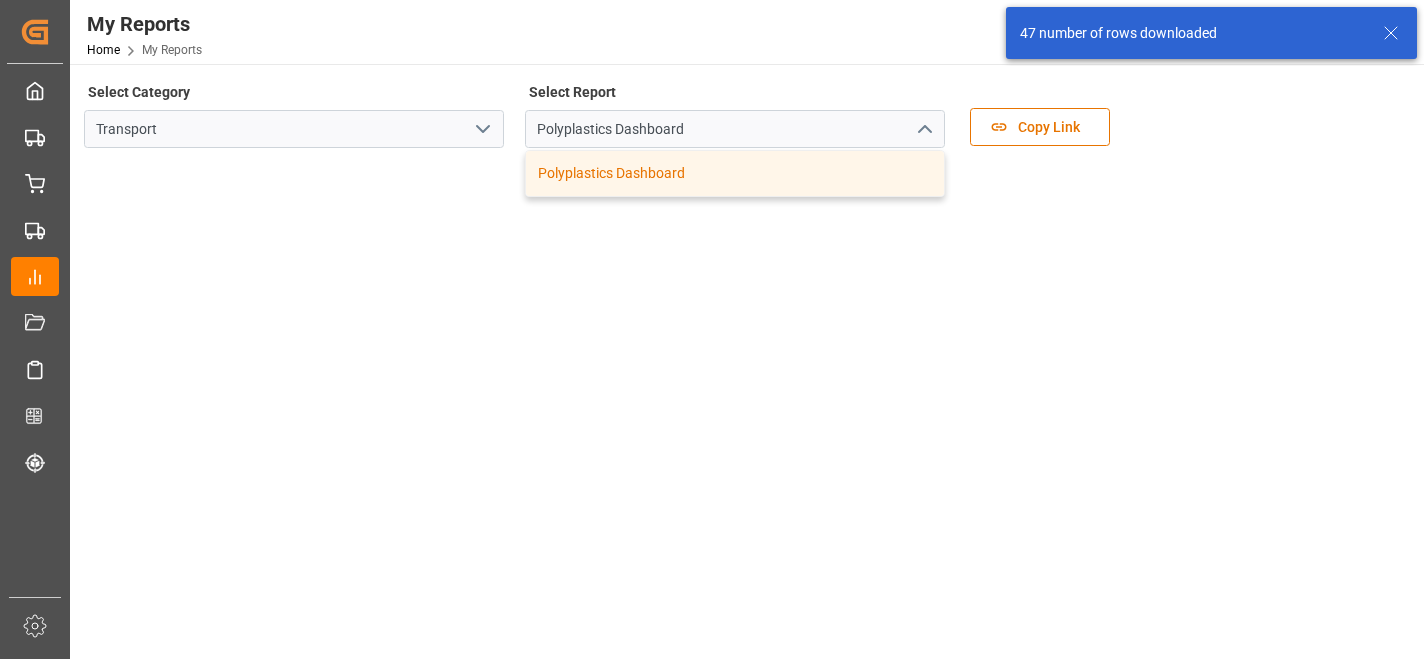 click 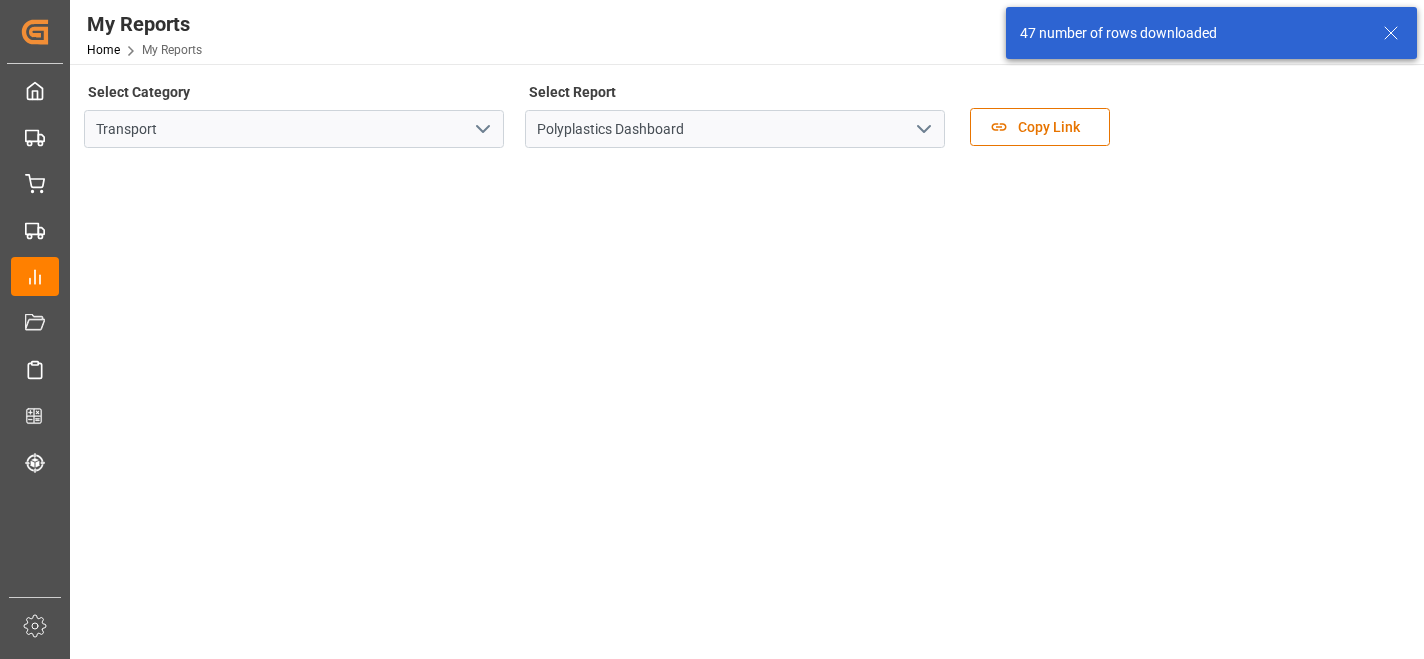 click 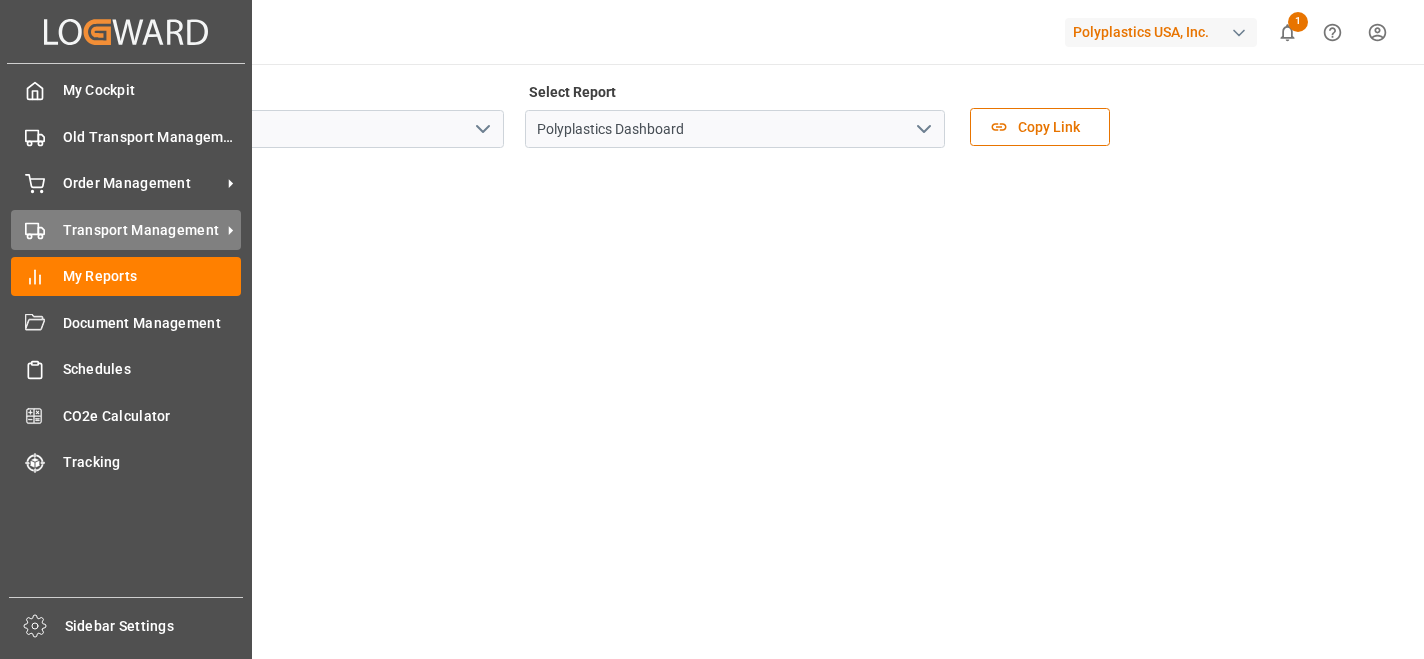 click on "Transport Management Transport Management" at bounding box center [126, 229] 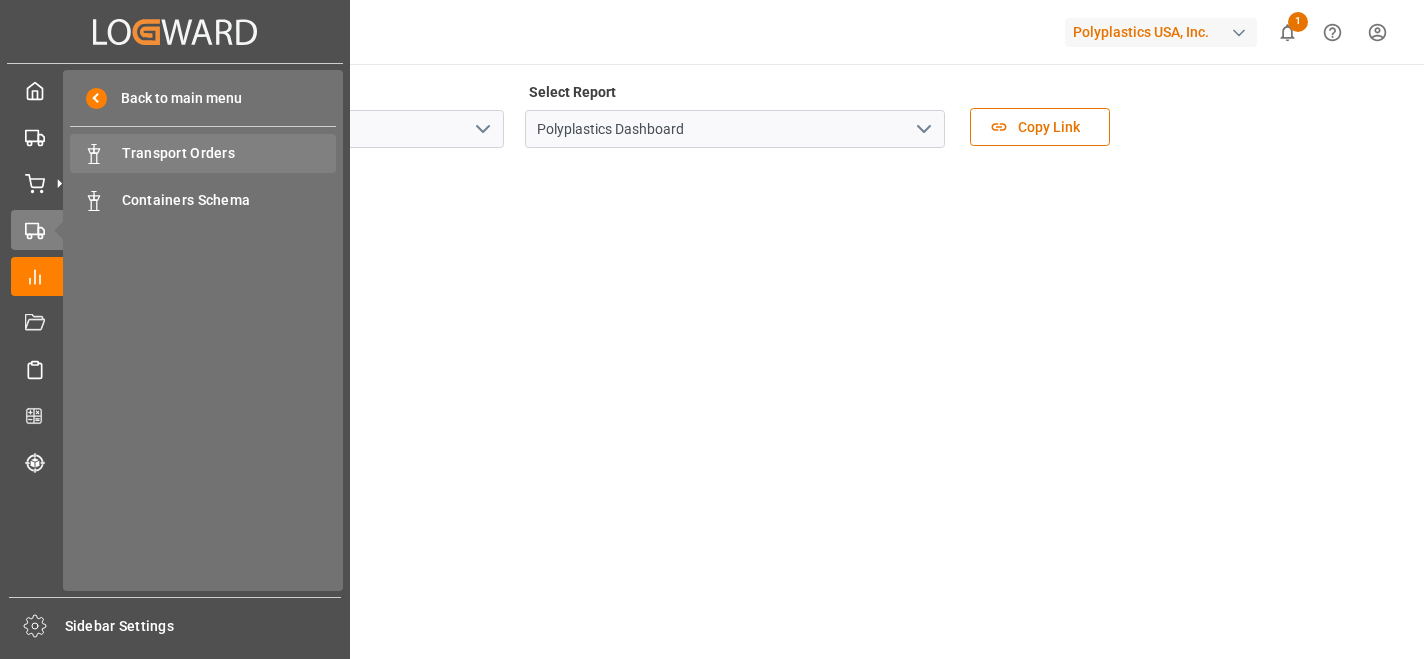 click on "Transport Orders" at bounding box center [229, 153] 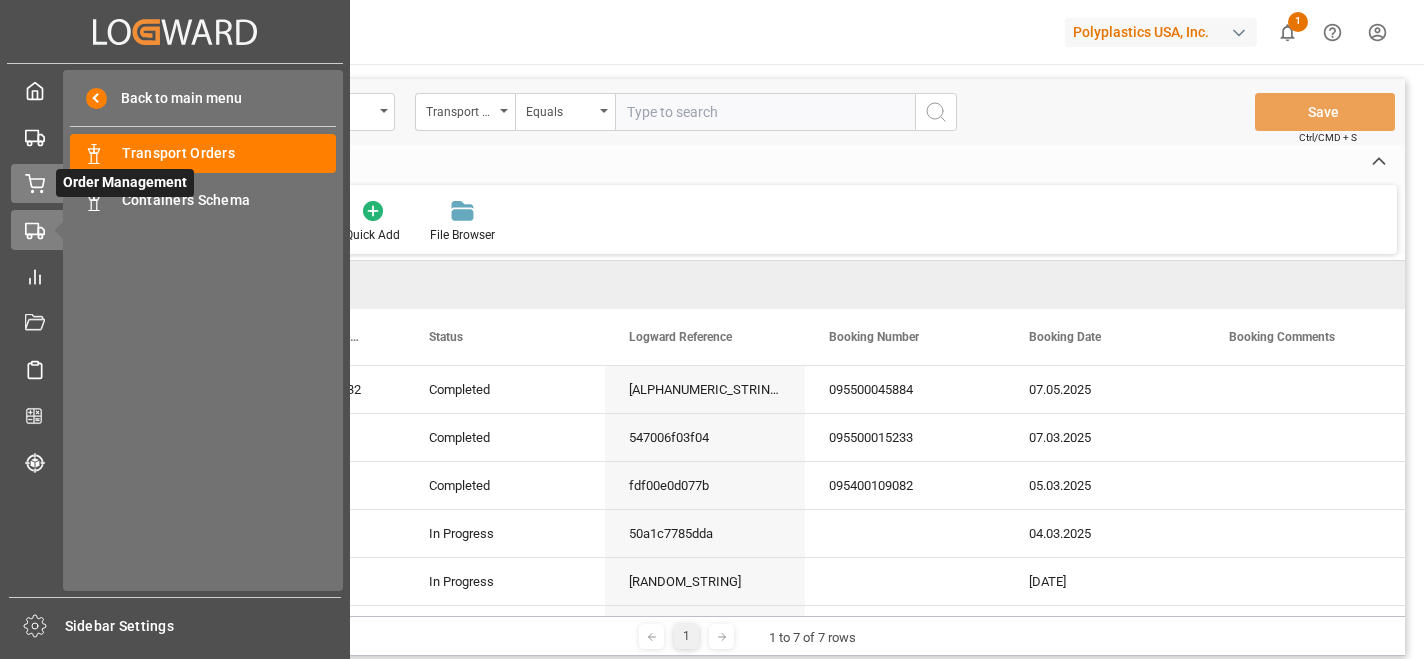 click 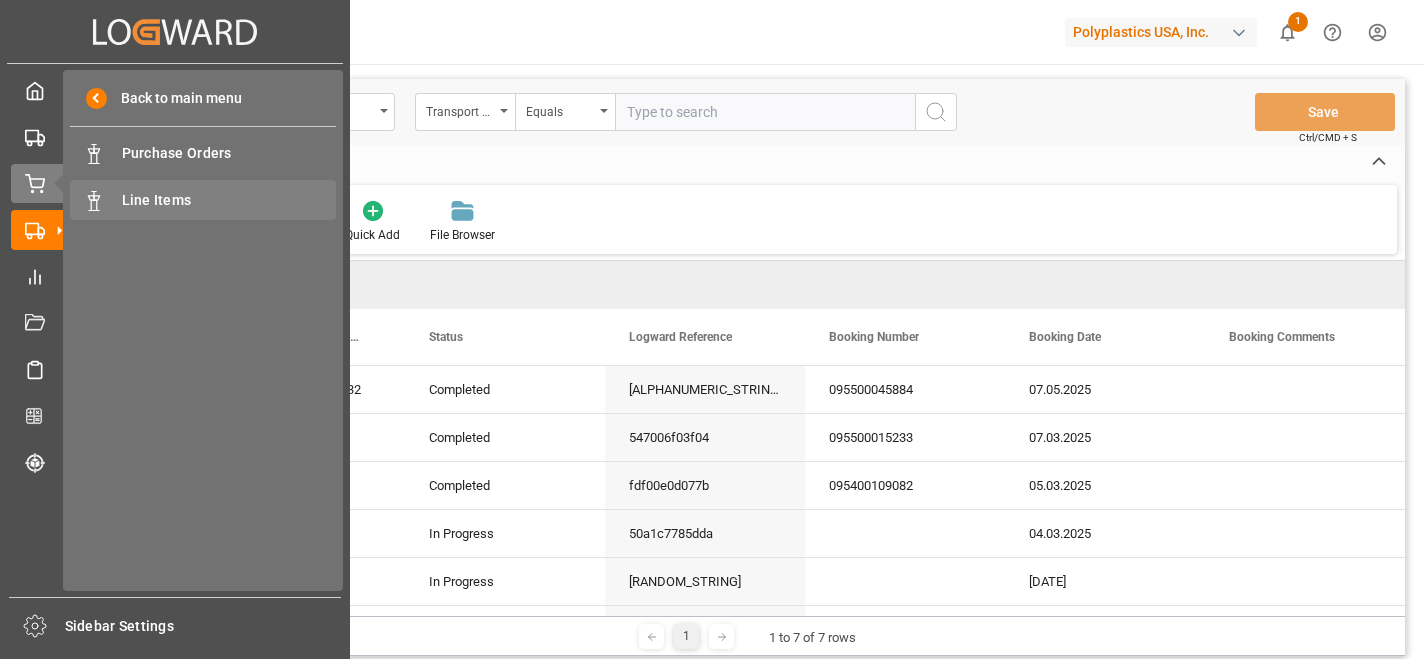 click on "Line Items" at bounding box center (229, 200) 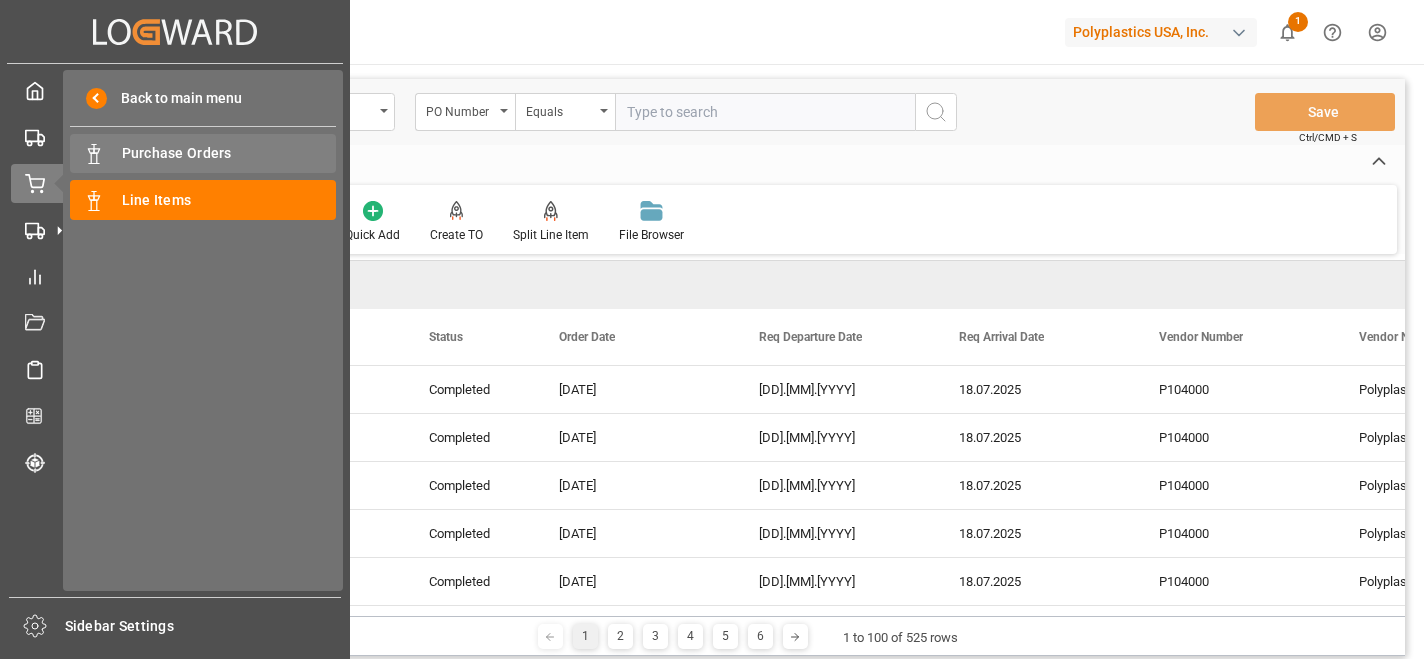 click on "Purchase Orders" at bounding box center (229, 153) 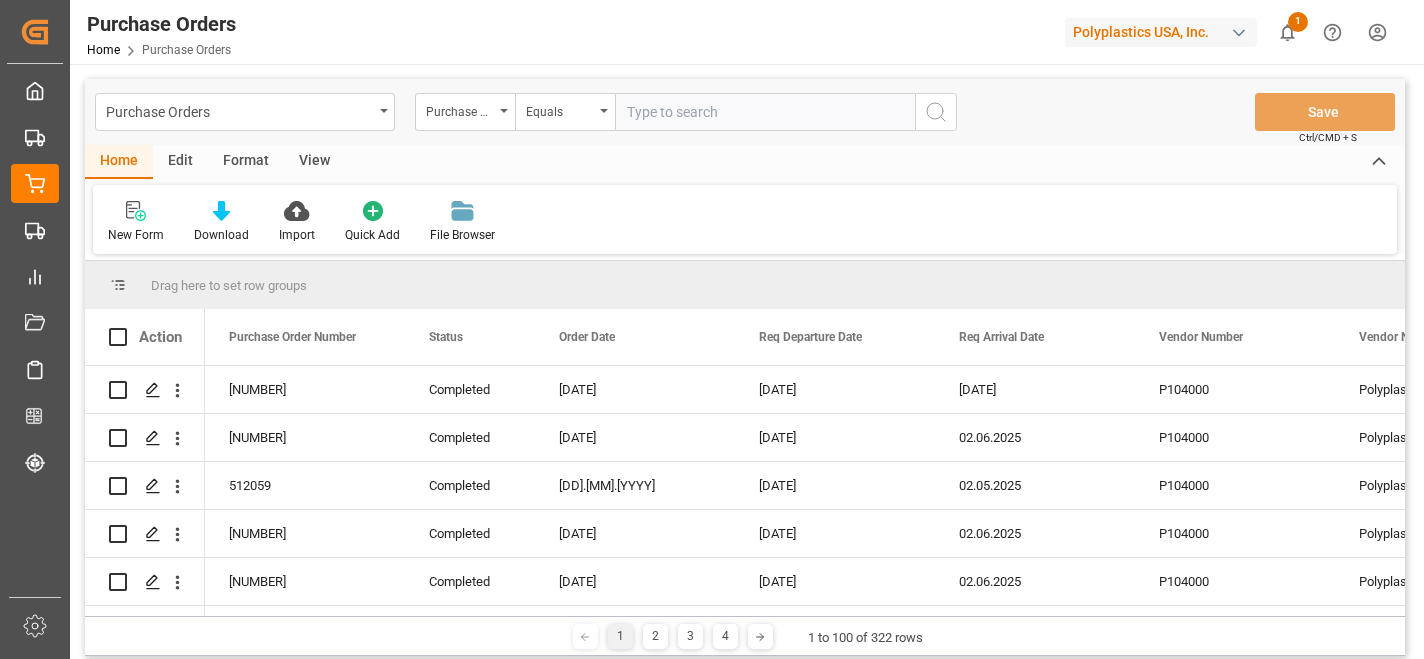 click on "Home Edit Format View" at bounding box center (745, 162) 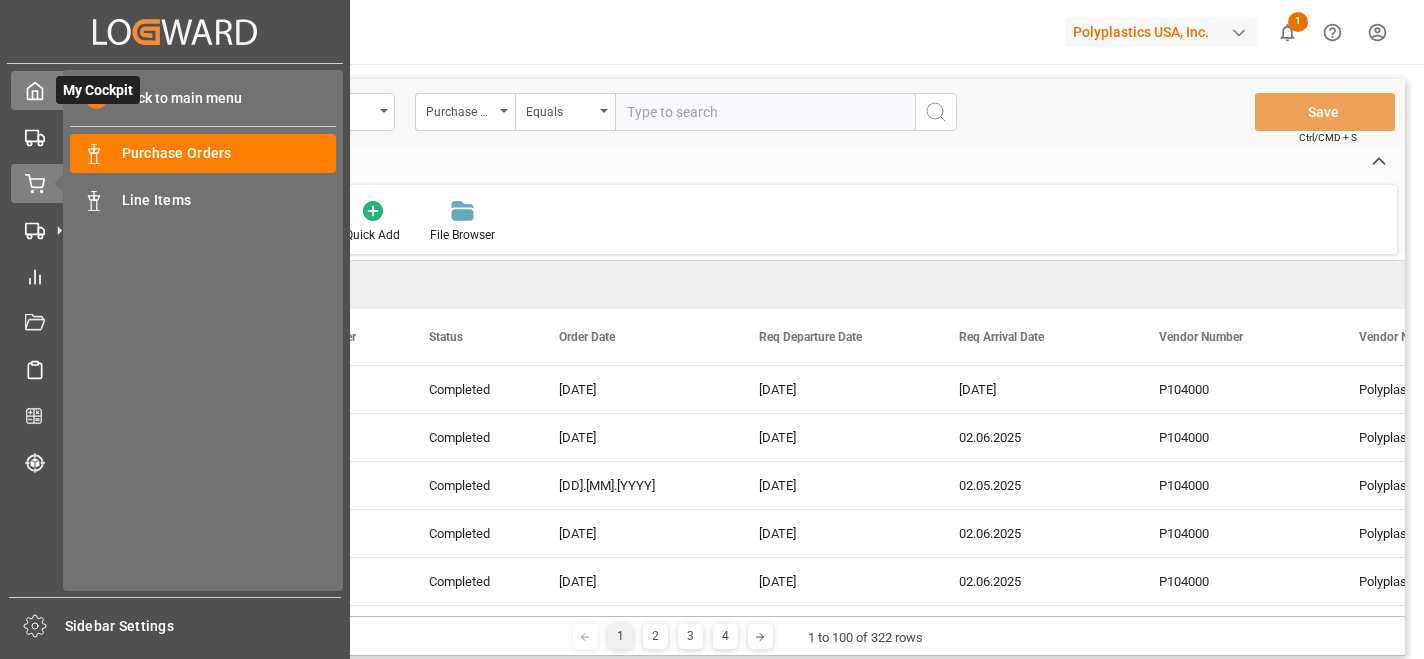 click 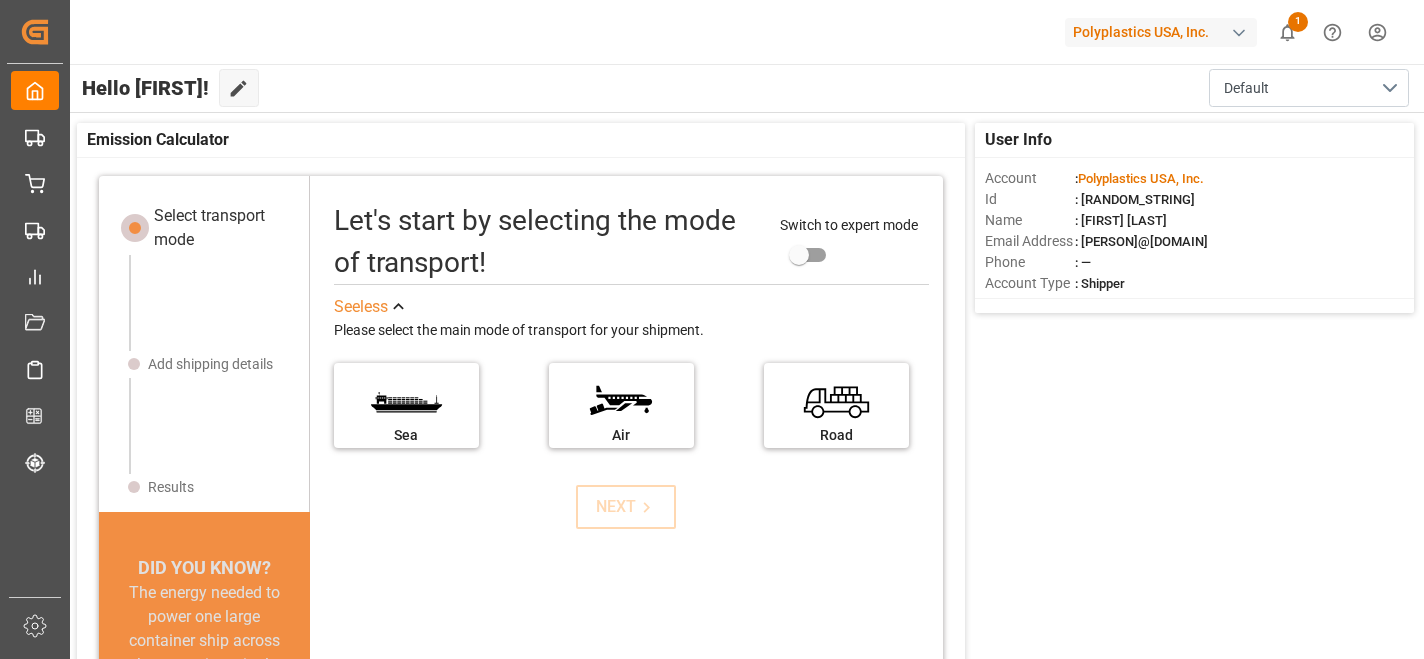 click on "Add shipping details" at bounding box center (210, 364) 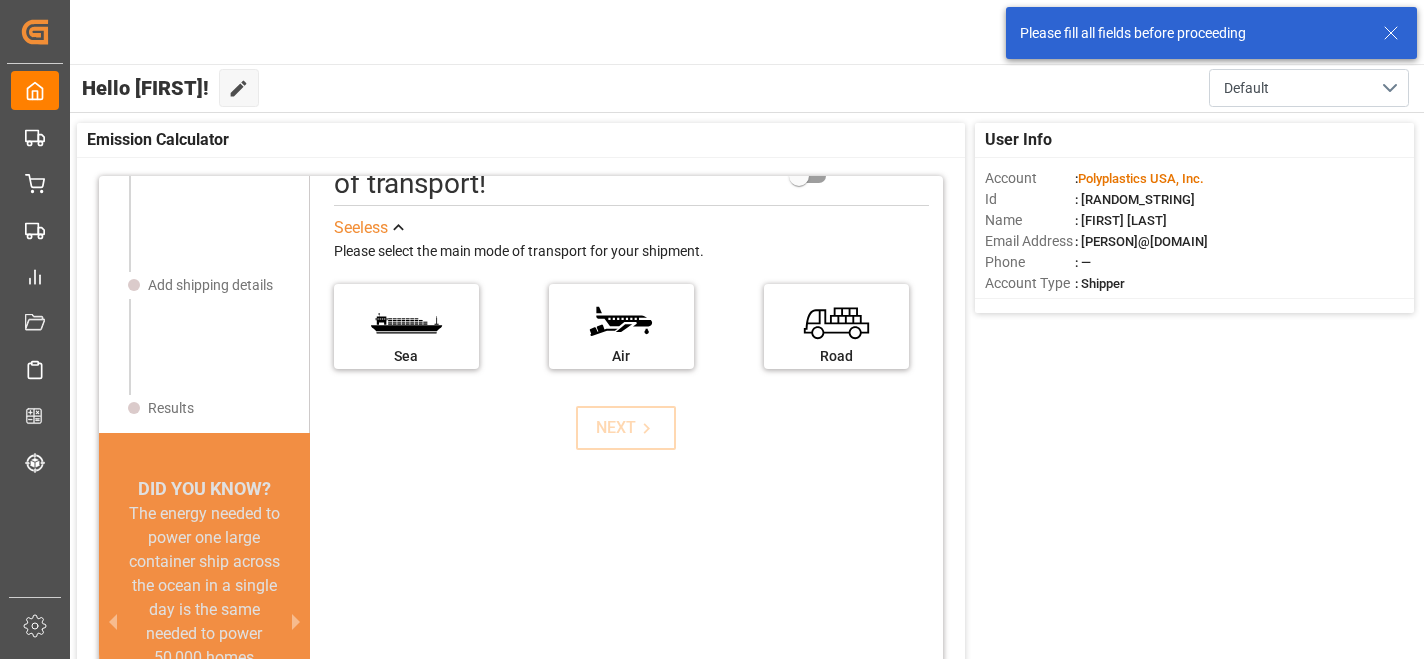 scroll, scrollTop: 85, scrollLeft: 0, axis: vertical 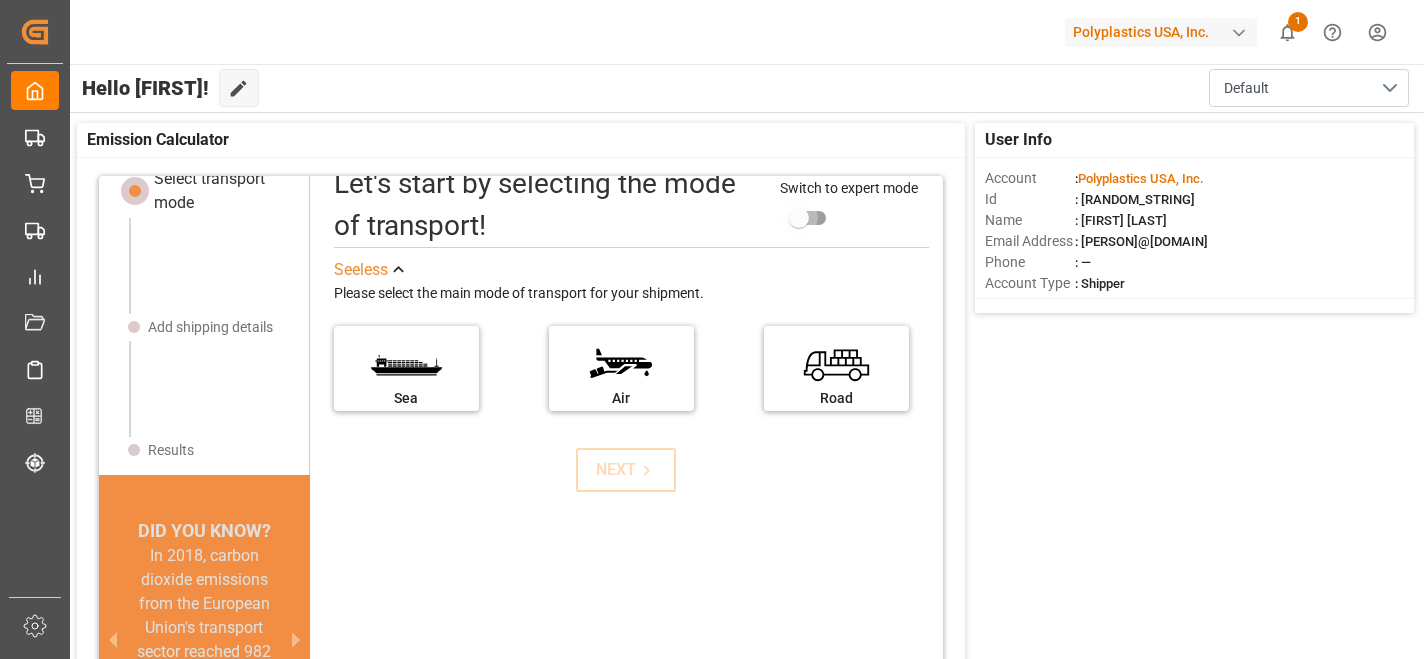 click at bounding box center (799, 218) 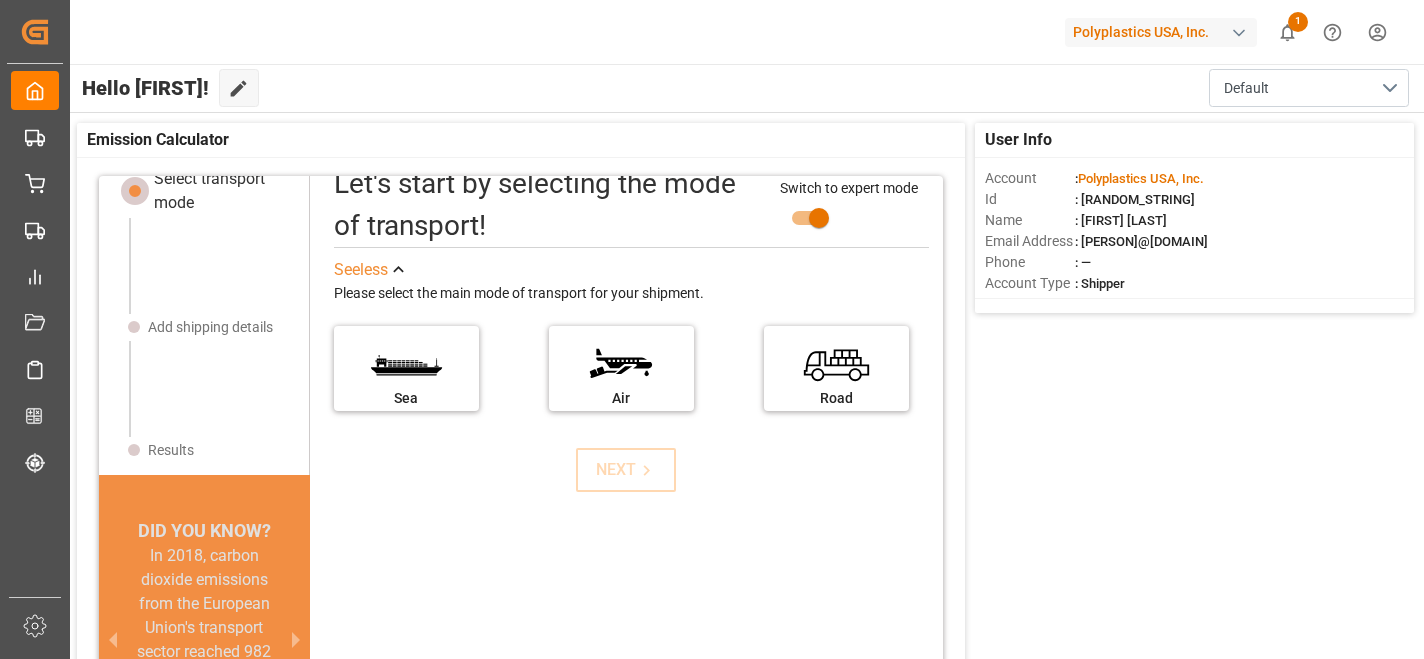 scroll, scrollTop: 20, scrollLeft: 0, axis: vertical 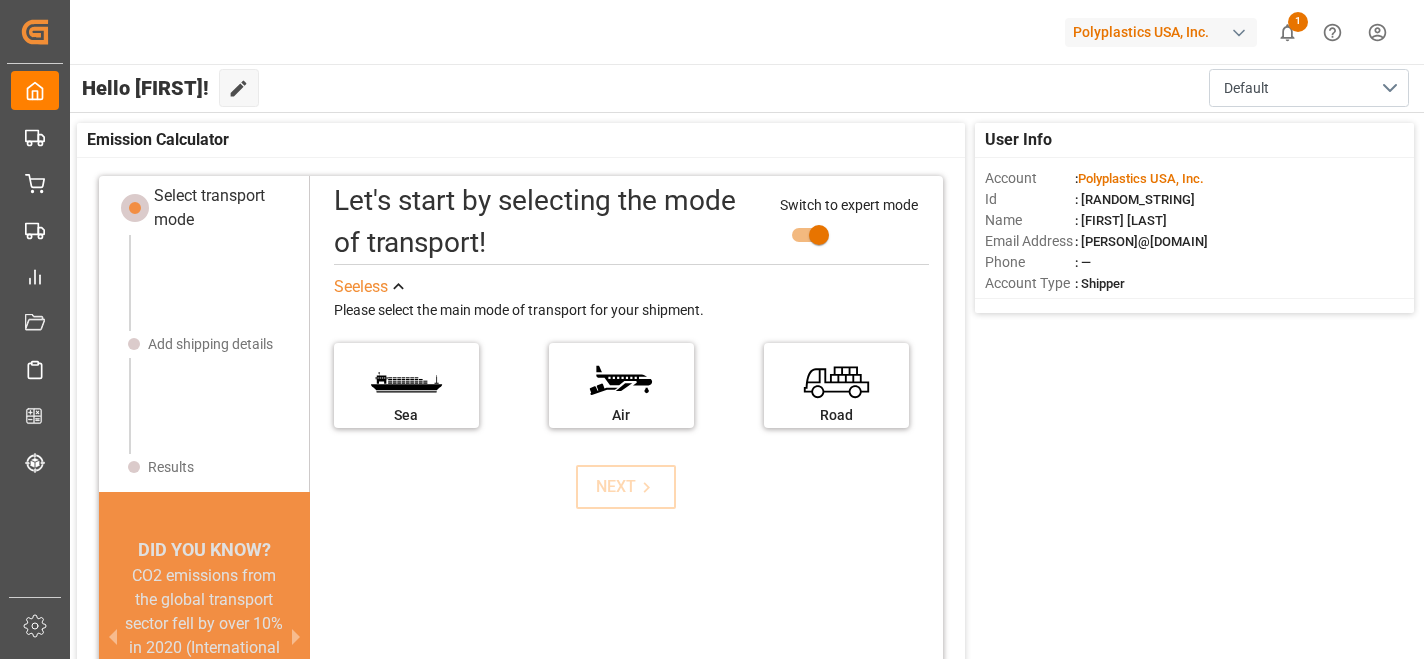 click at bounding box center [819, 235] 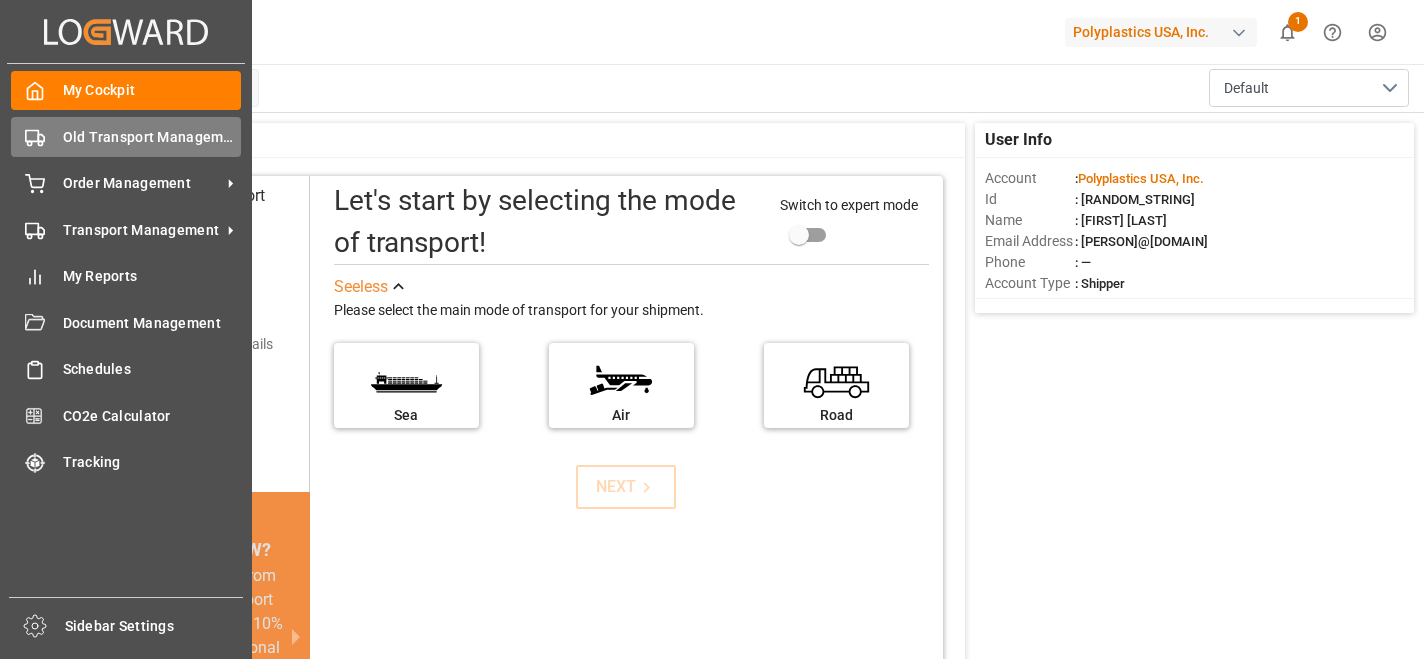 click on "Old Transport Management" at bounding box center [152, 137] 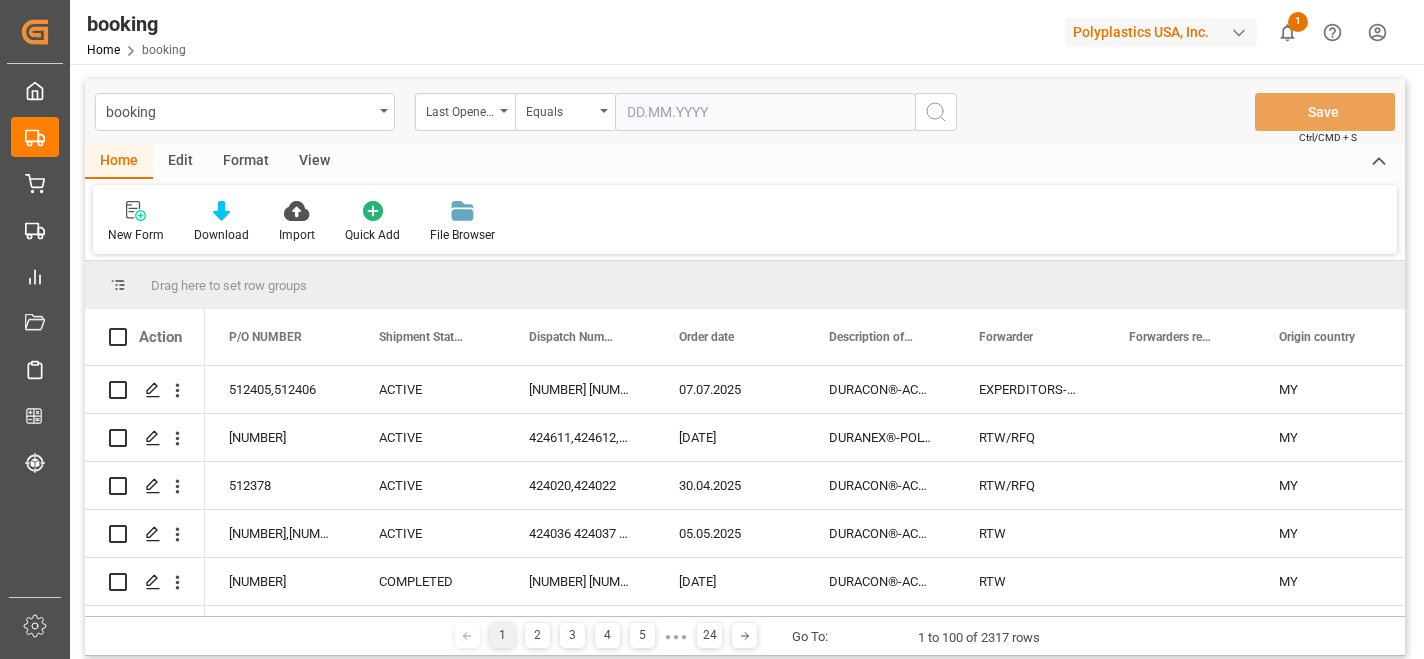 click at bounding box center (1239, 33) 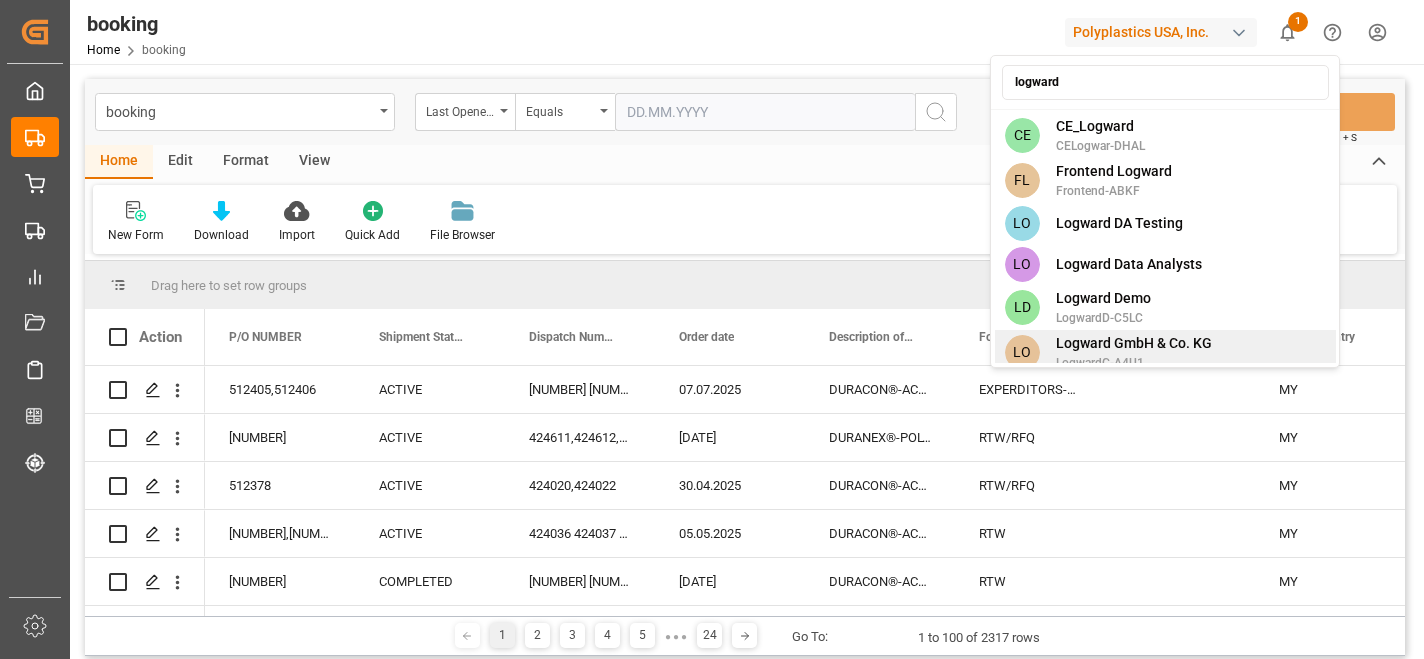 type on "logward" 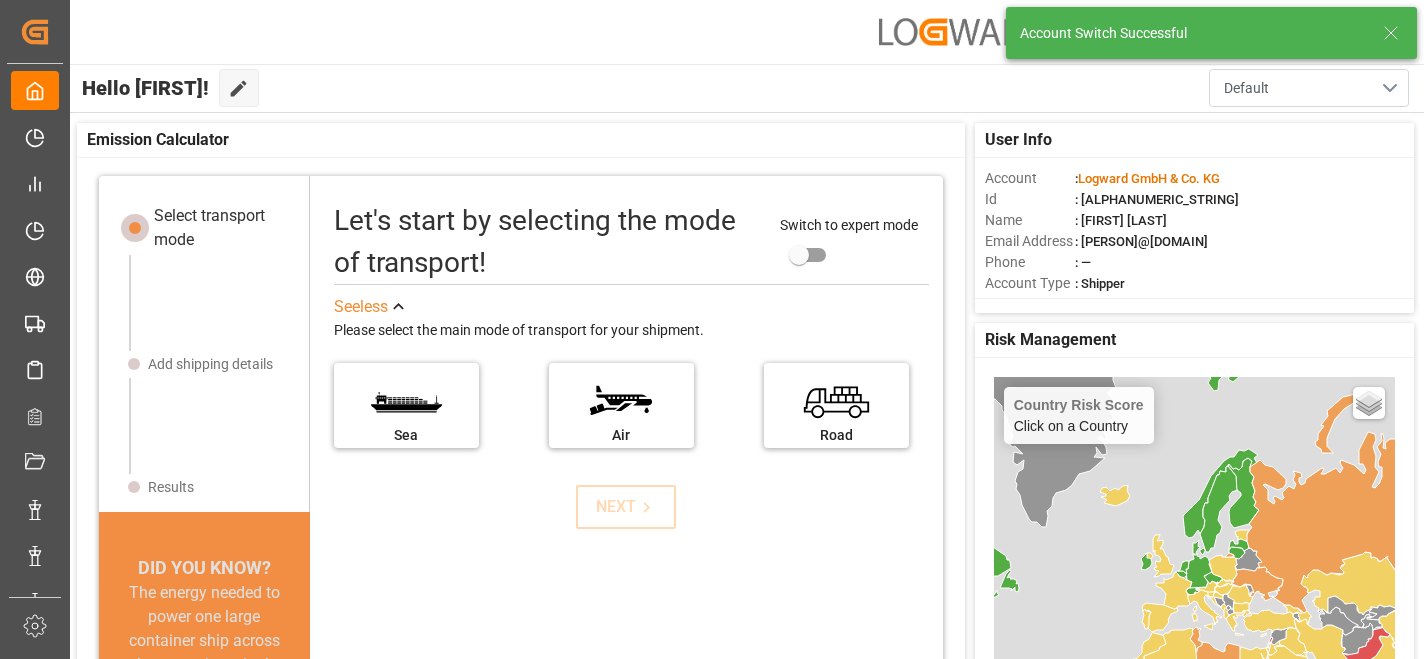 click on "Default" at bounding box center [1309, 88] 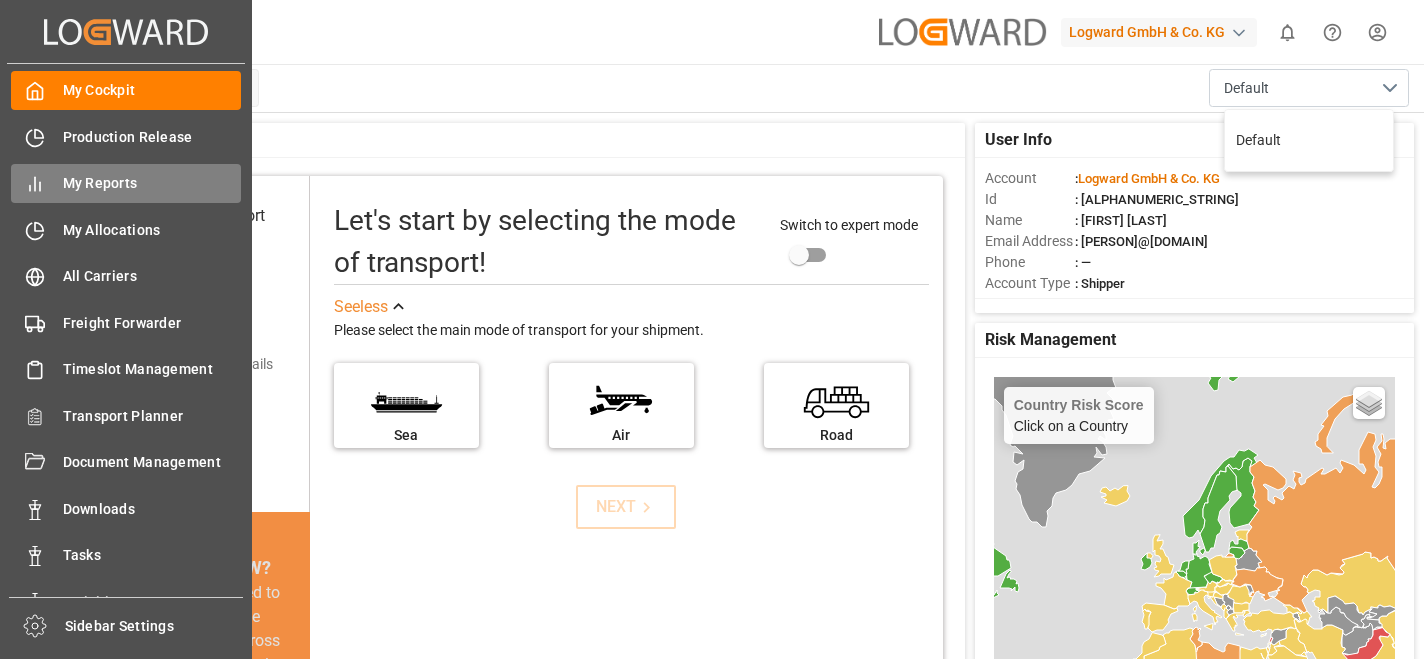 click on "My Reports" at bounding box center (152, 183) 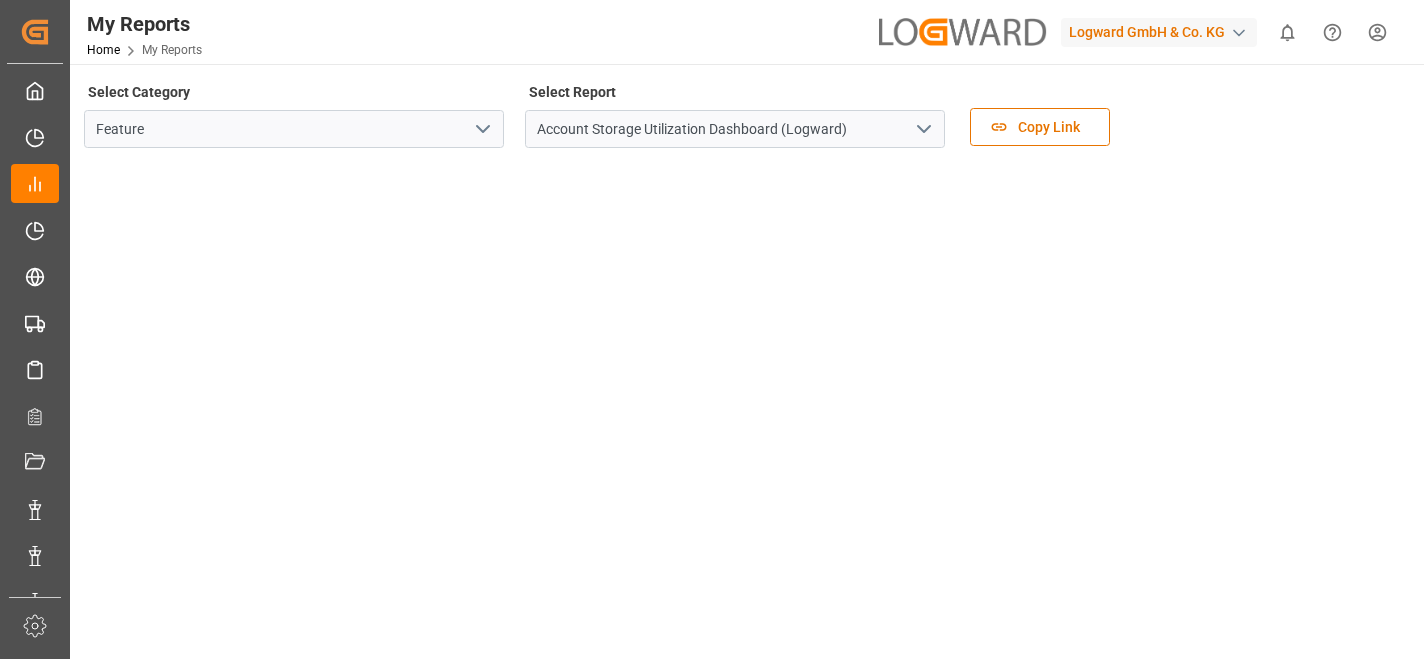 click 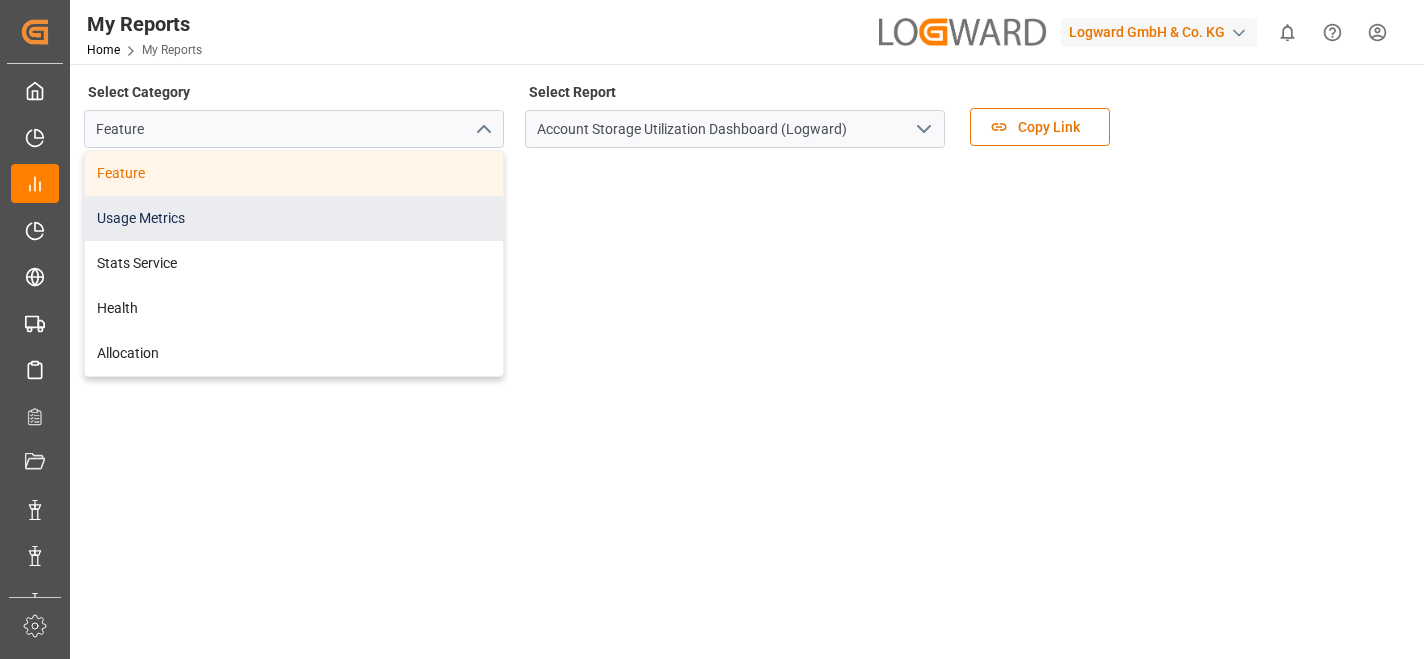 click on "Usage Metrics" at bounding box center [294, 218] 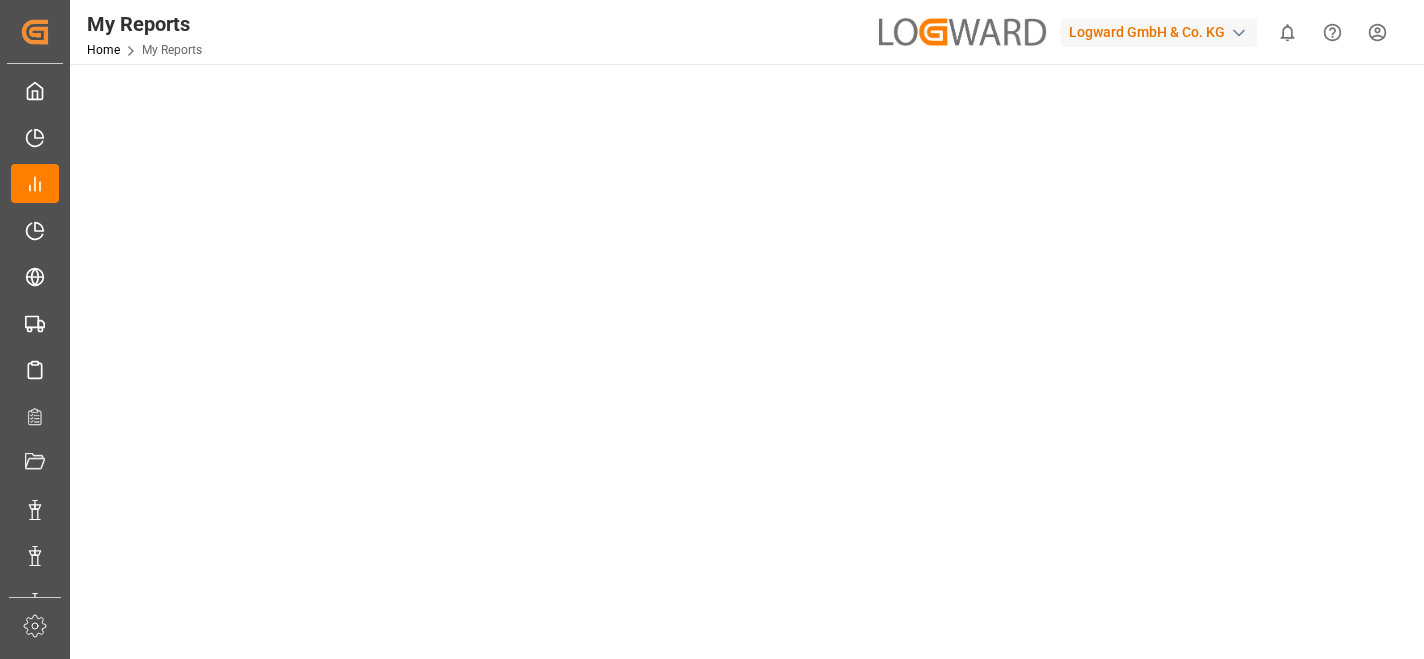 scroll, scrollTop: 86, scrollLeft: 0, axis: vertical 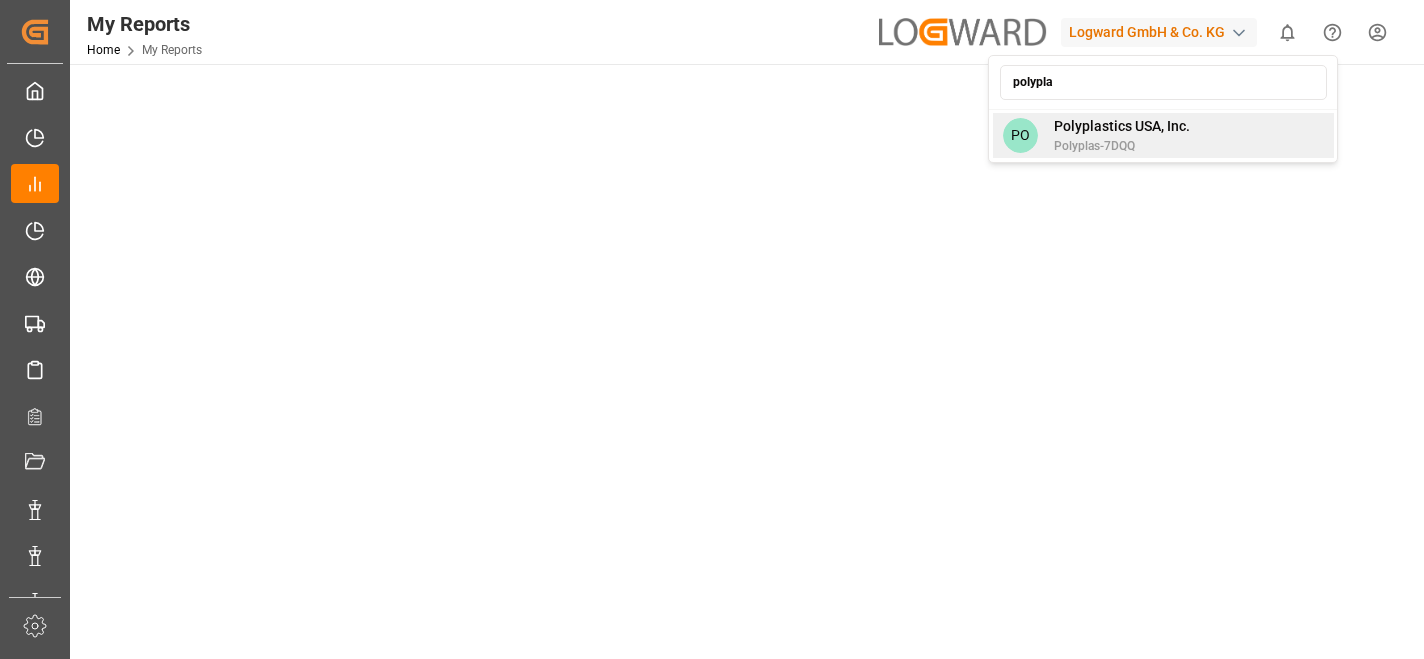 type on "polypla" 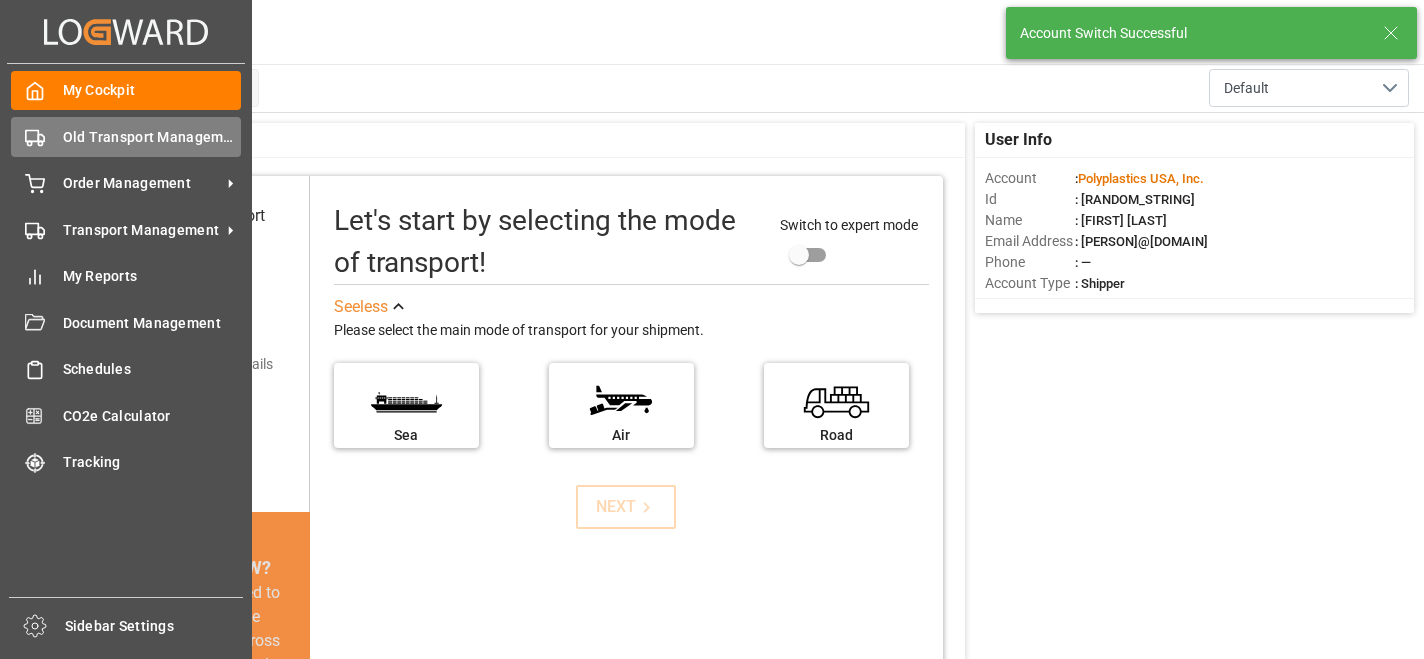 click on "Old Transport Management" at bounding box center (152, 137) 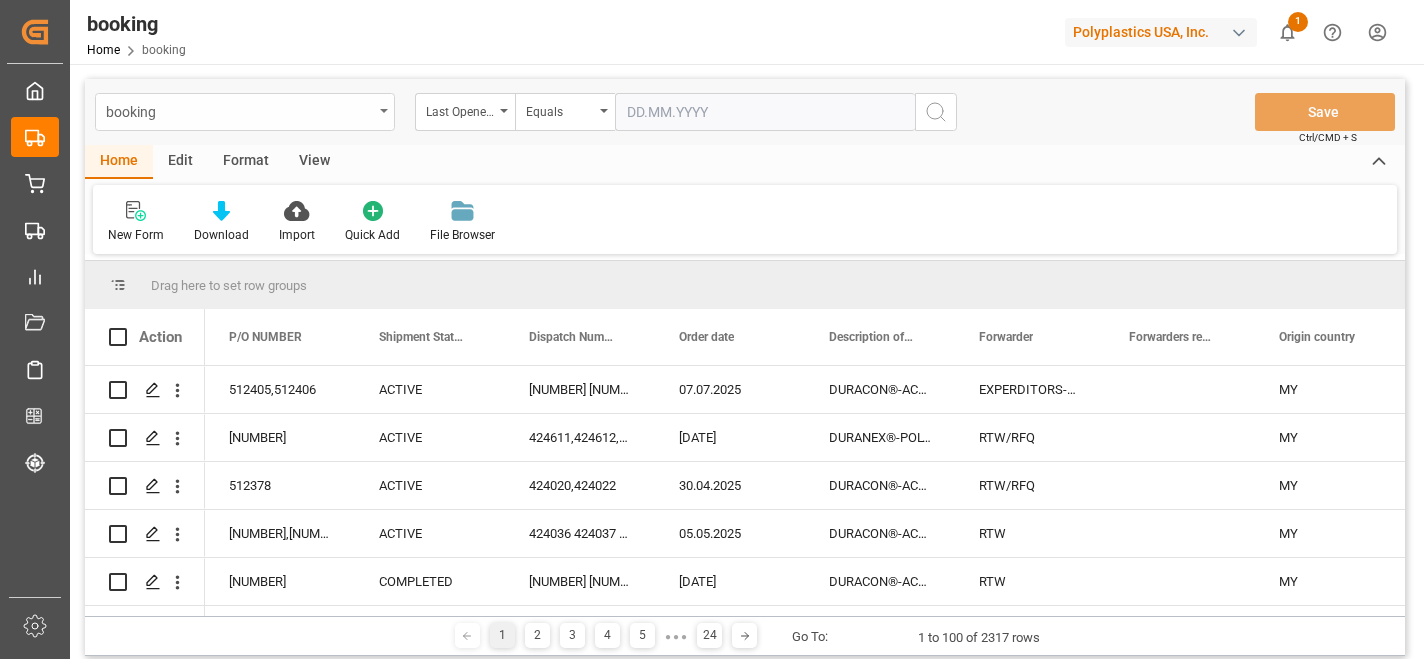 click at bounding box center [384, 111] 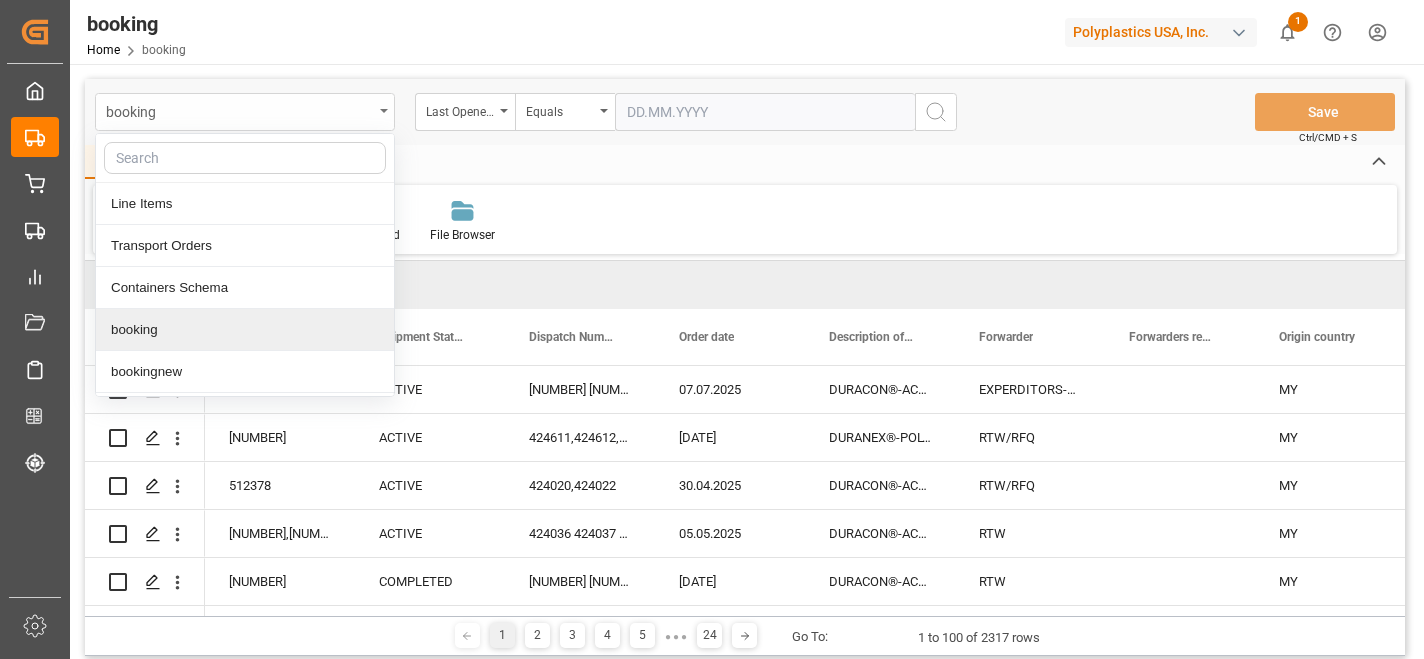 click on "booking" at bounding box center (245, 112) 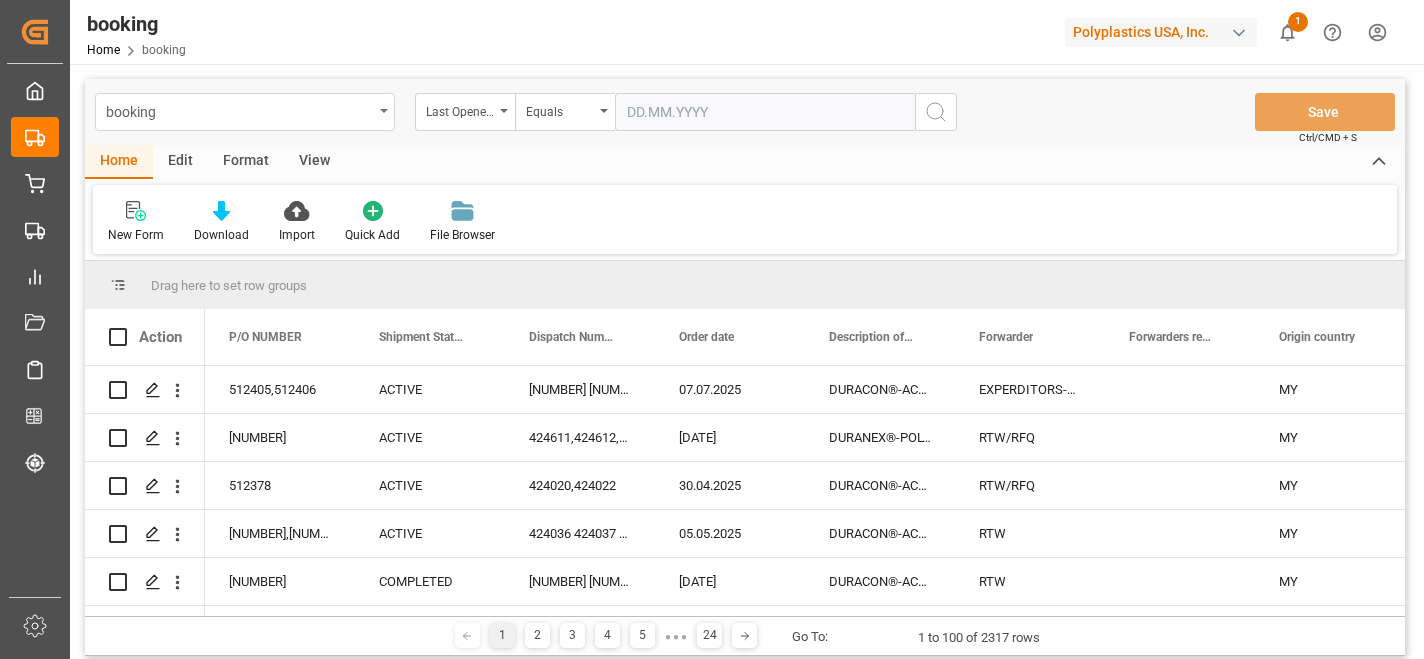 click on "booking" at bounding box center [245, 112] 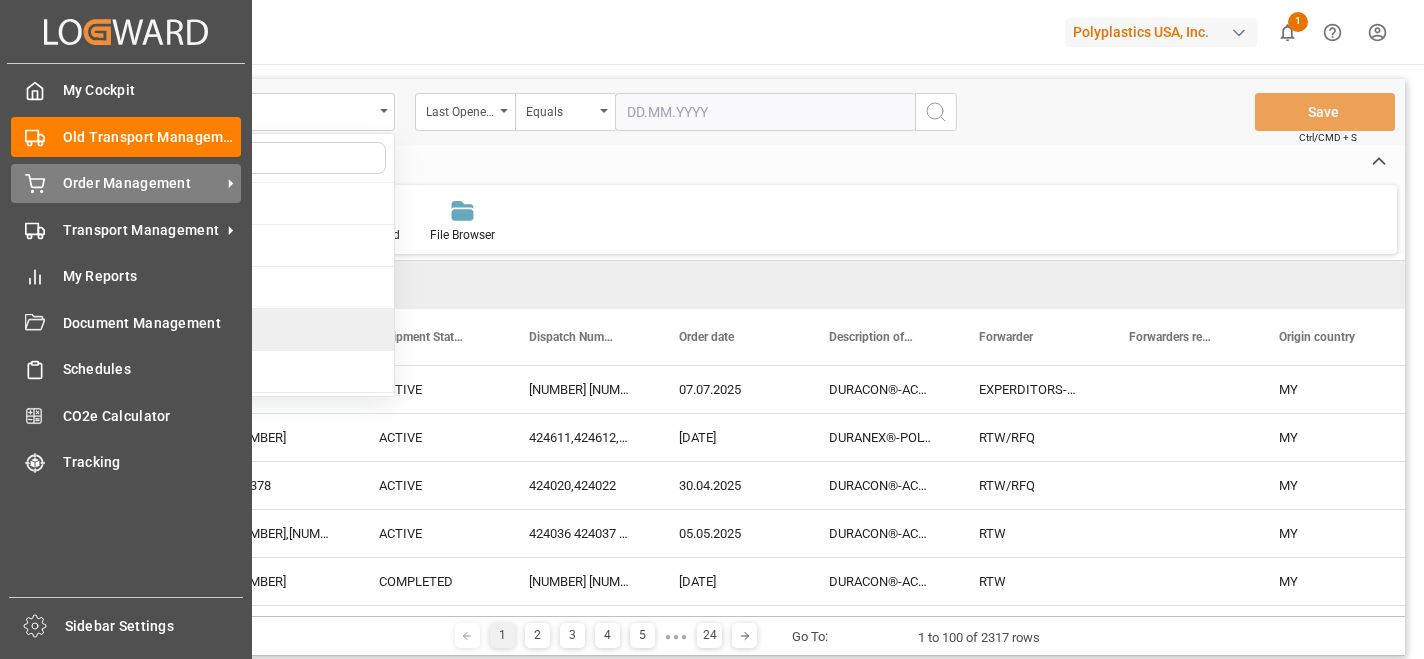 click on "Order Management Order Management" at bounding box center [126, 183] 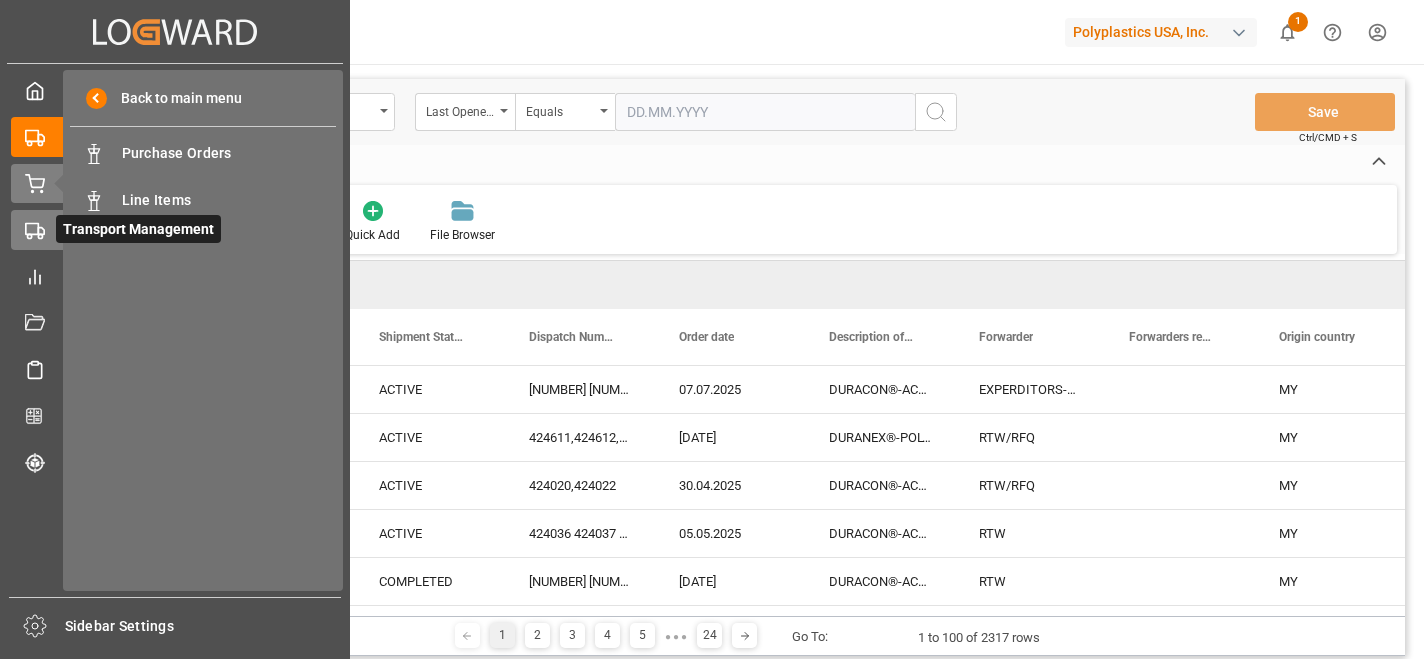 click 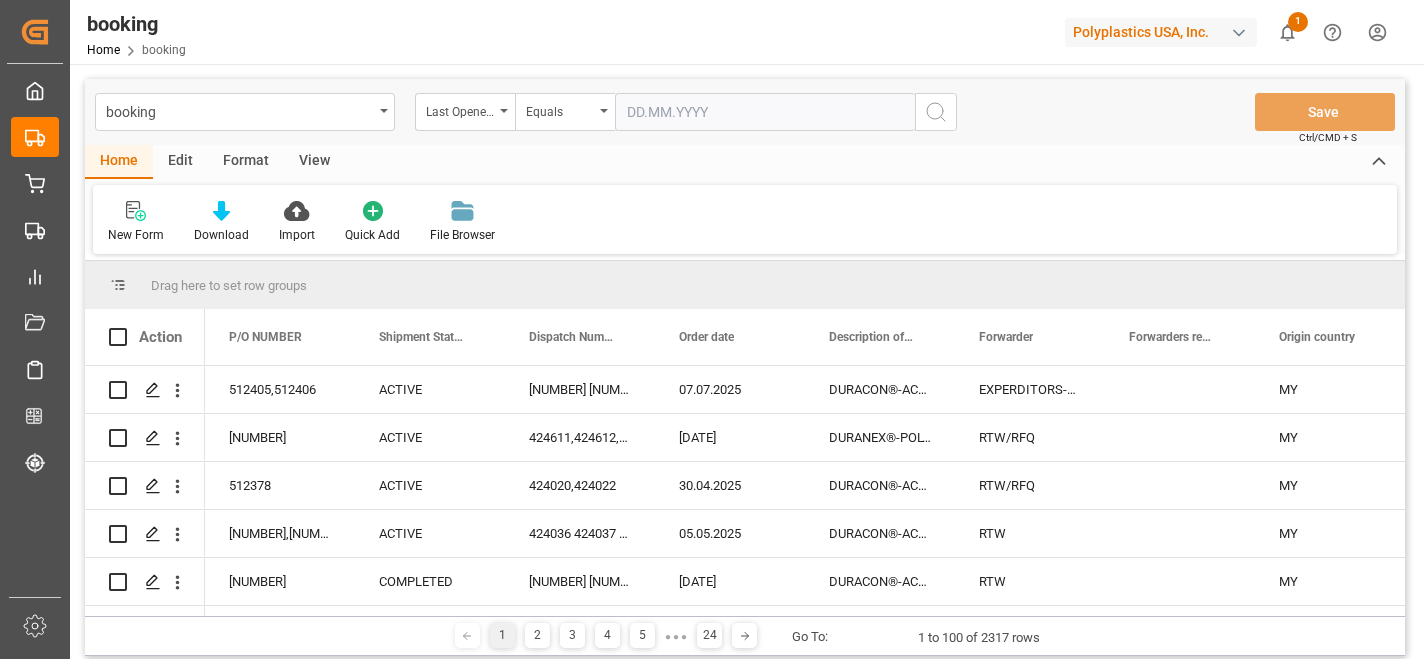 click on "Home Edit Format View" at bounding box center [745, 162] 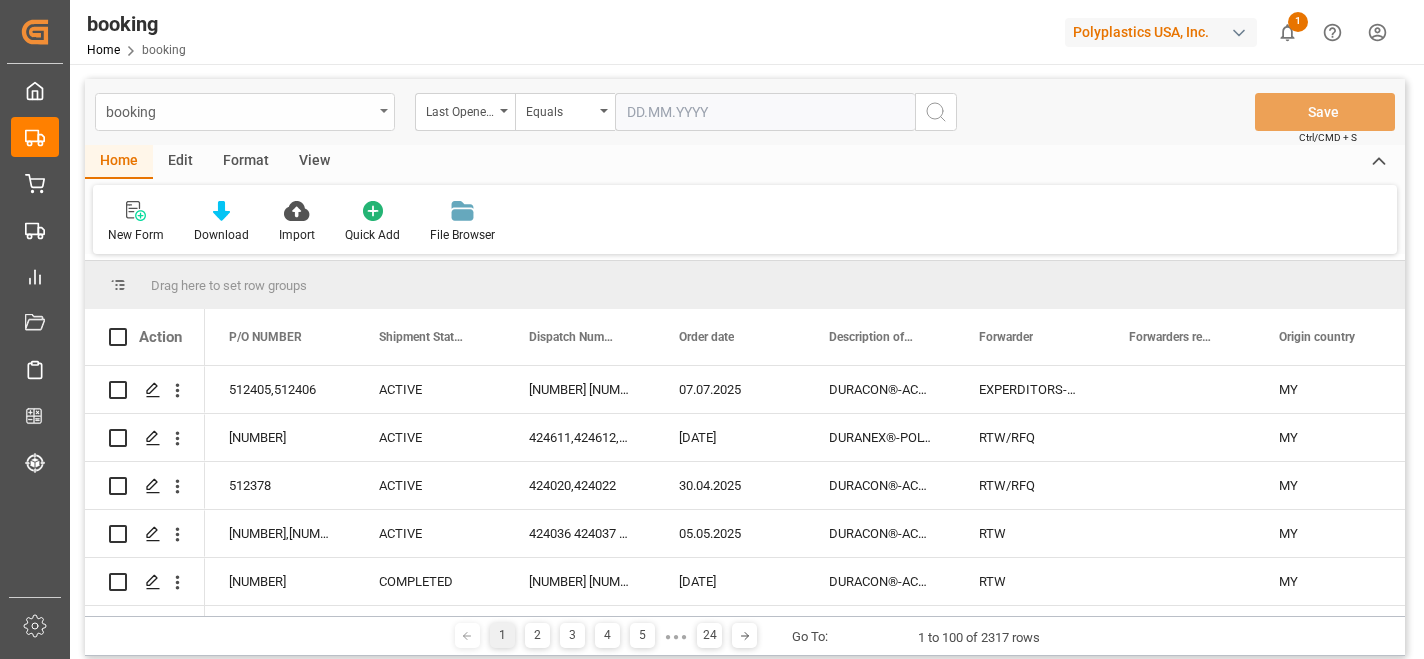 click on "booking" at bounding box center (245, 112) 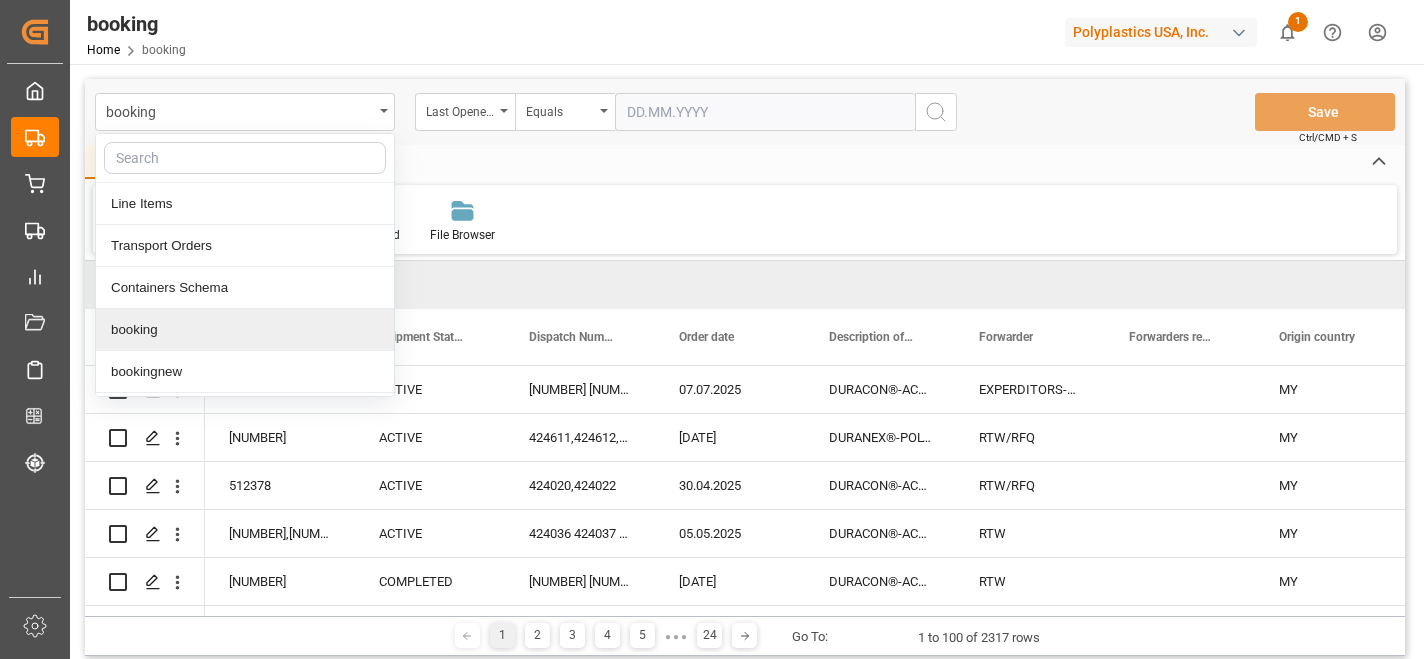 click on "Home Edit Format View" at bounding box center [745, 162] 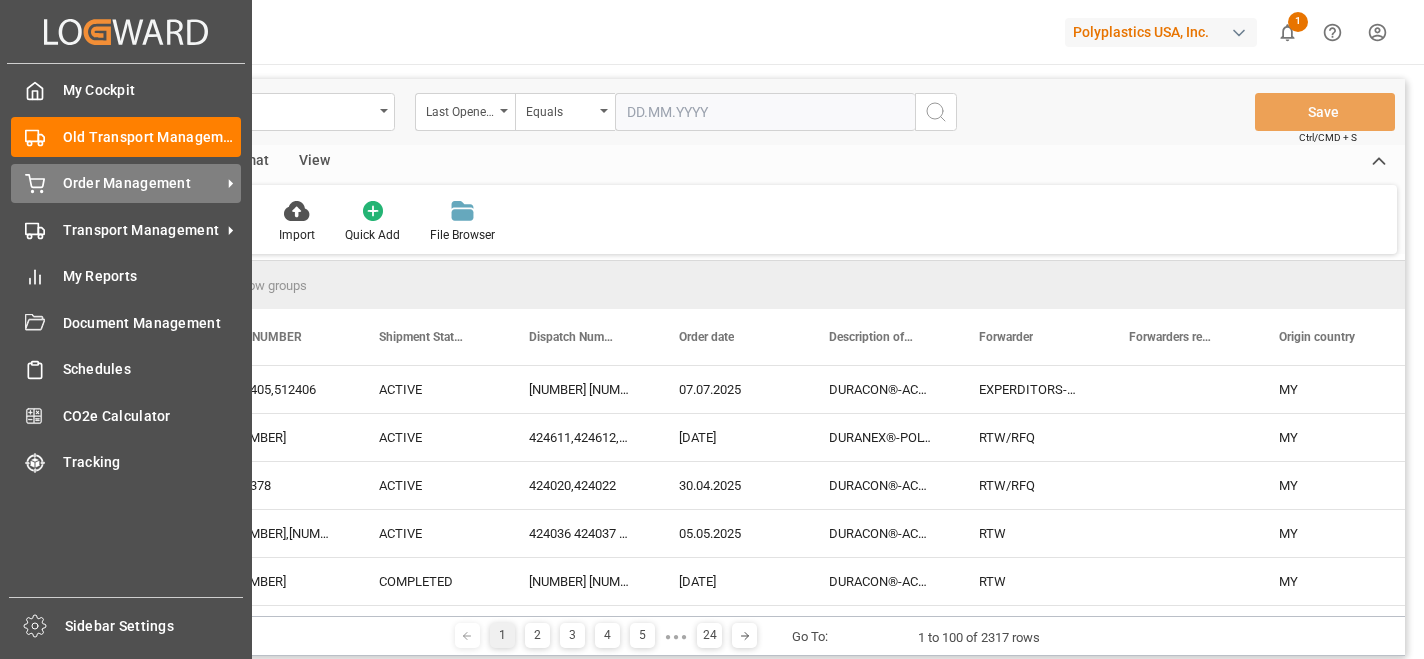 click on "Order Management Order Management" at bounding box center [126, 183] 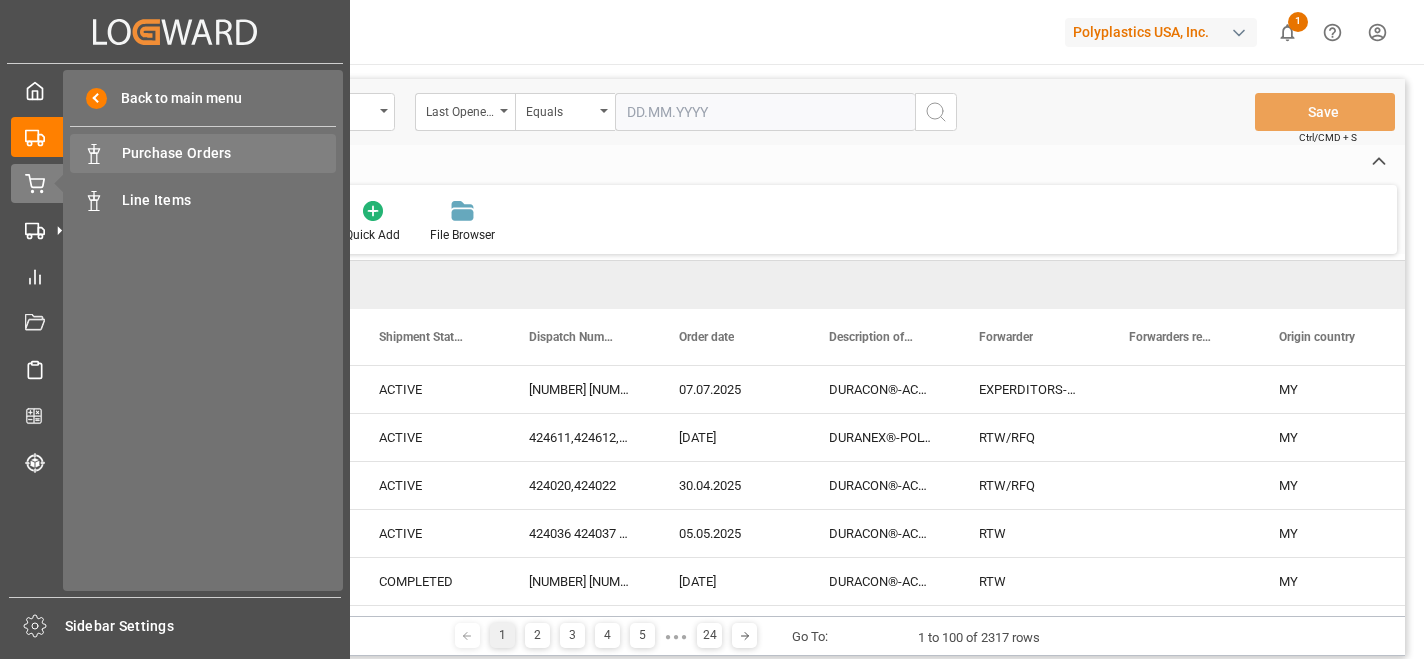 click on "Purchase Orders" at bounding box center [229, 153] 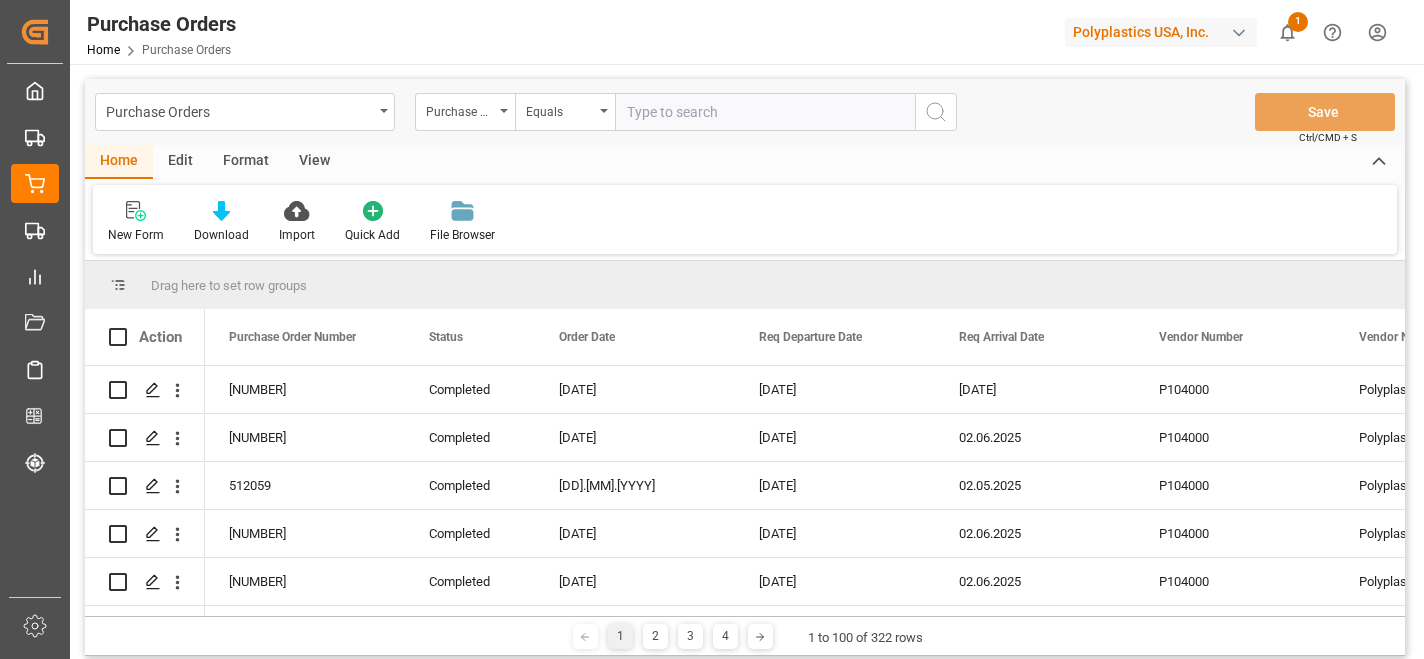 click on "Home Edit Format View" at bounding box center (745, 162) 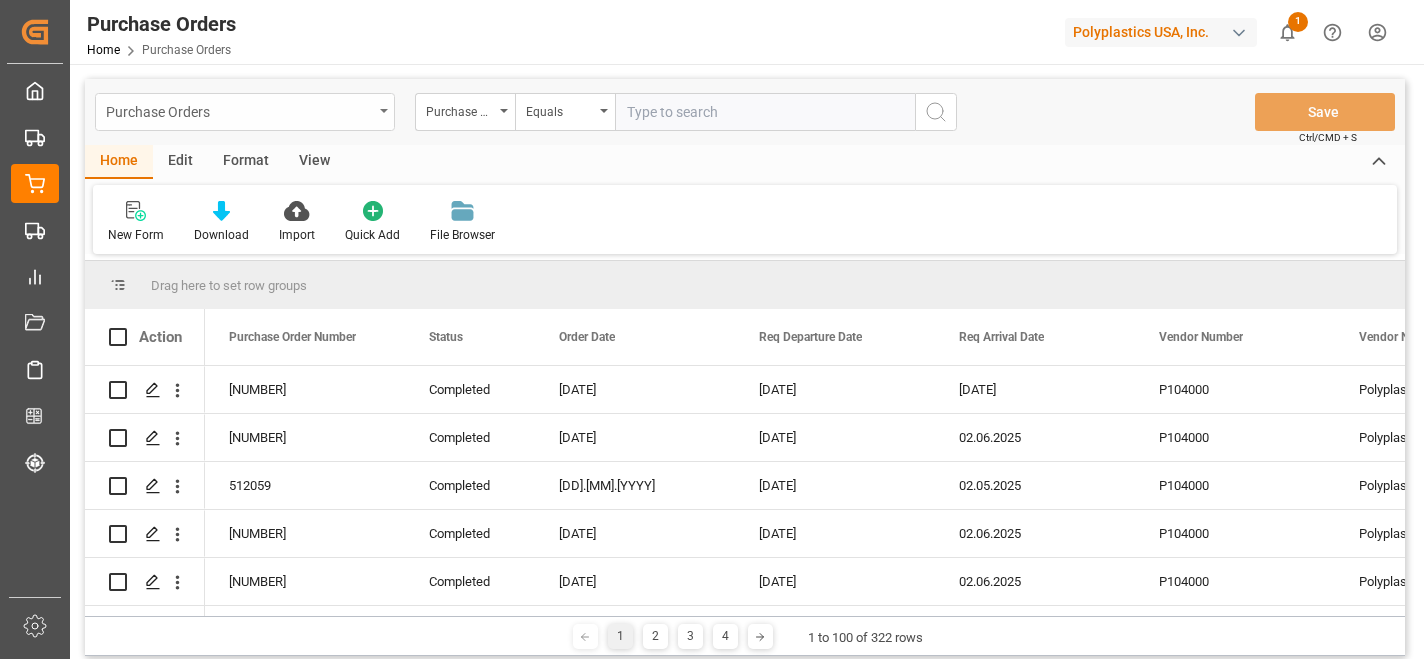 click on "Purchase Orders" at bounding box center (245, 112) 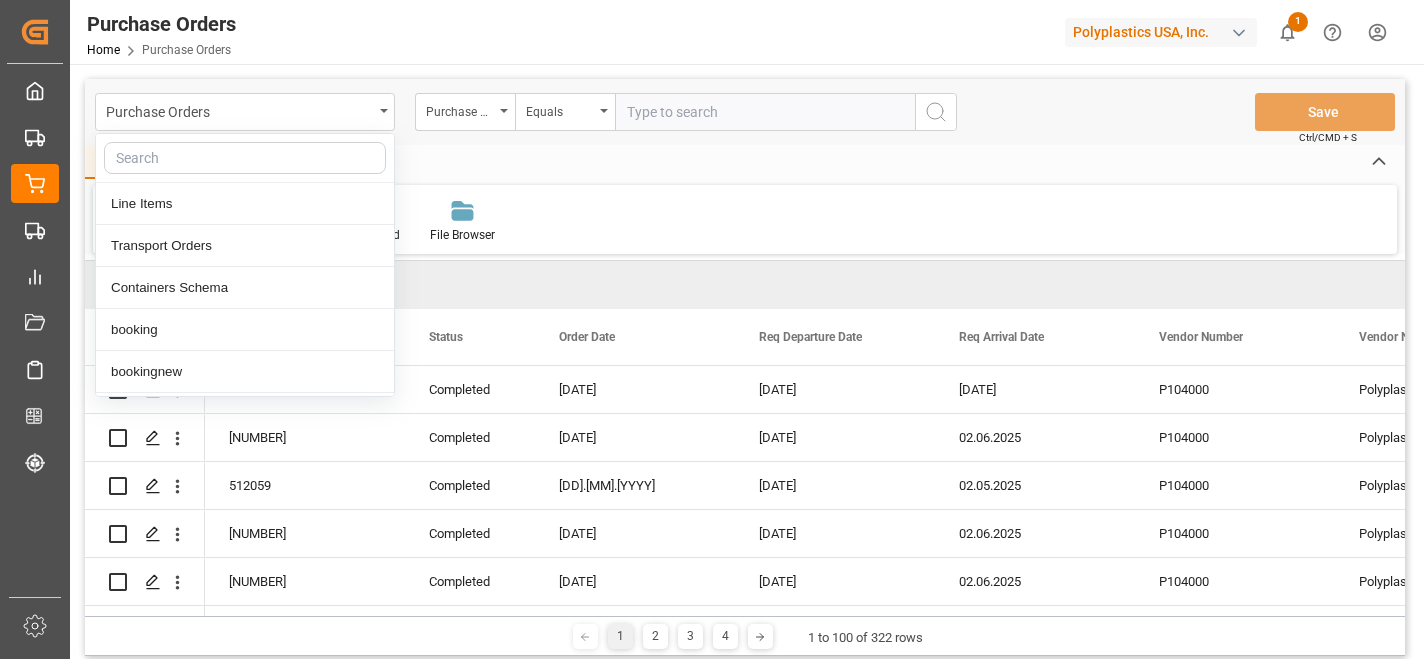 click on "Home Edit Format View" at bounding box center [745, 162] 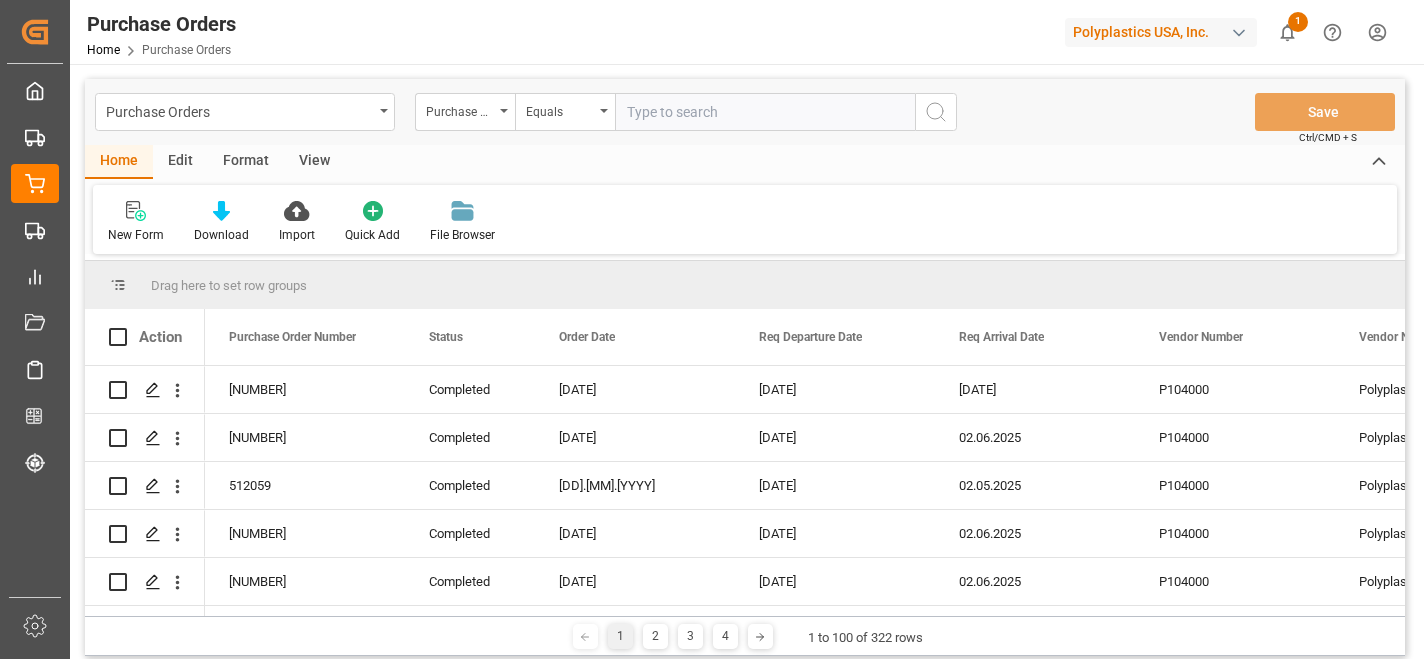 click on "1" at bounding box center (1298, 22) 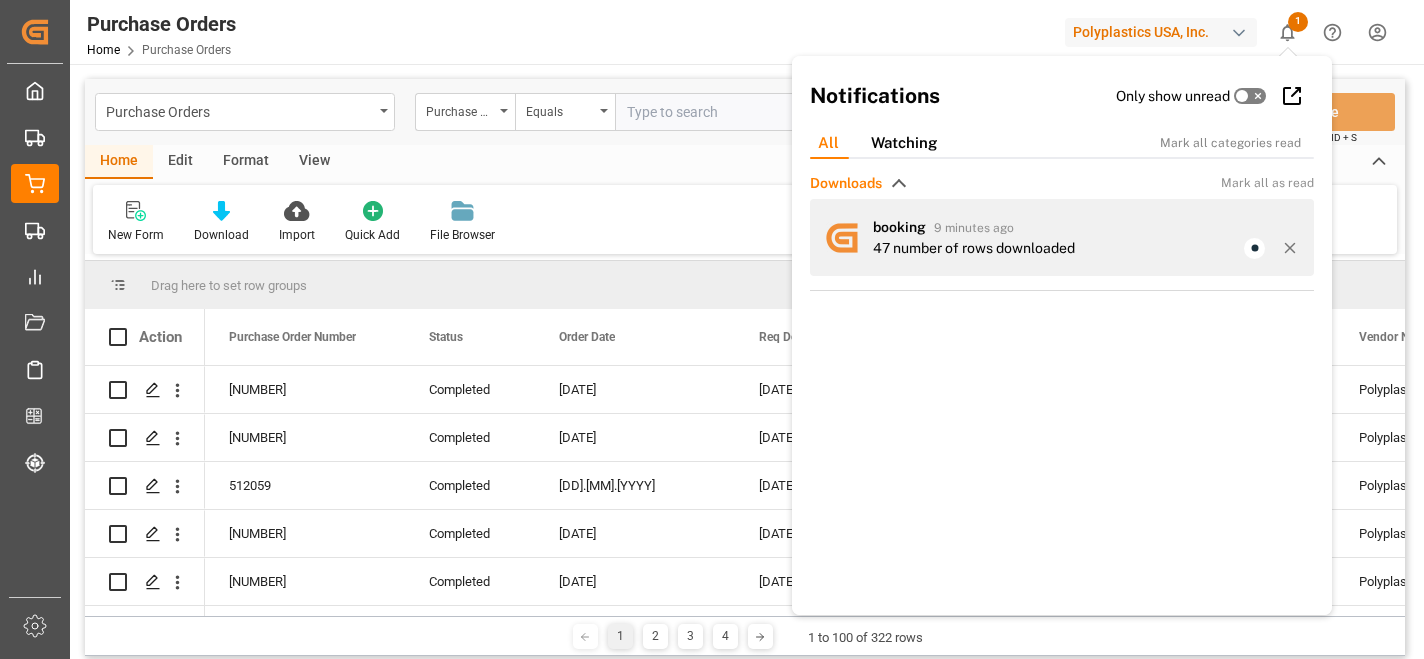 click on "47 number of rows downloaded" at bounding box center (974, 248) 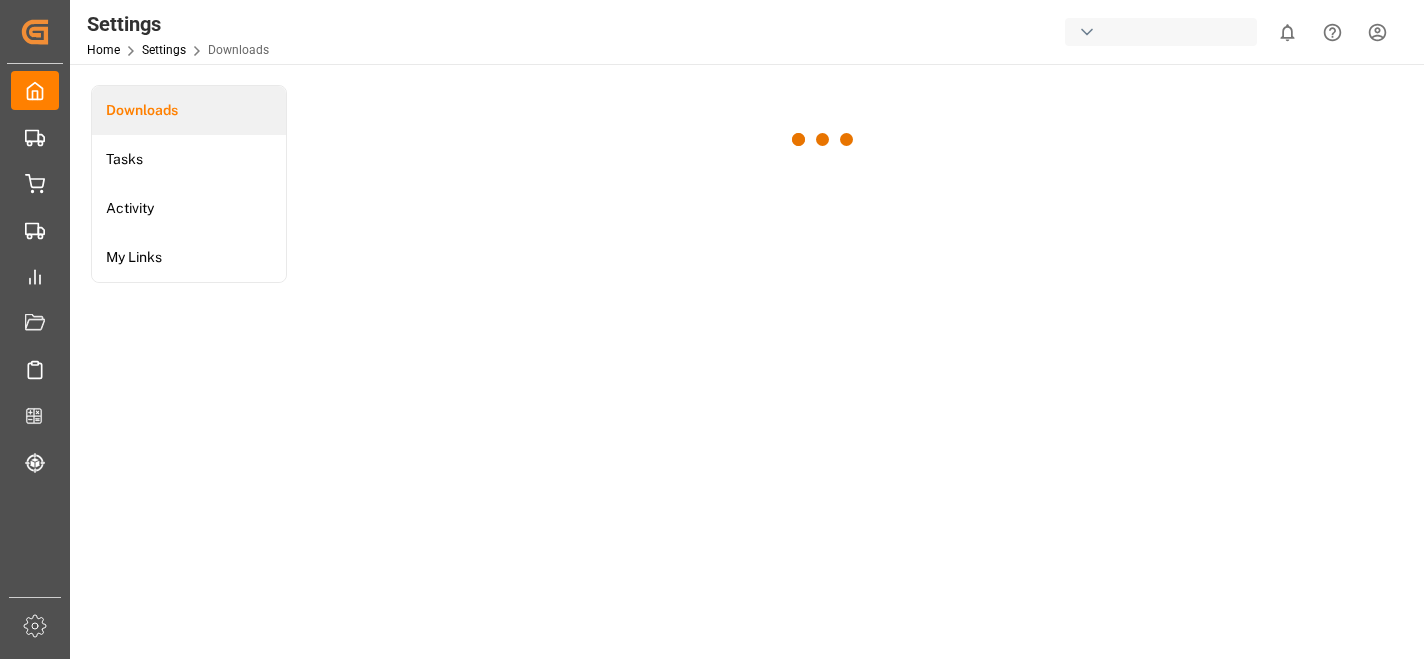 scroll, scrollTop: 0, scrollLeft: 0, axis: both 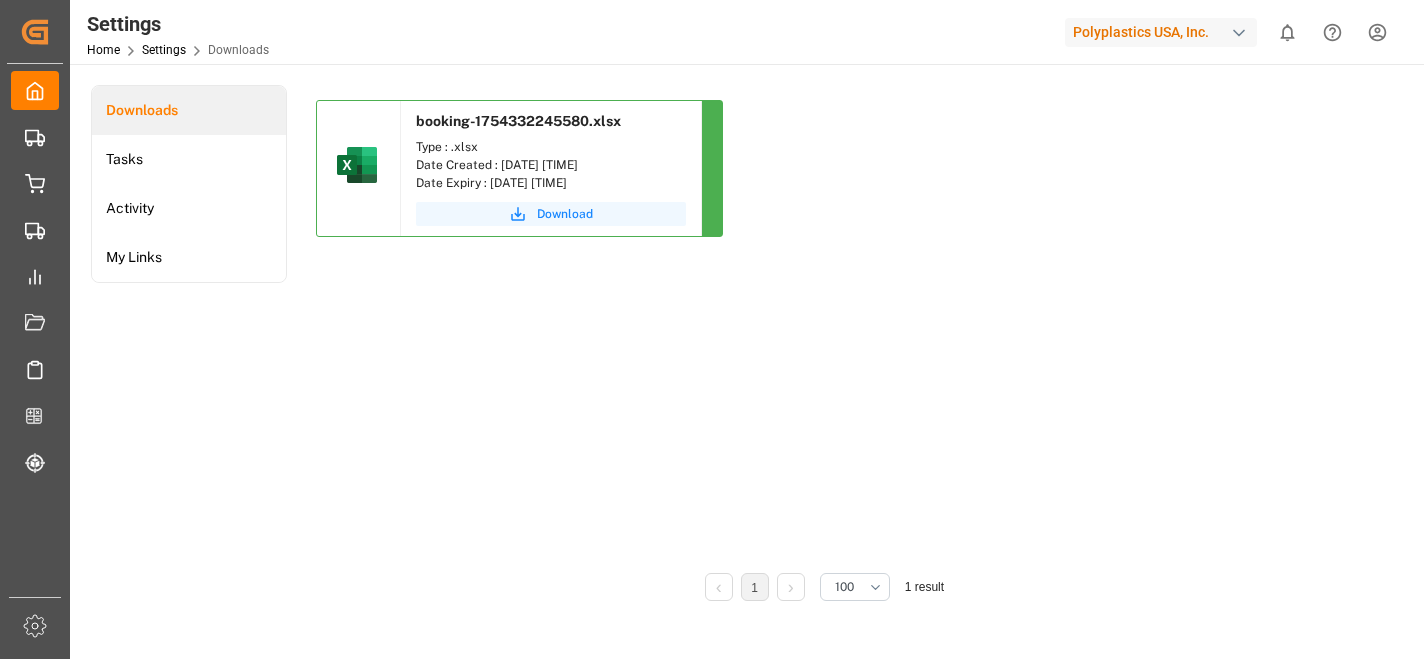 click on "Download" at bounding box center [565, 214] 